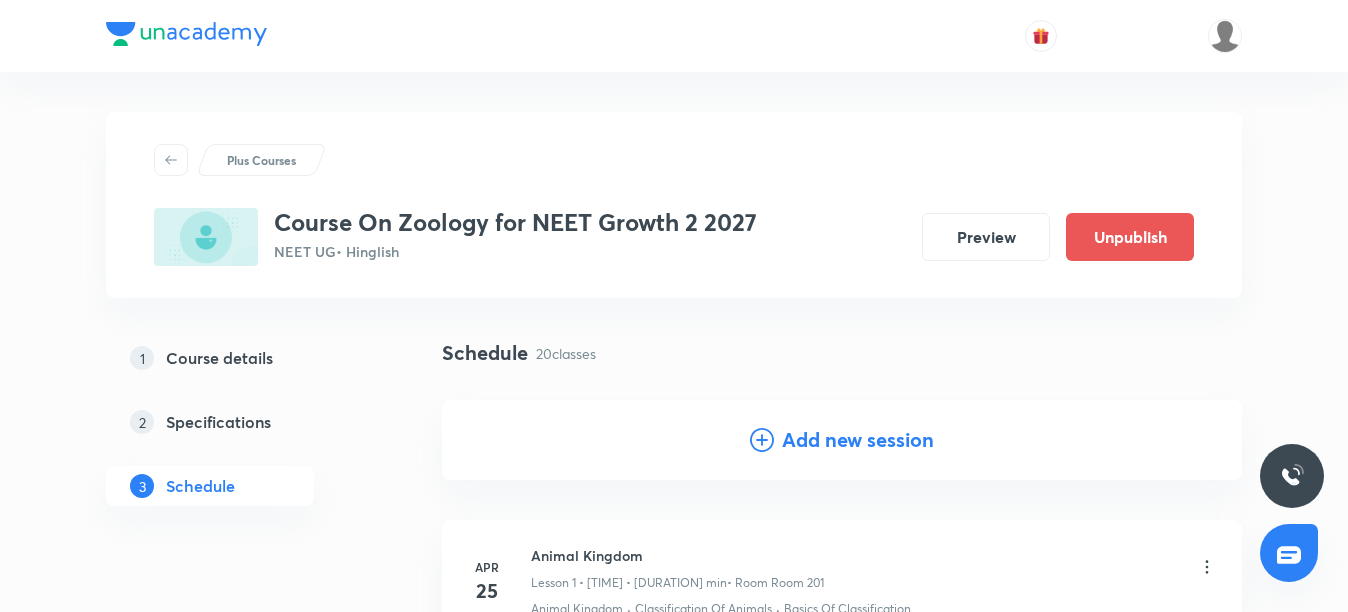 scroll, scrollTop: 3077, scrollLeft: 0, axis: vertical 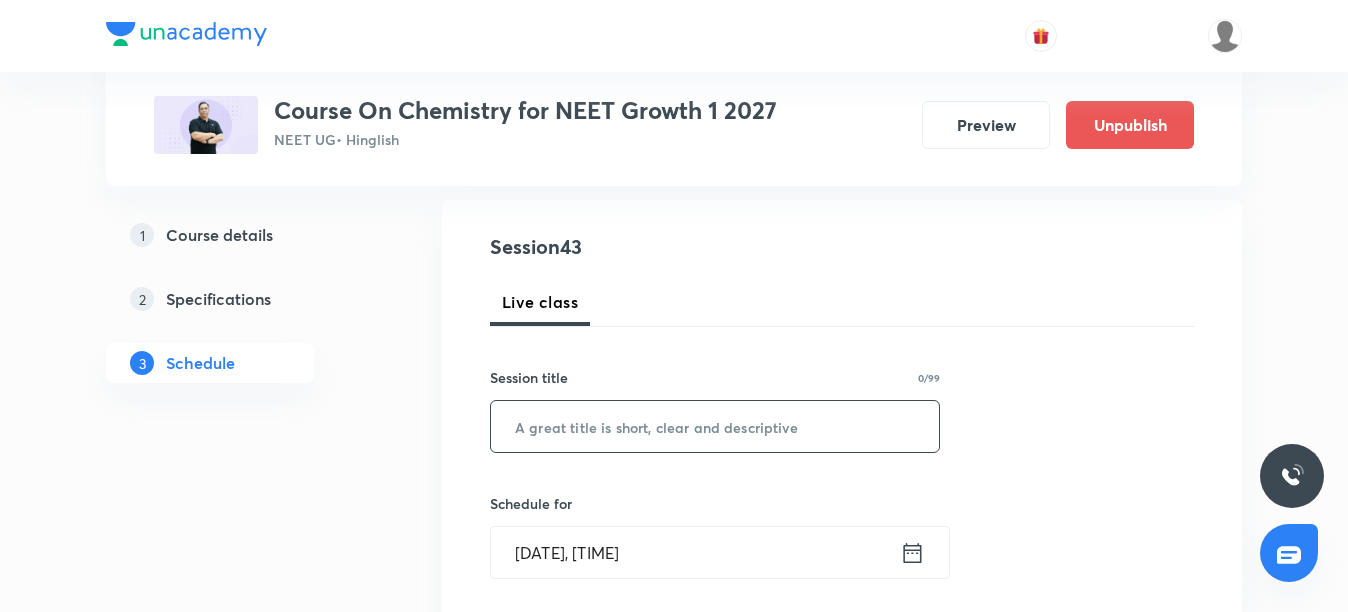 click at bounding box center [715, 426] 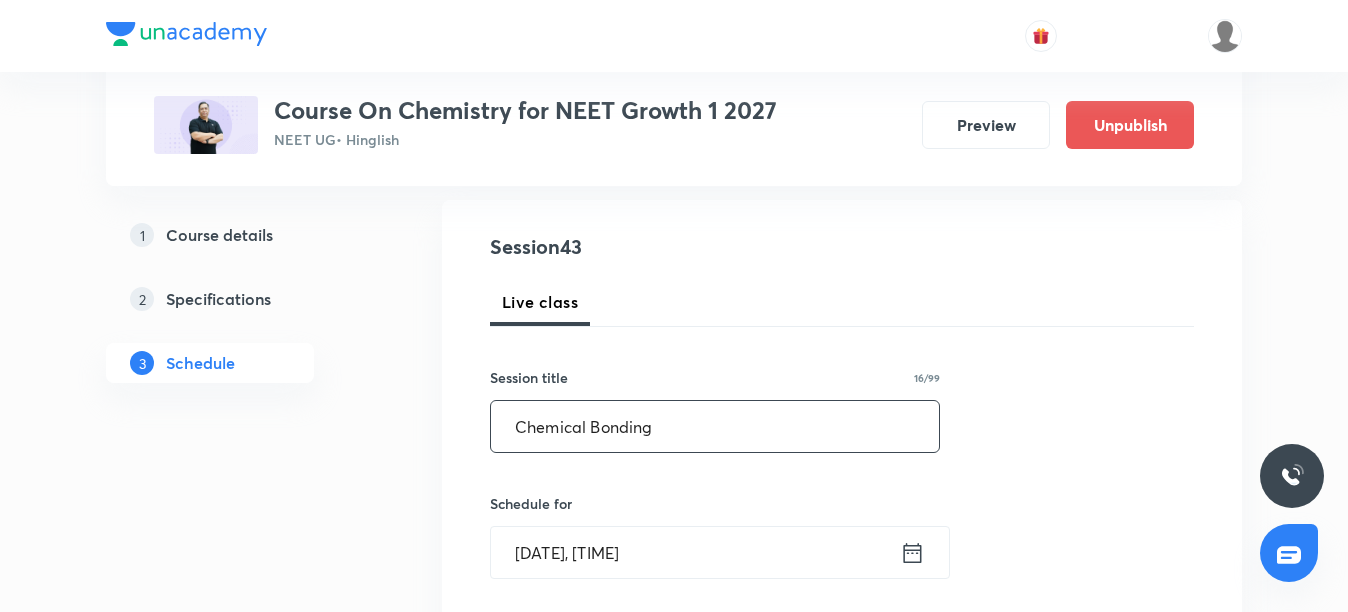 drag, startPoint x: 733, startPoint y: 425, endPoint x: 513, endPoint y: 444, distance: 220.81892 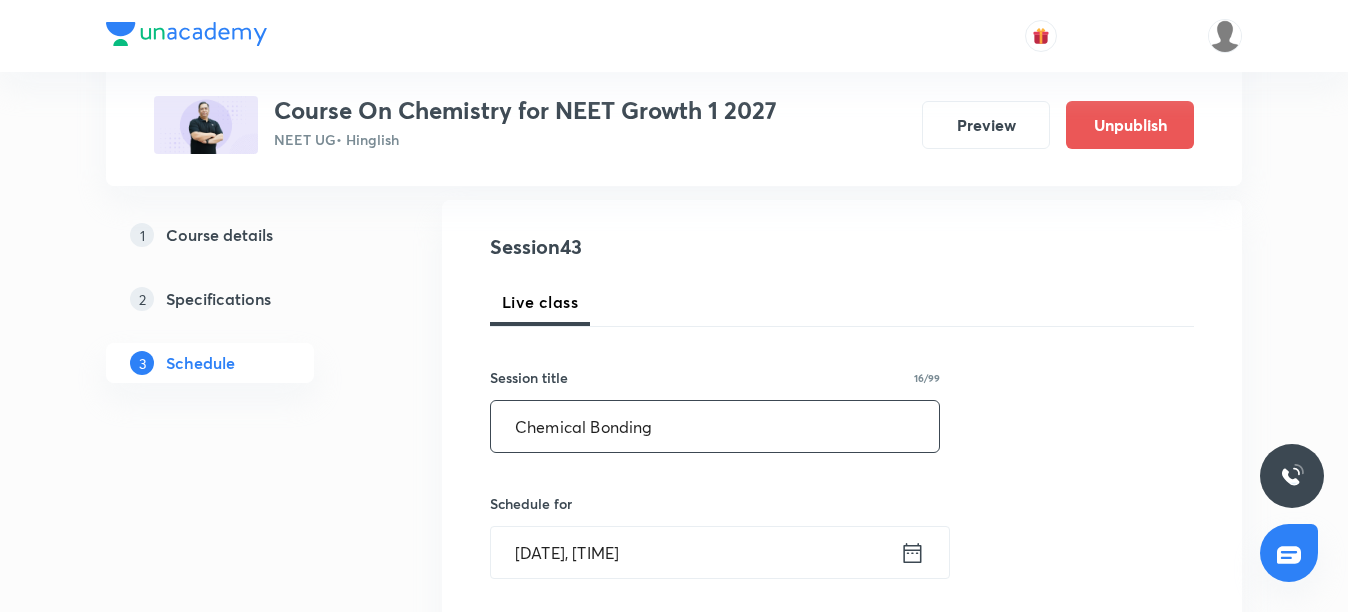 type on "Chemical Bonding" 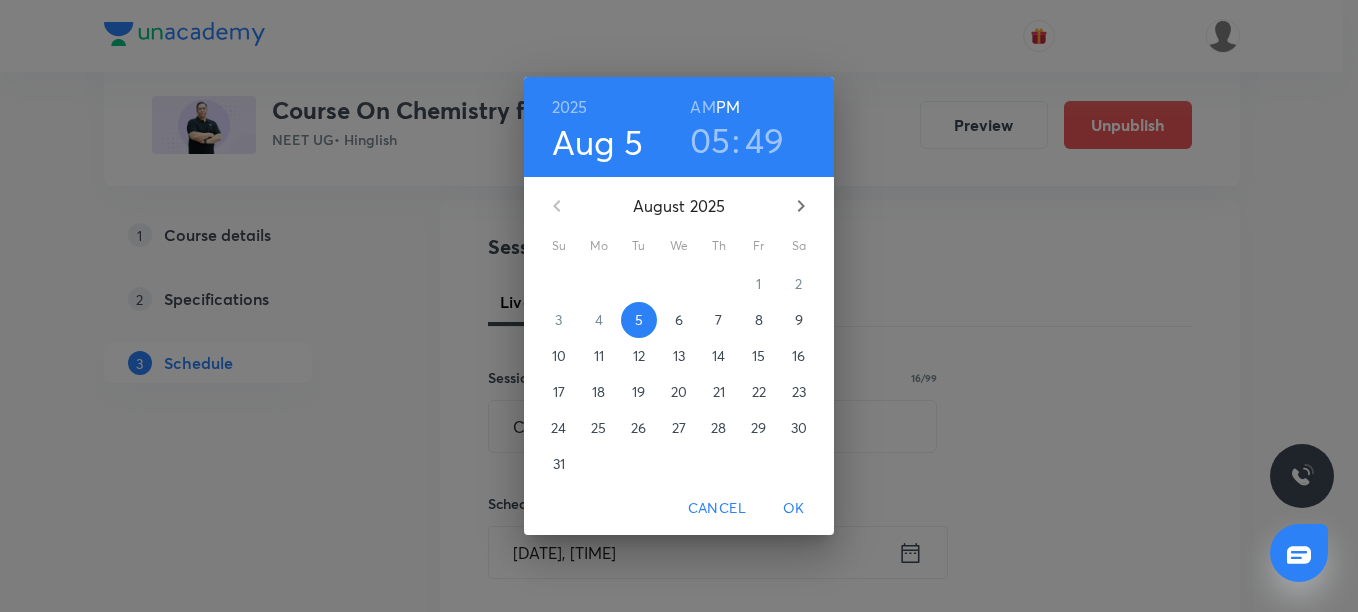 click on "05" at bounding box center [710, 140] 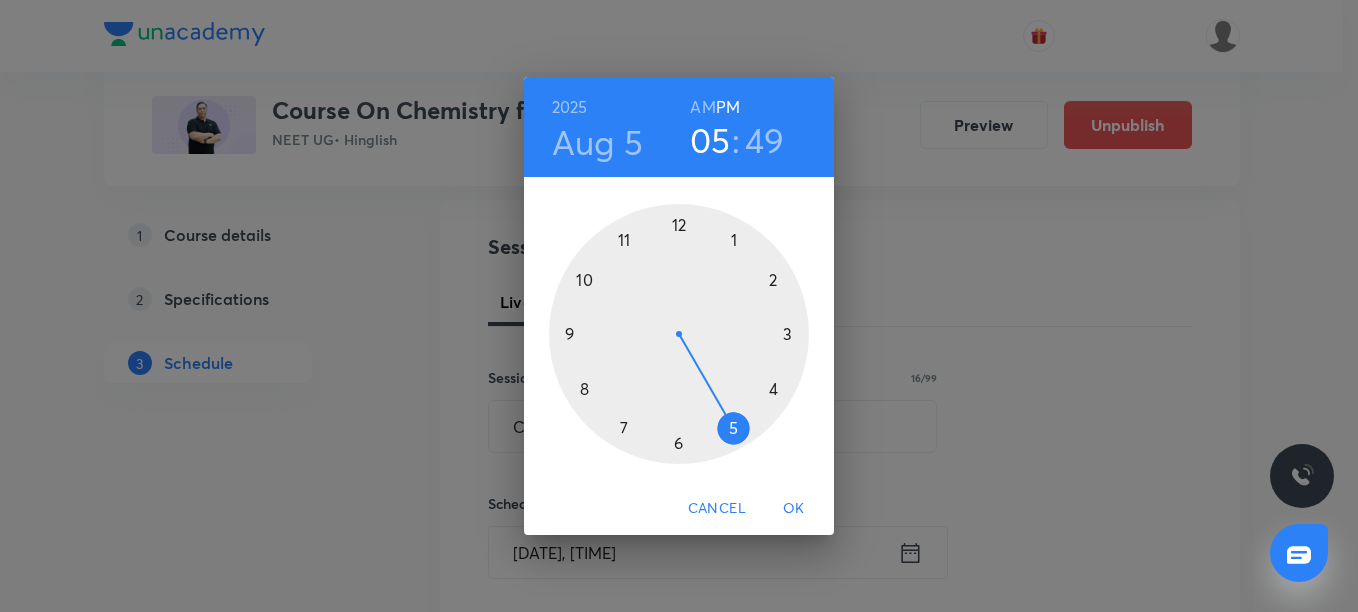 click at bounding box center (679, 334) 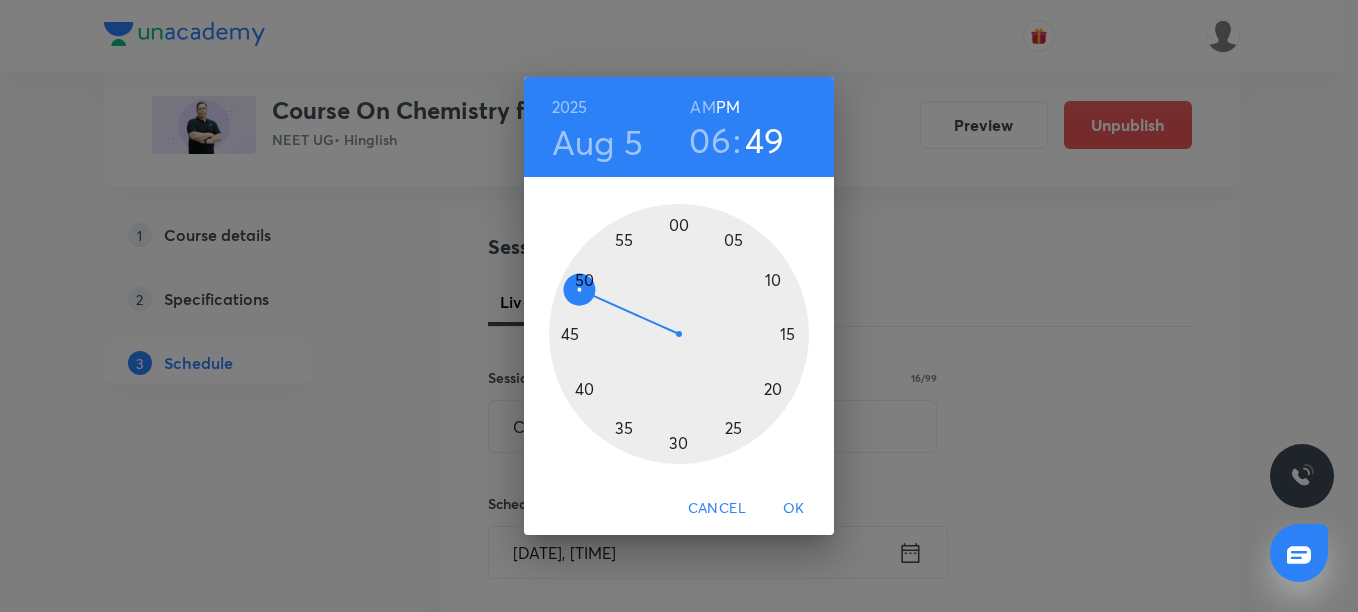 click at bounding box center (679, 334) 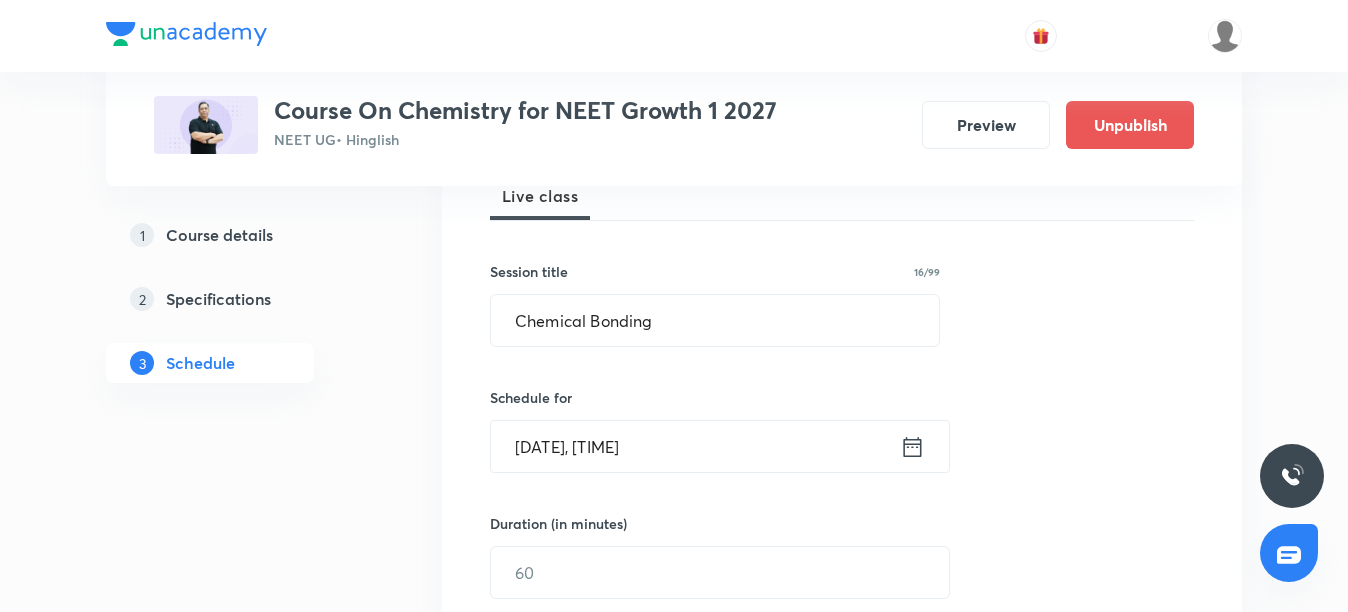 scroll, scrollTop: 400, scrollLeft: 0, axis: vertical 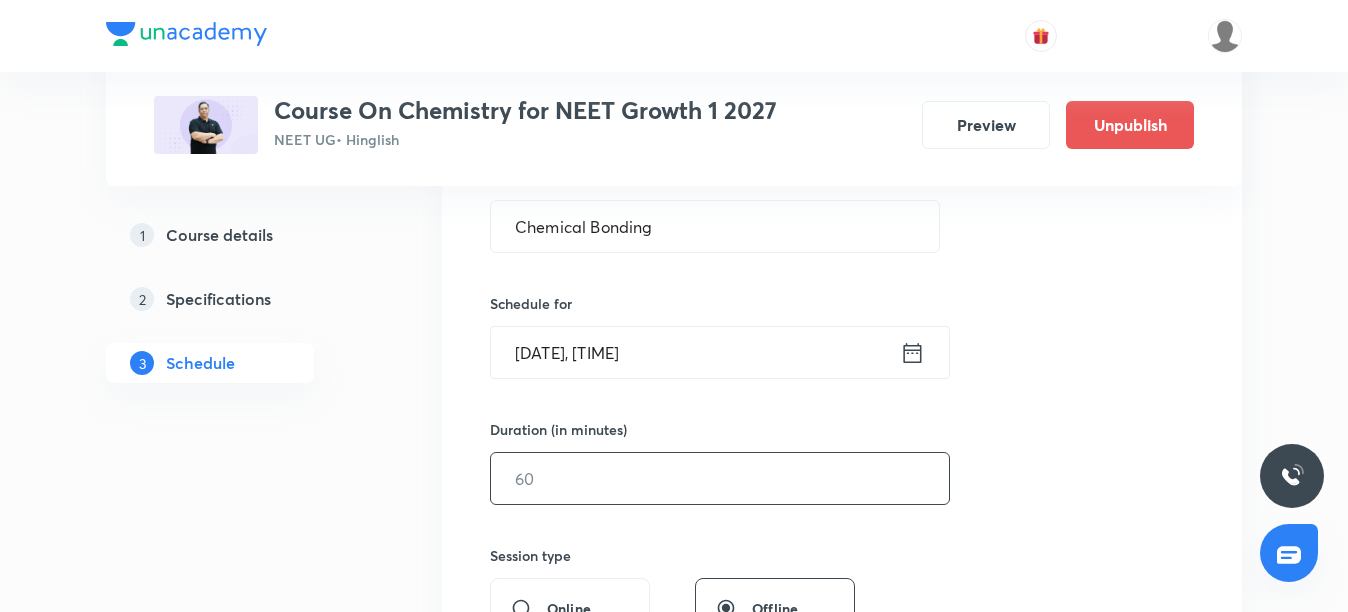 click at bounding box center [720, 478] 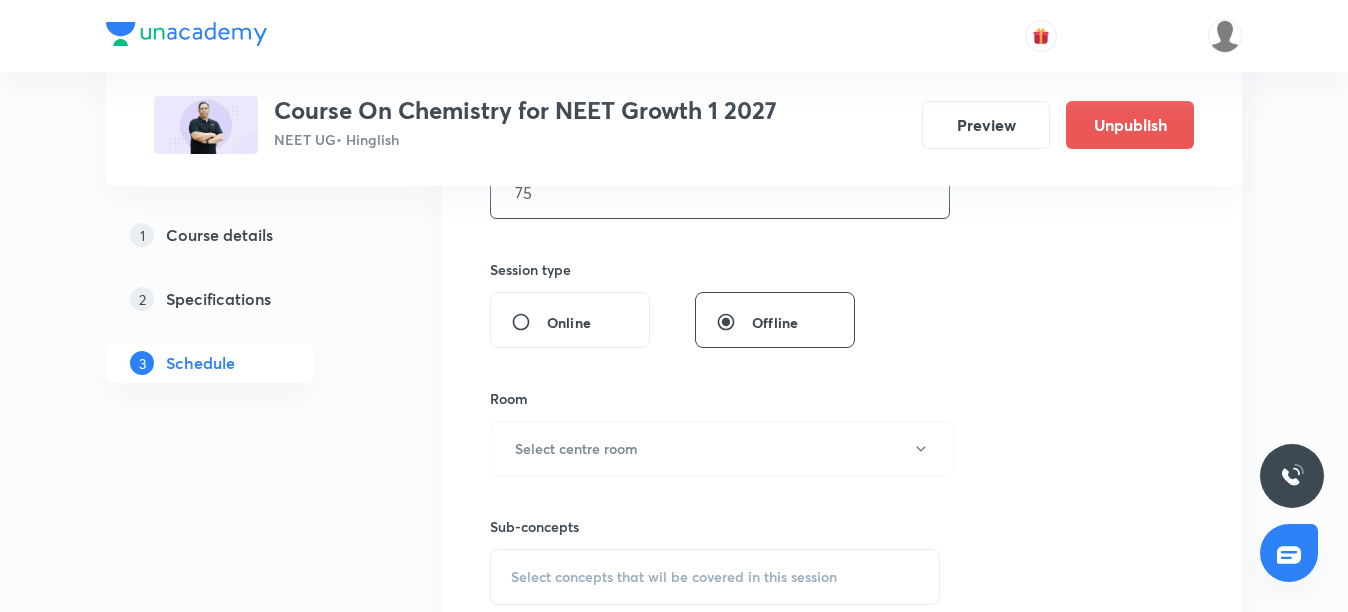 scroll, scrollTop: 700, scrollLeft: 0, axis: vertical 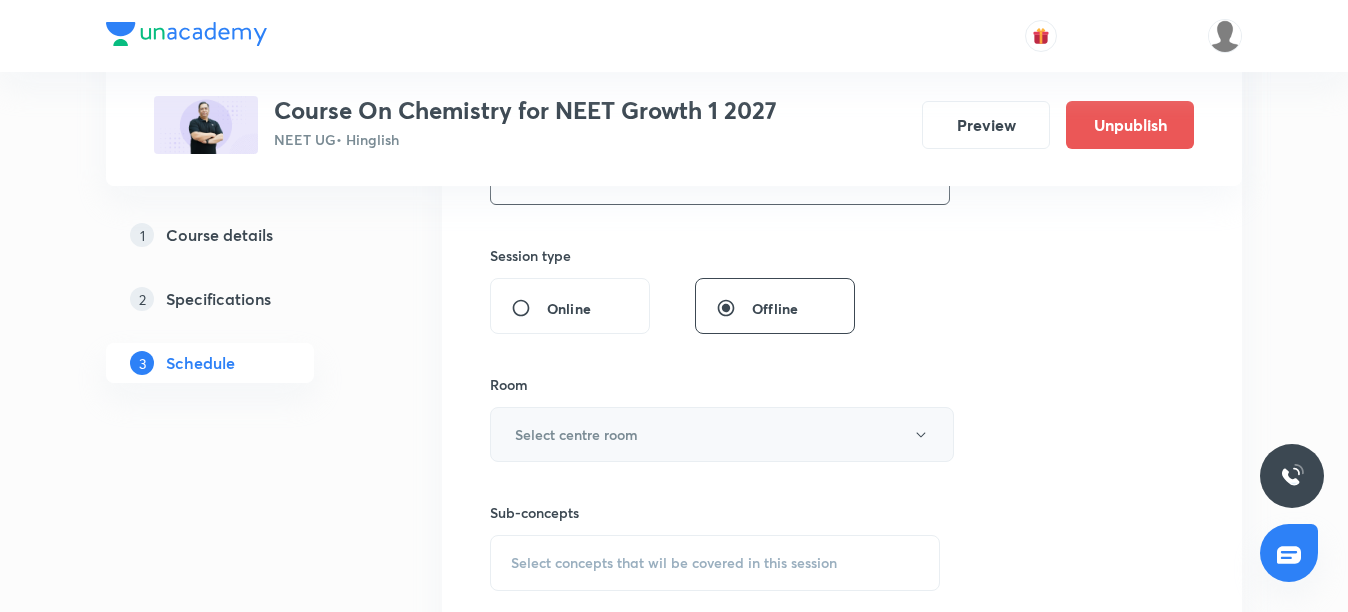 type on "75" 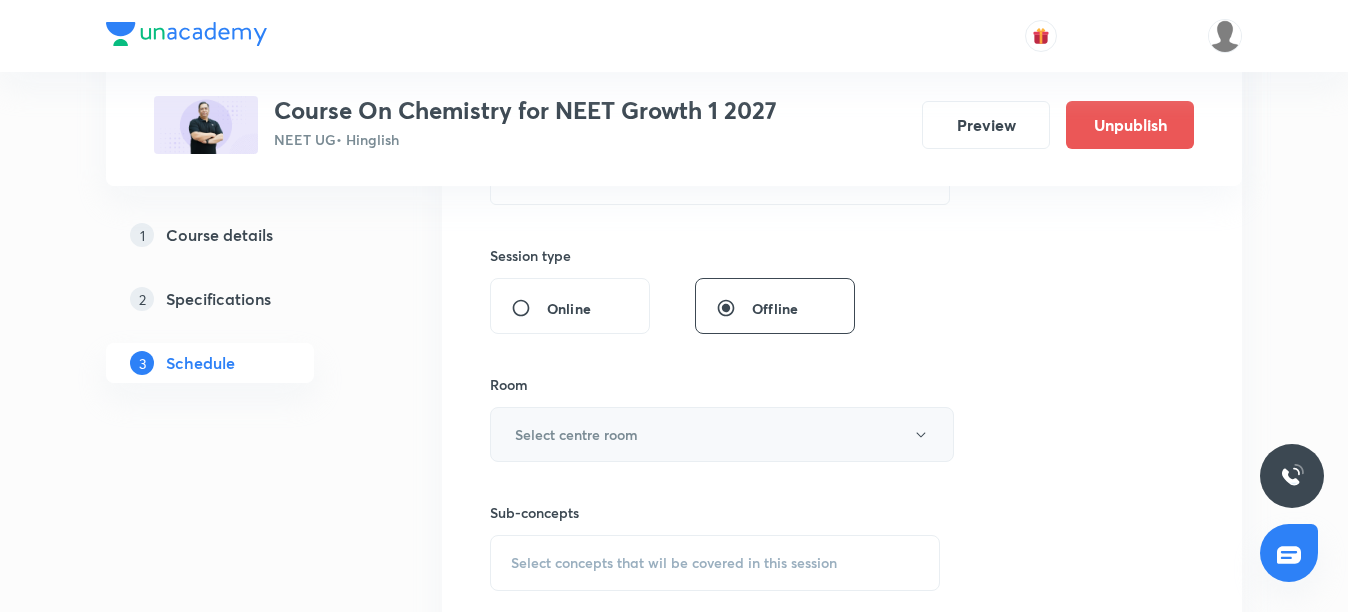 click on "Select centre room" at bounding box center [576, 434] 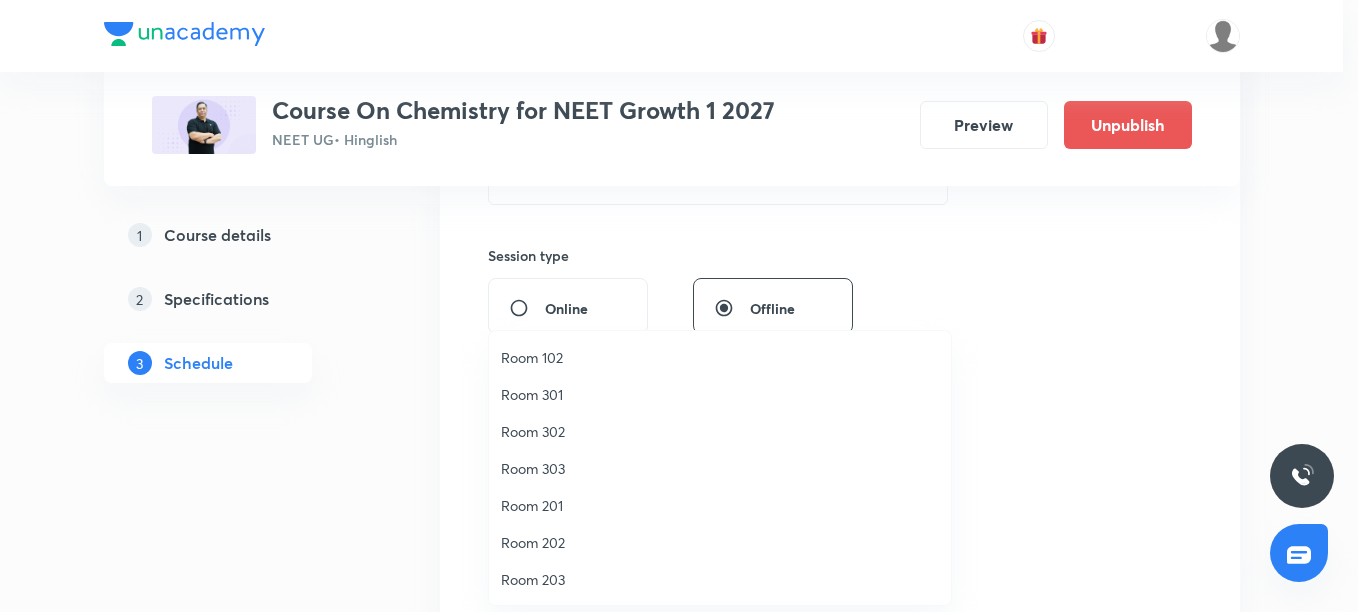 click on "Room 202" at bounding box center (720, 542) 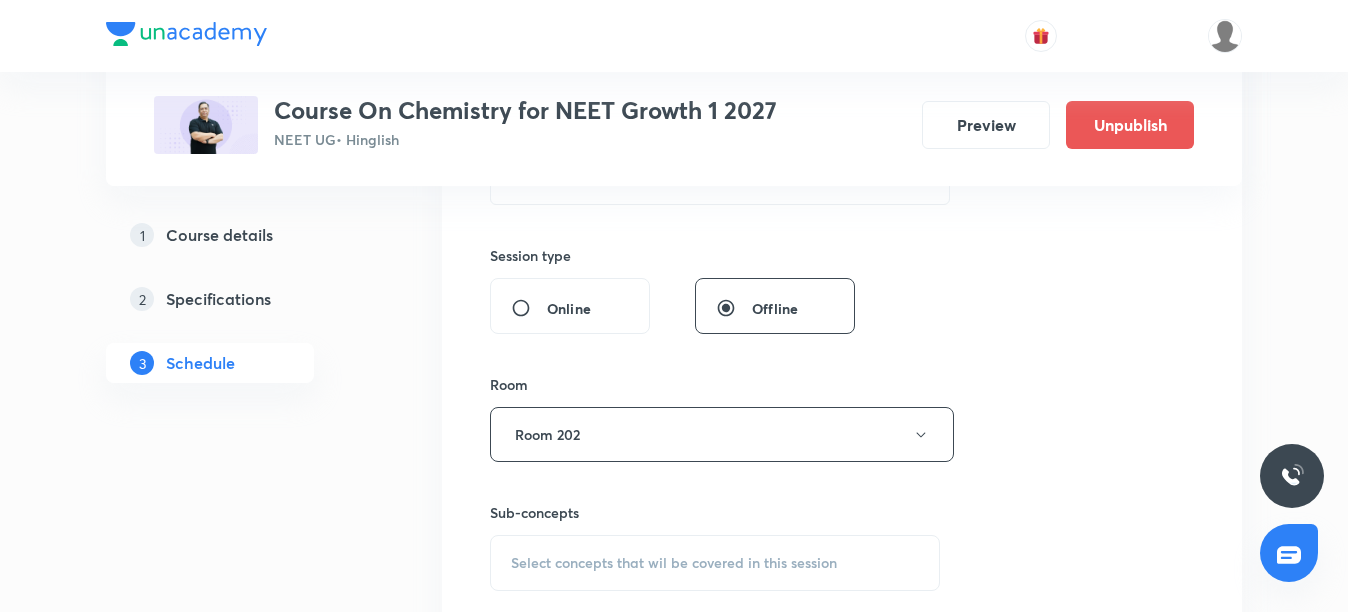 scroll, scrollTop: 800, scrollLeft: 0, axis: vertical 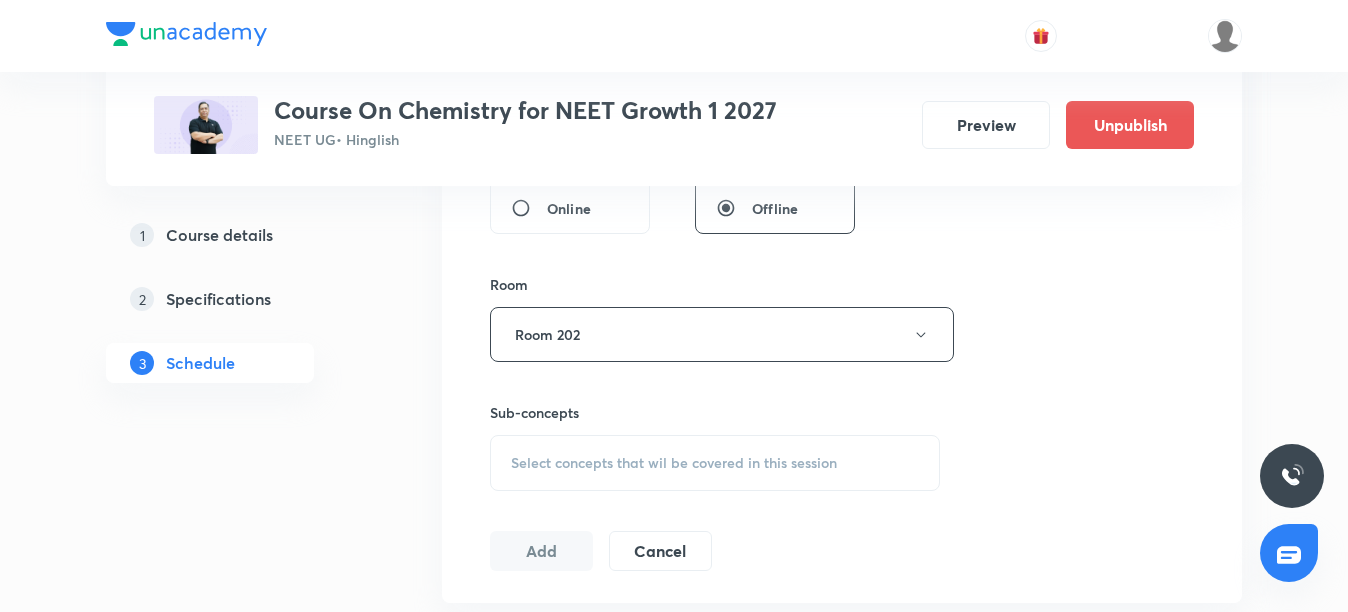 click on "Select concepts that wil be covered in this session" at bounding box center (715, 463) 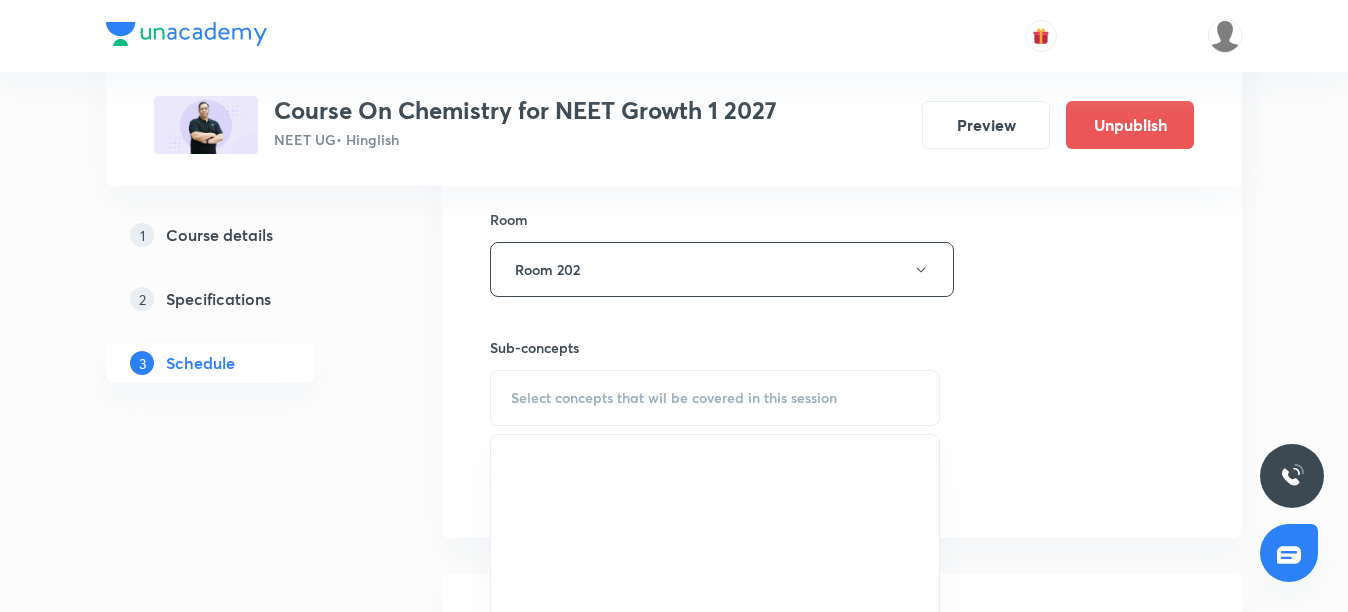 scroll, scrollTop: 900, scrollLeft: 0, axis: vertical 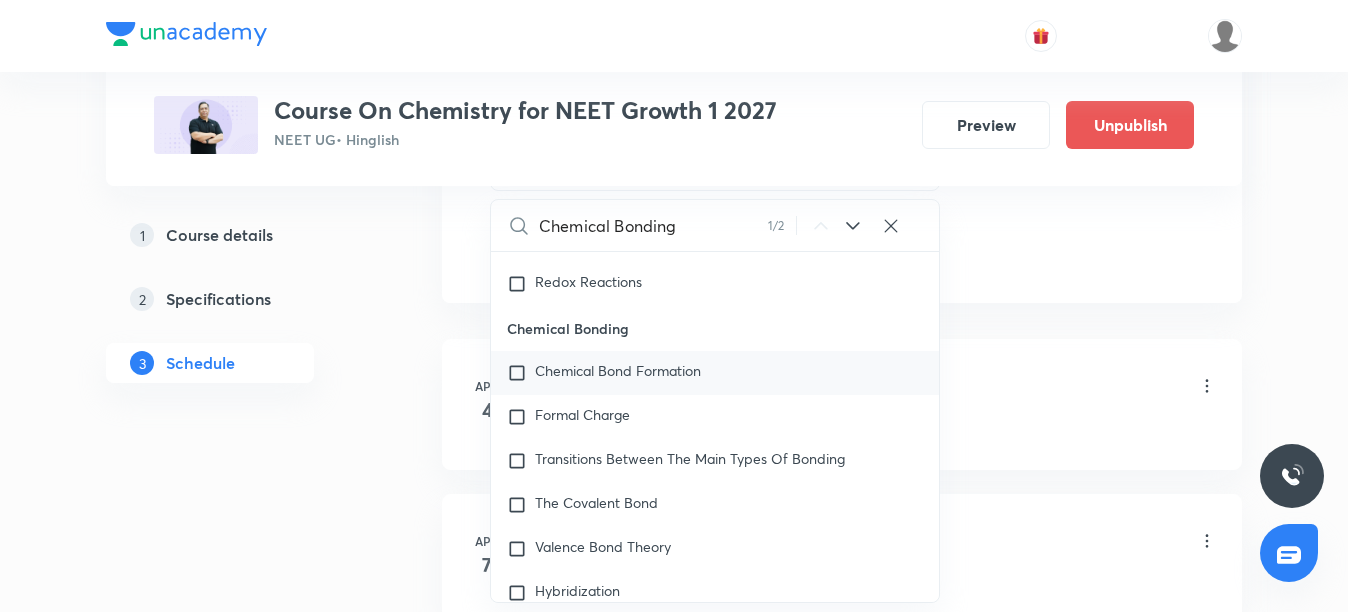 type on "Chemical Bonding" 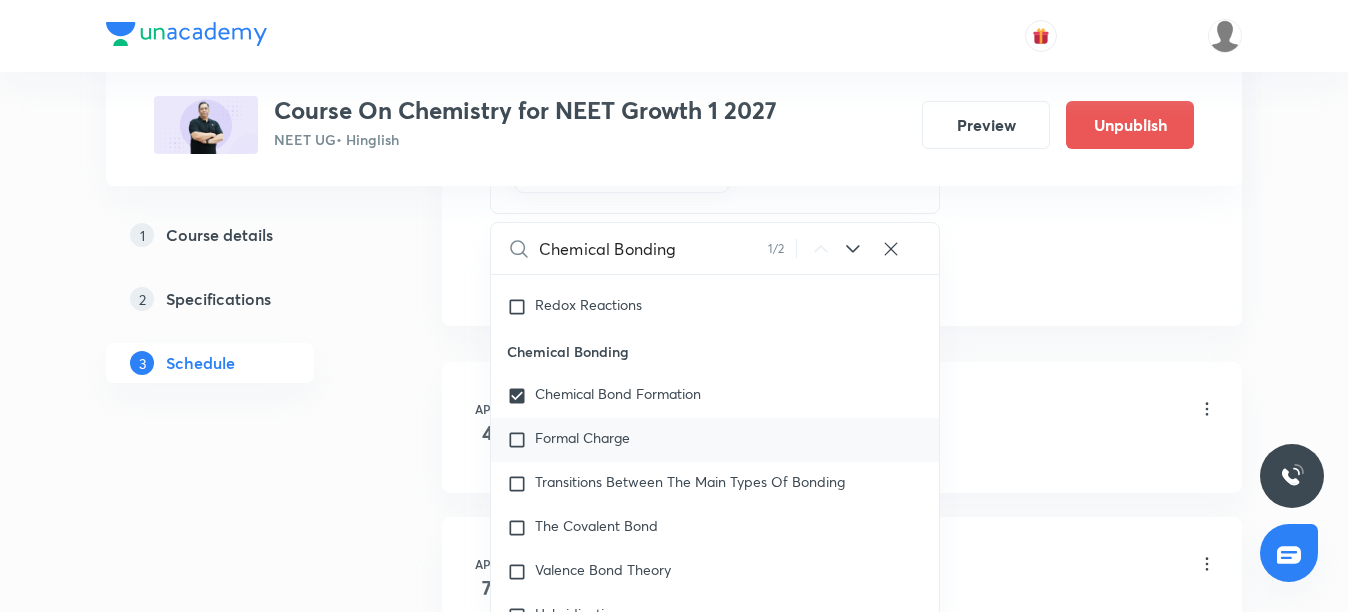 click on "Formal Charge" at bounding box center (582, 437) 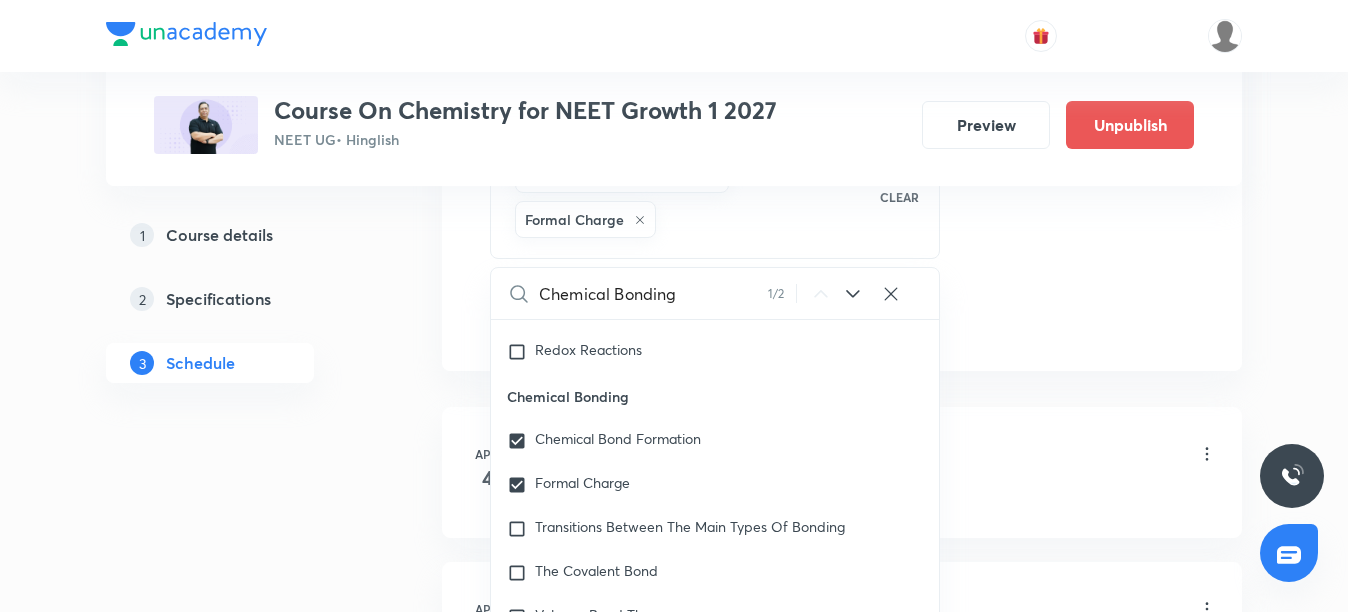 click on "Session  43 Live class Session title 16/99 Chemical Bonding ​ Schedule for Aug 5, 2025, 6:15 PM ​ Duration (in minutes) 75 ​   Session type Online Offline Room Room 202 Sub-concepts Chemical Bond Formation Formal Charge CLEAR Chemical Bonding 1 / 2 ​ Chemistry - Full Syllabus Mock Questions Chemistry - Full Syllabus Mock Questions Chemistry Previous Year Covered previously Chemistry Previous Year Questions Chemistry Previous Year Questions General Topics & Mole Concept Basic Concepts Covered previously Mole – Basic Introduction Covered previously Percentage Composition Covered previously Stoichiometry Covered previously Principle of Atom Conservation (POAC) Covered previously Relation between Stoichiometric Quantities Covered previously Application of Mole Concept: Gravimetric Analysis Covered previously Electronic Configuration Of Atoms (Hund's rule) Covered previously  Quantum Numbers (Magnetic Quantum no.) Covered previously Quantum Numbers(Pauli's Exclusion law) Covered previously Atomic Models" at bounding box center (842, -165) 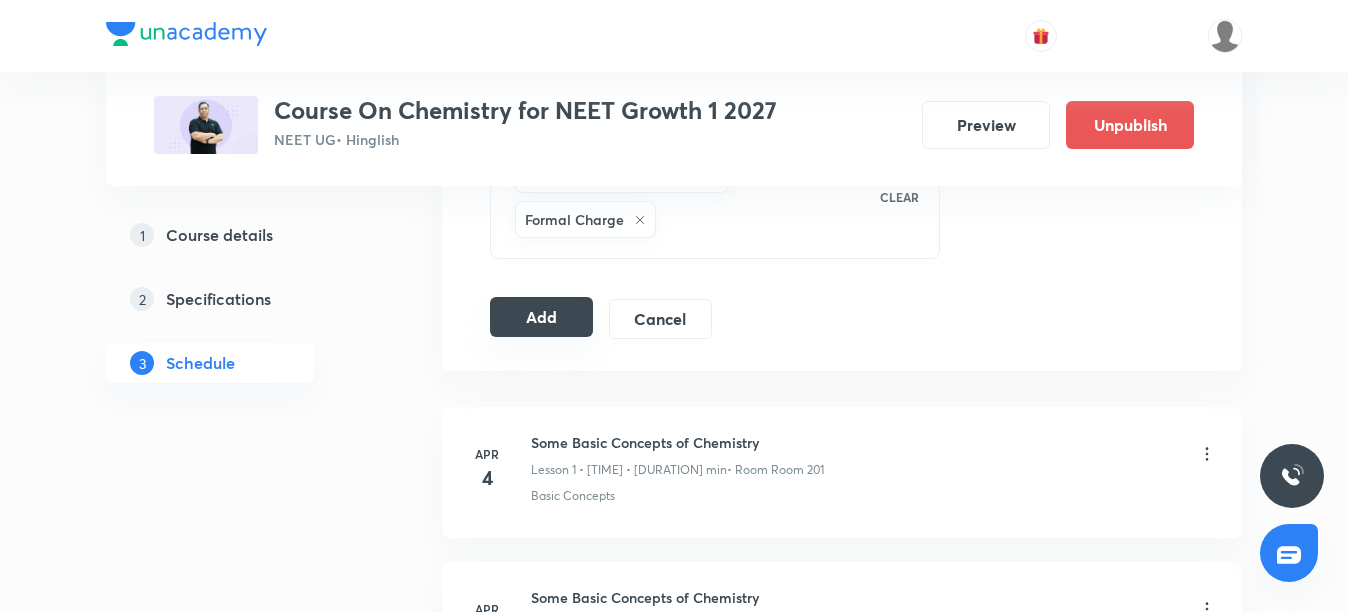 click on "Add" at bounding box center [541, 317] 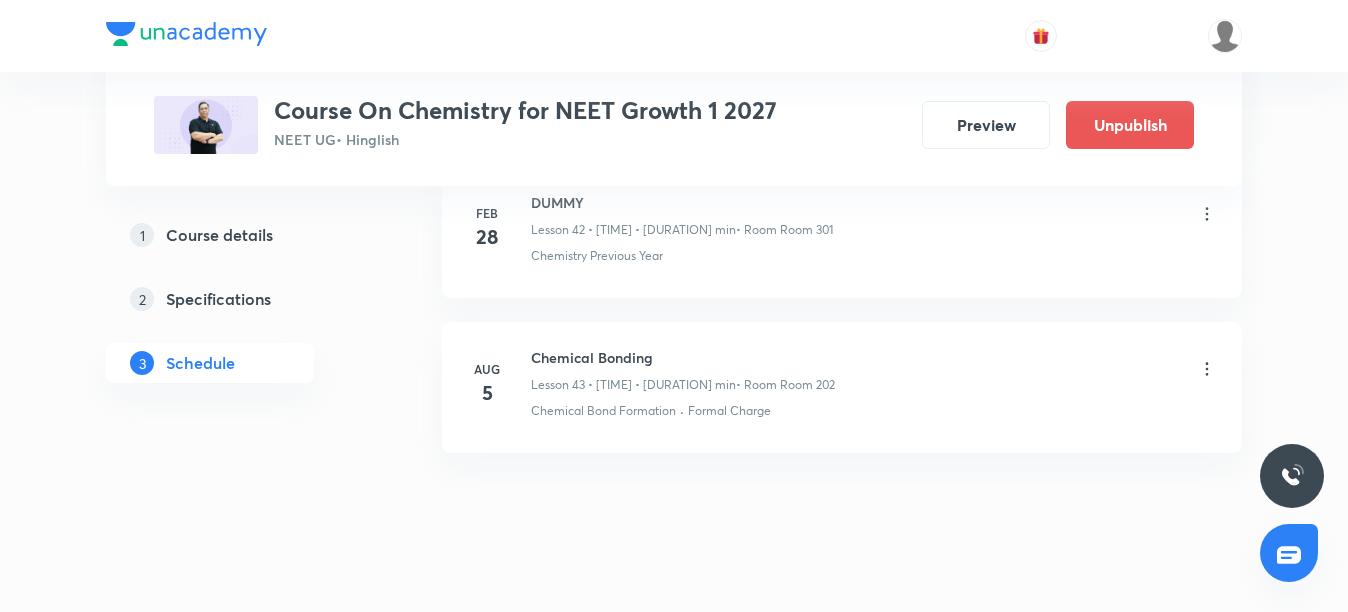 scroll, scrollTop: 6982, scrollLeft: 0, axis: vertical 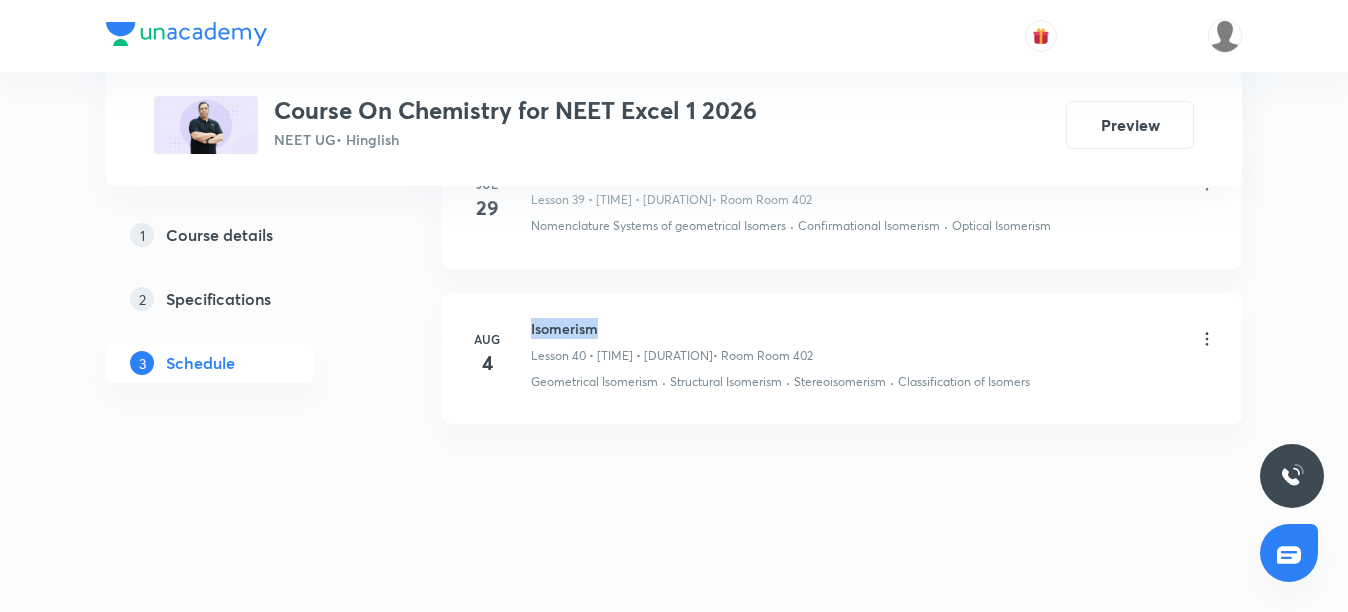 drag, startPoint x: 529, startPoint y: 316, endPoint x: 601, endPoint y: 327, distance: 72.835434 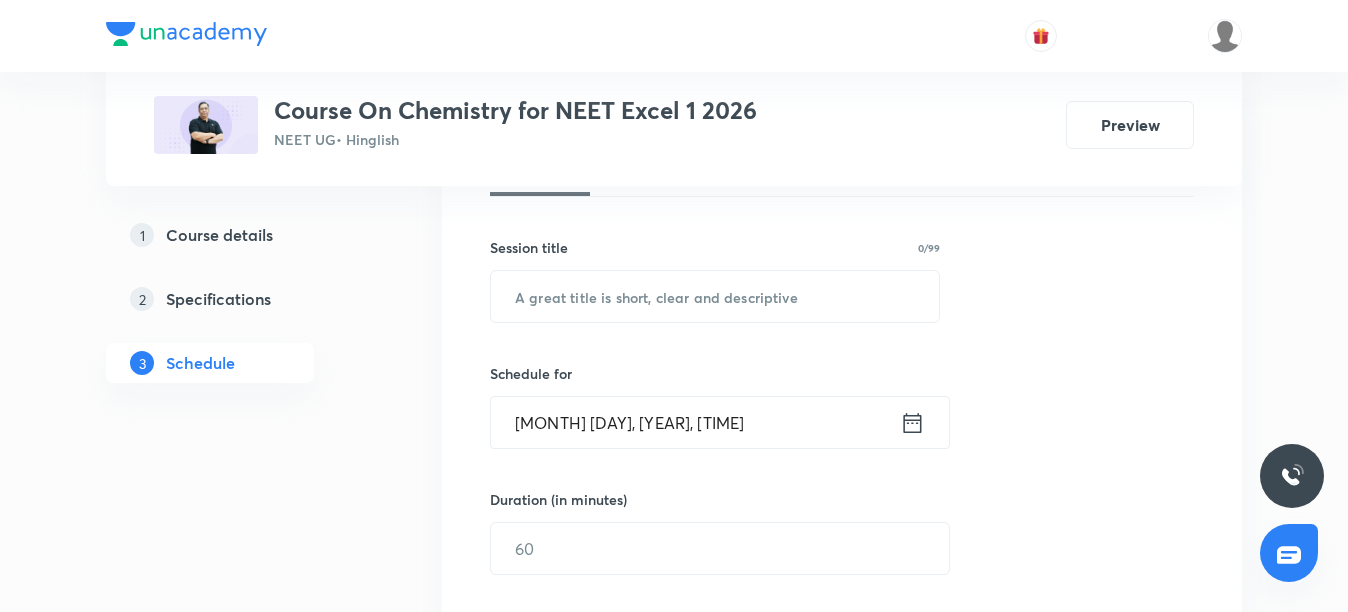 scroll, scrollTop: 280, scrollLeft: 0, axis: vertical 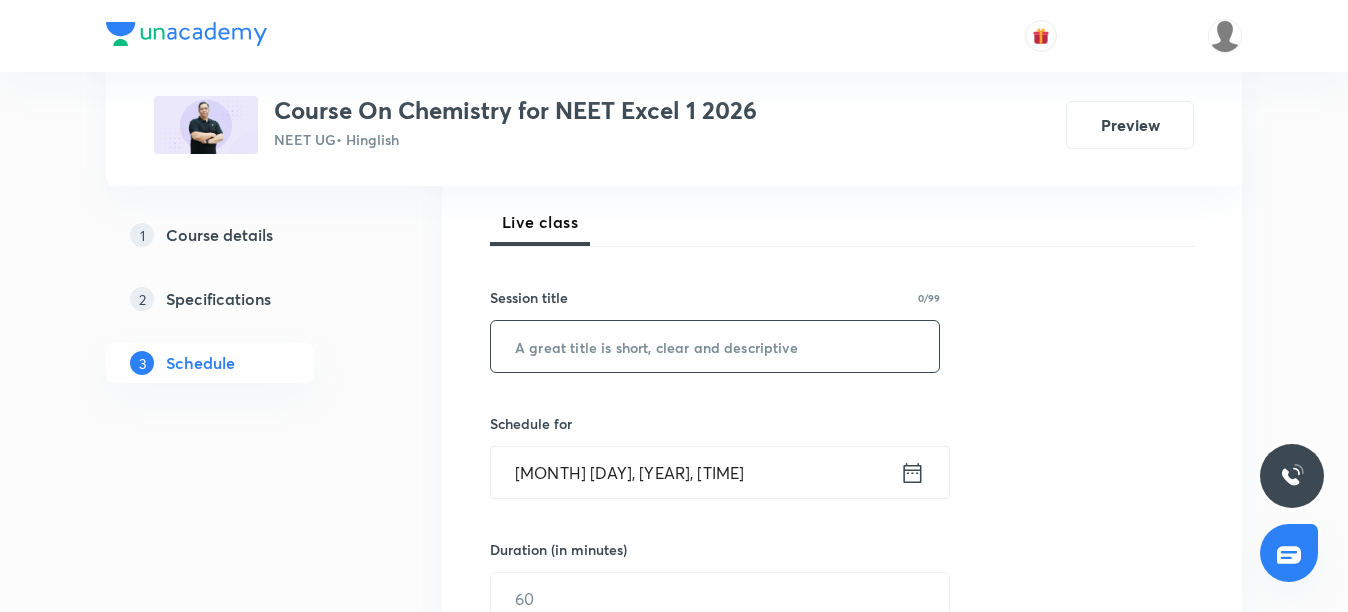 click at bounding box center [715, 346] 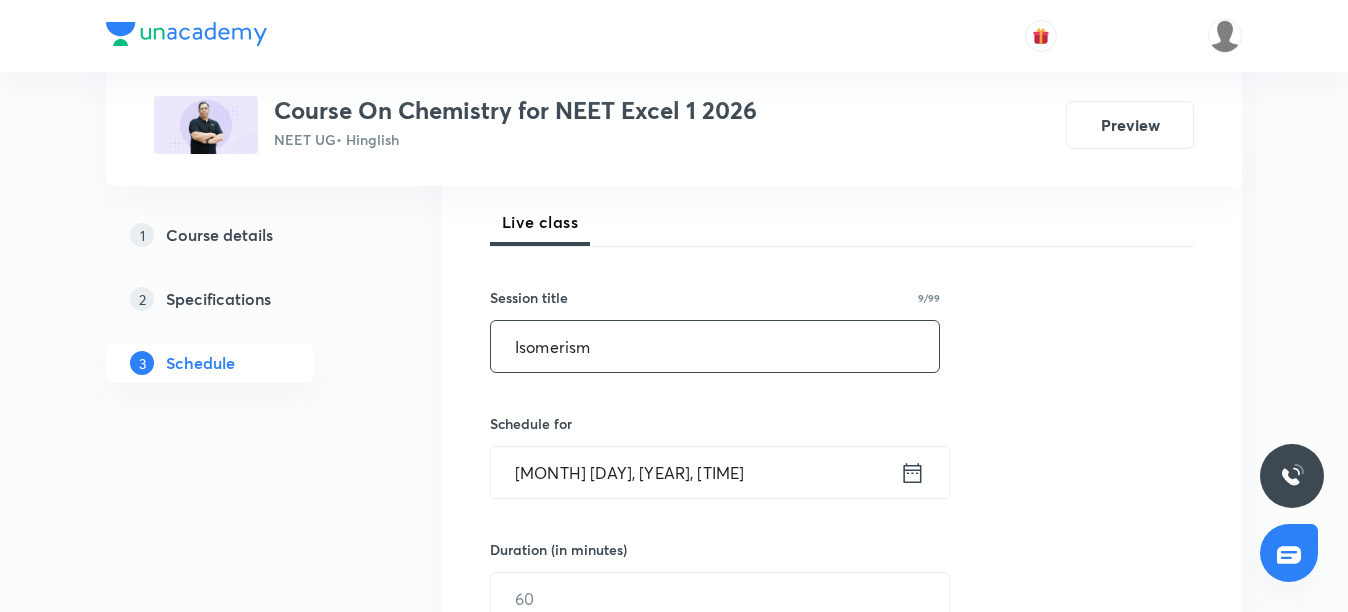 type on "Isomerism" 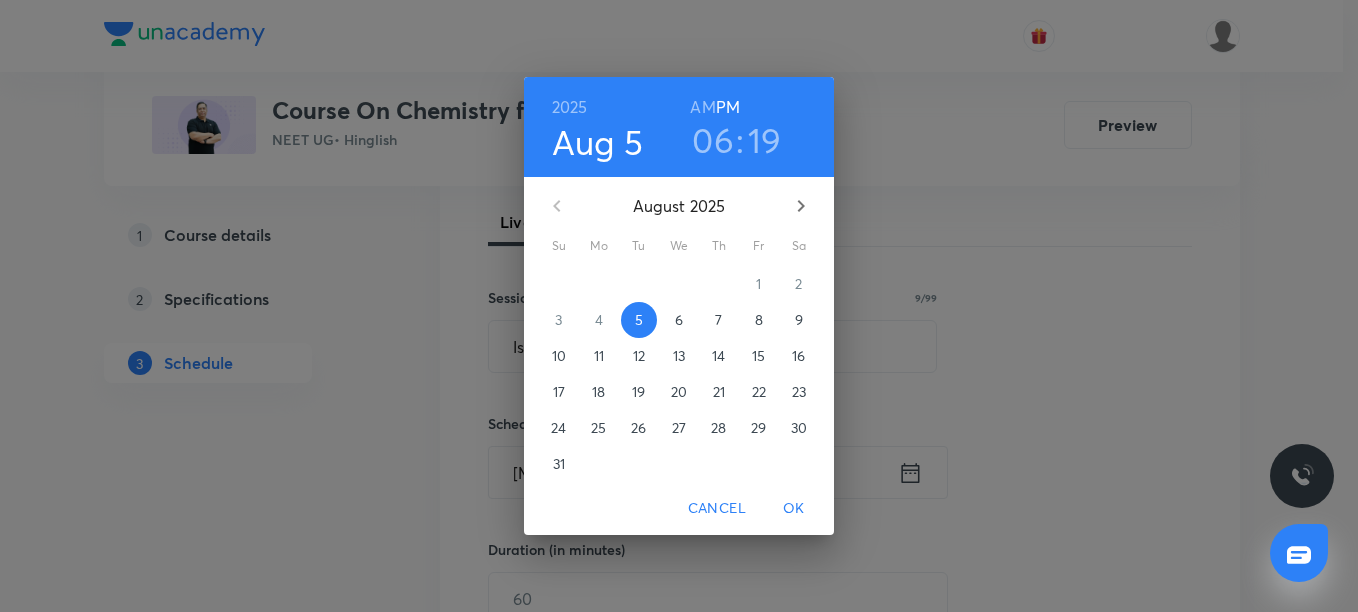 click on "6" at bounding box center (679, 320) 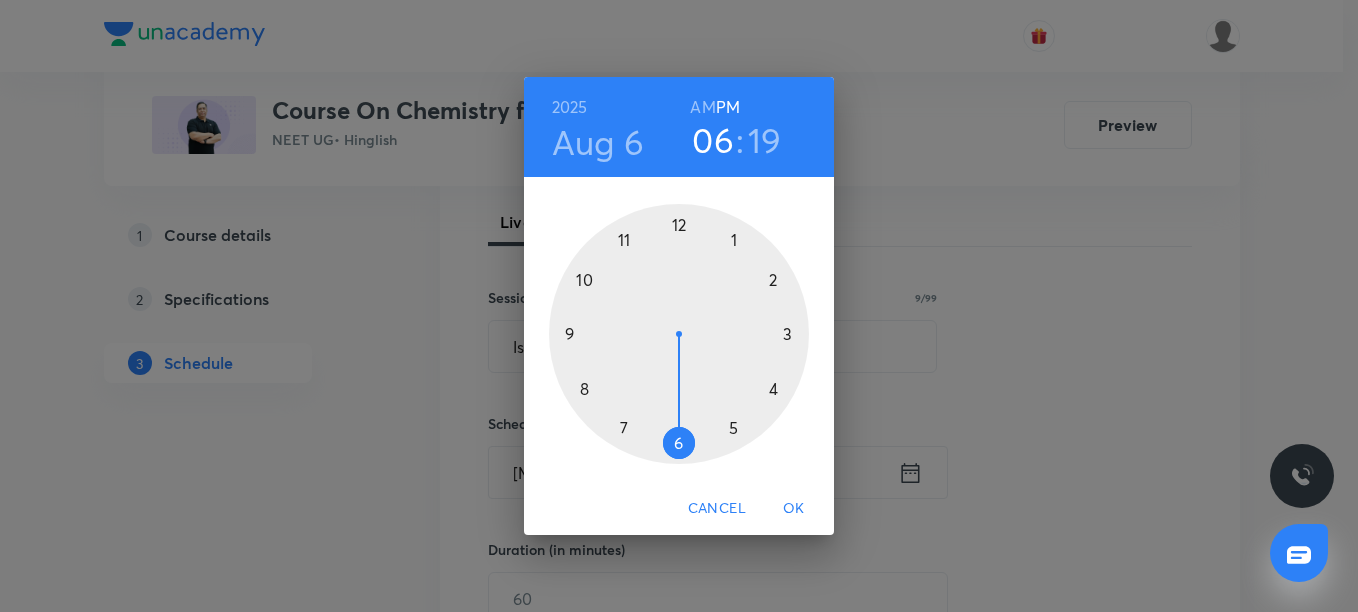 click at bounding box center (679, 334) 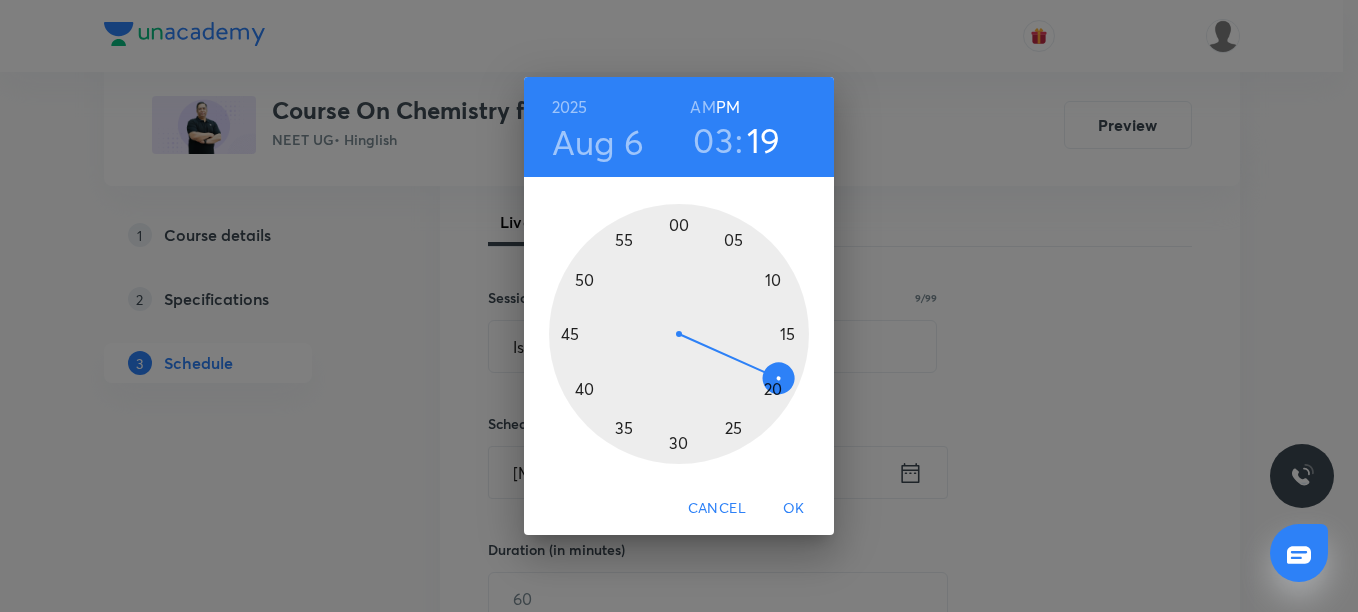 click at bounding box center (679, 334) 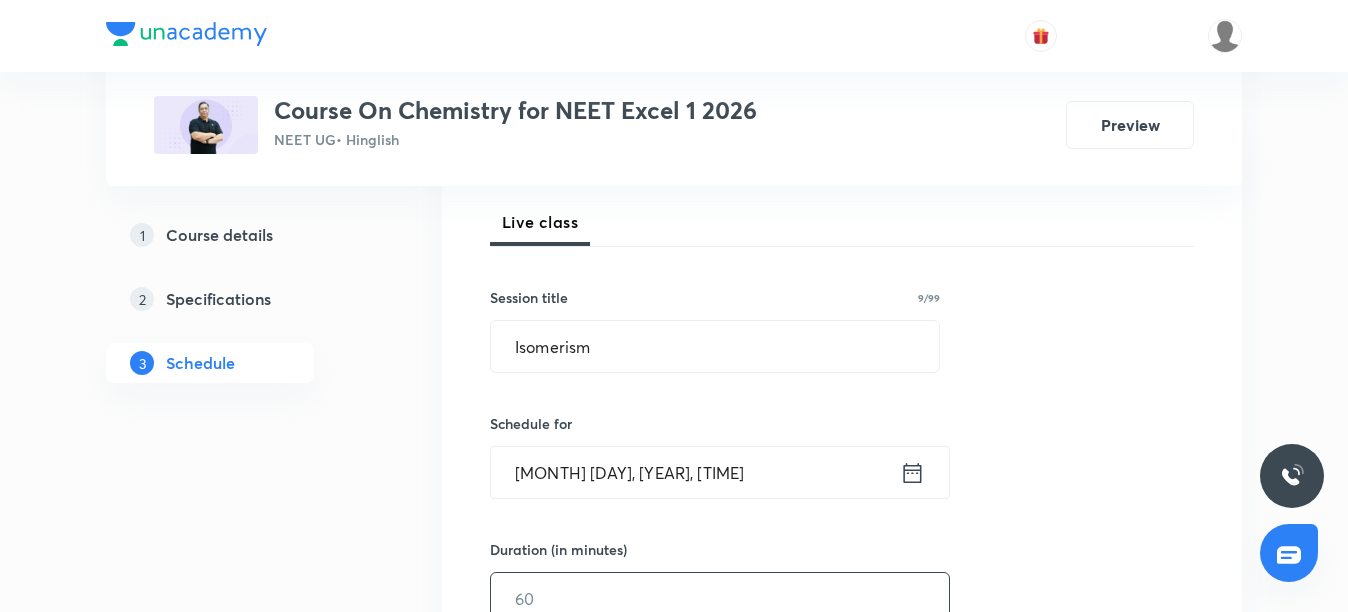 click at bounding box center (720, 598) 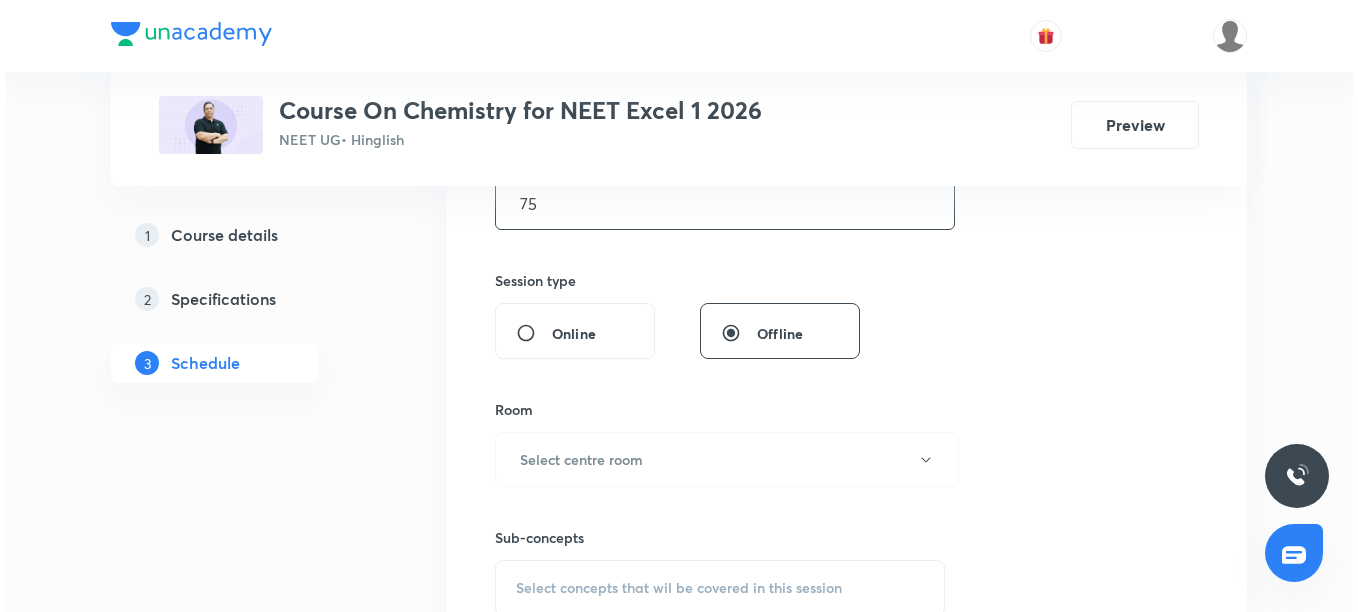 scroll, scrollTop: 680, scrollLeft: 0, axis: vertical 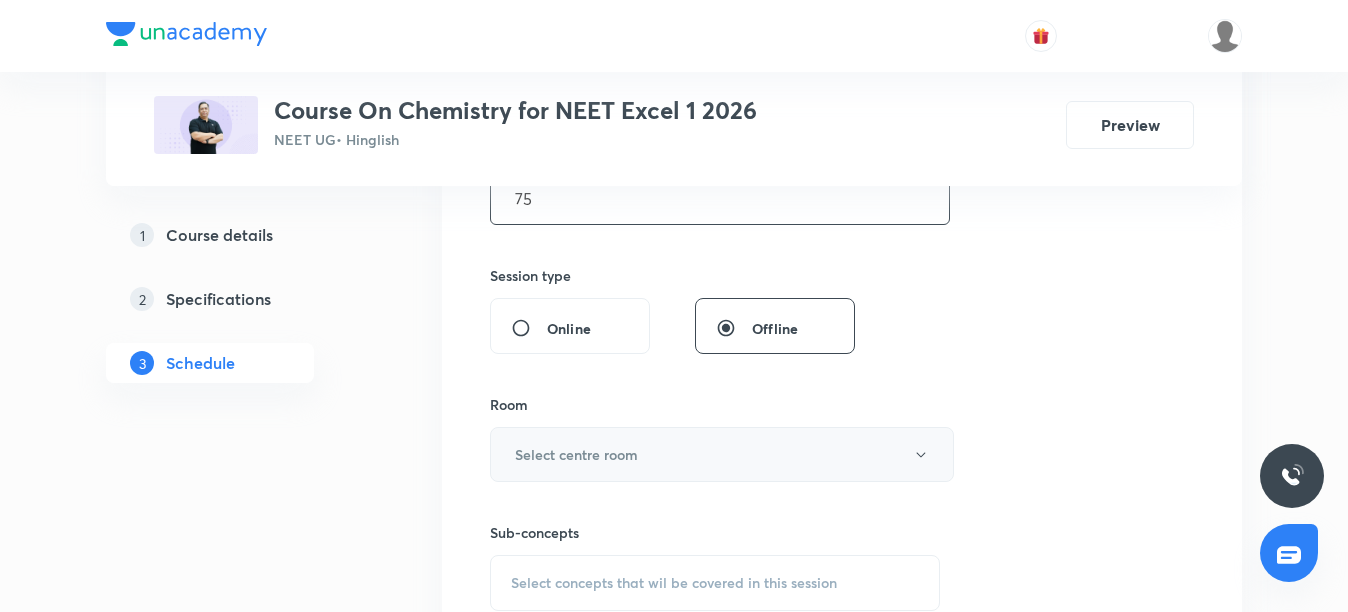 type on "75" 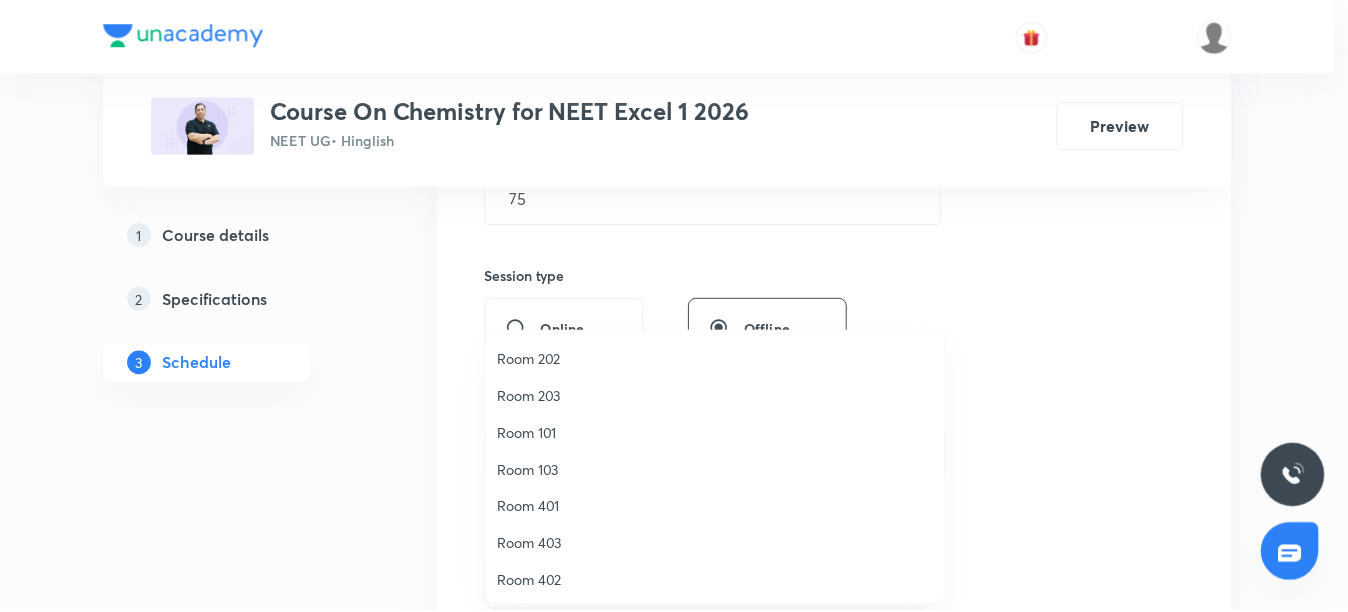 scroll, scrollTop: 186, scrollLeft: 0, axis: vertical 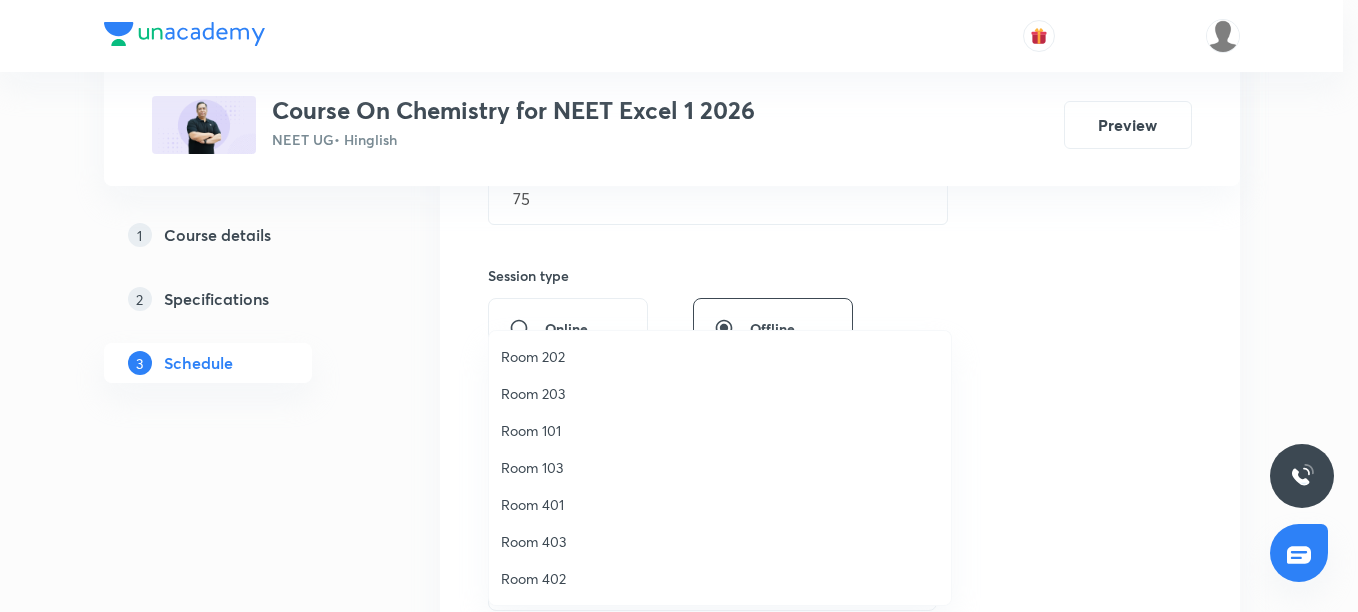 click on "Room  402" at bounding box center (720, 578) 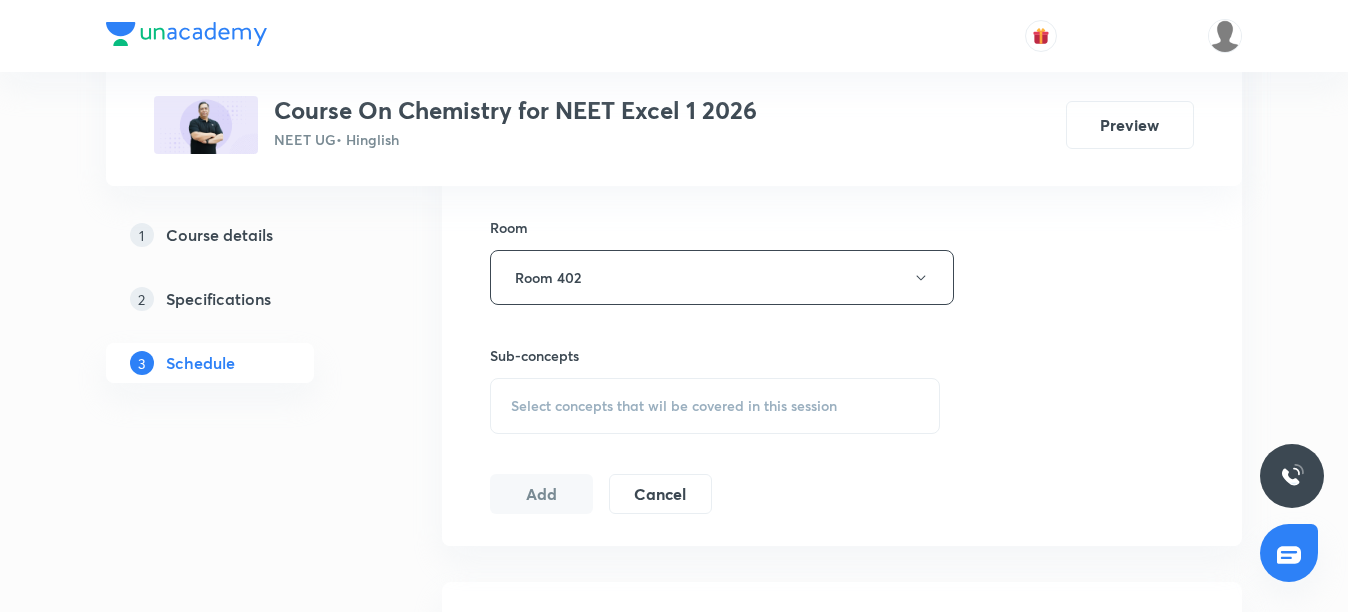 scroll, scrollTop: 880, scrollLeft: 0, axis: vertical 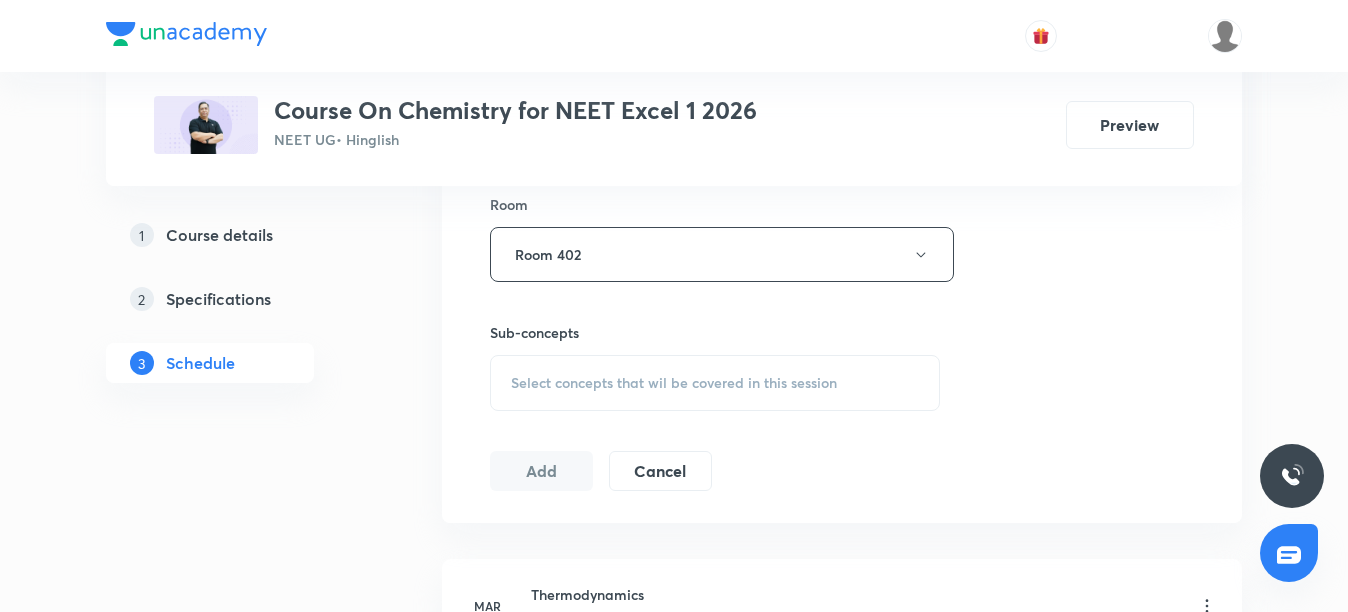 click on "Select concepts that wil be covered in this session" at bounding box center (674, 383) 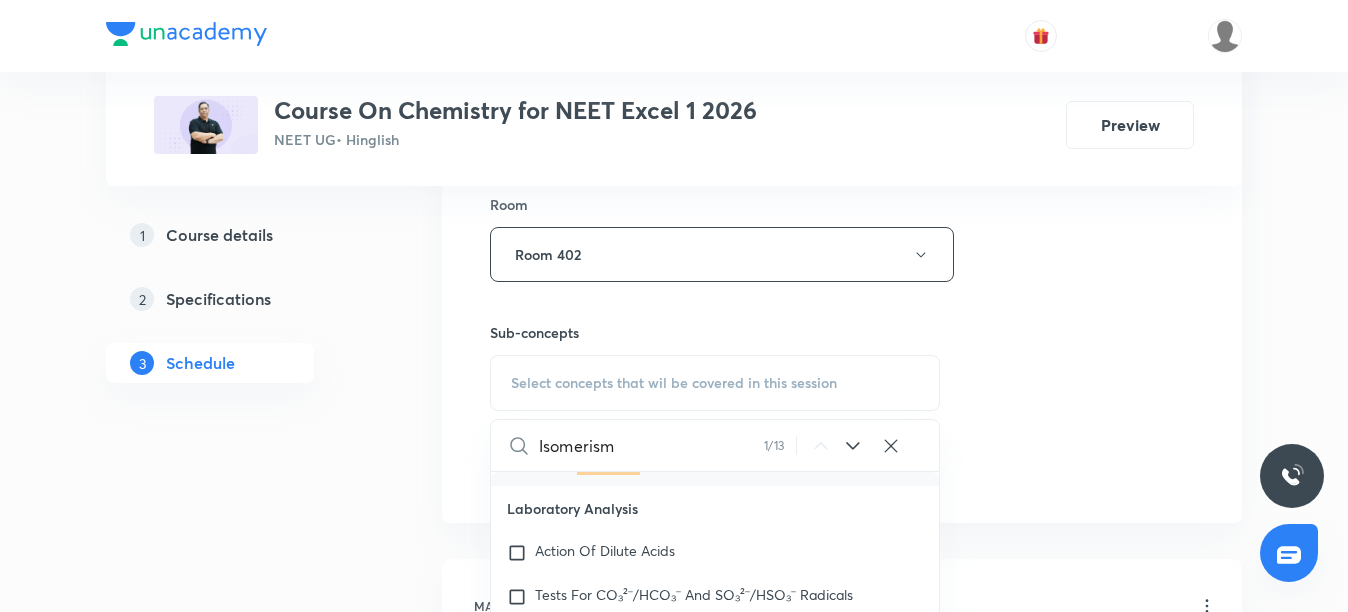 scroll, scrollTop: 22789, scrollLeft: 0, axis: vertical 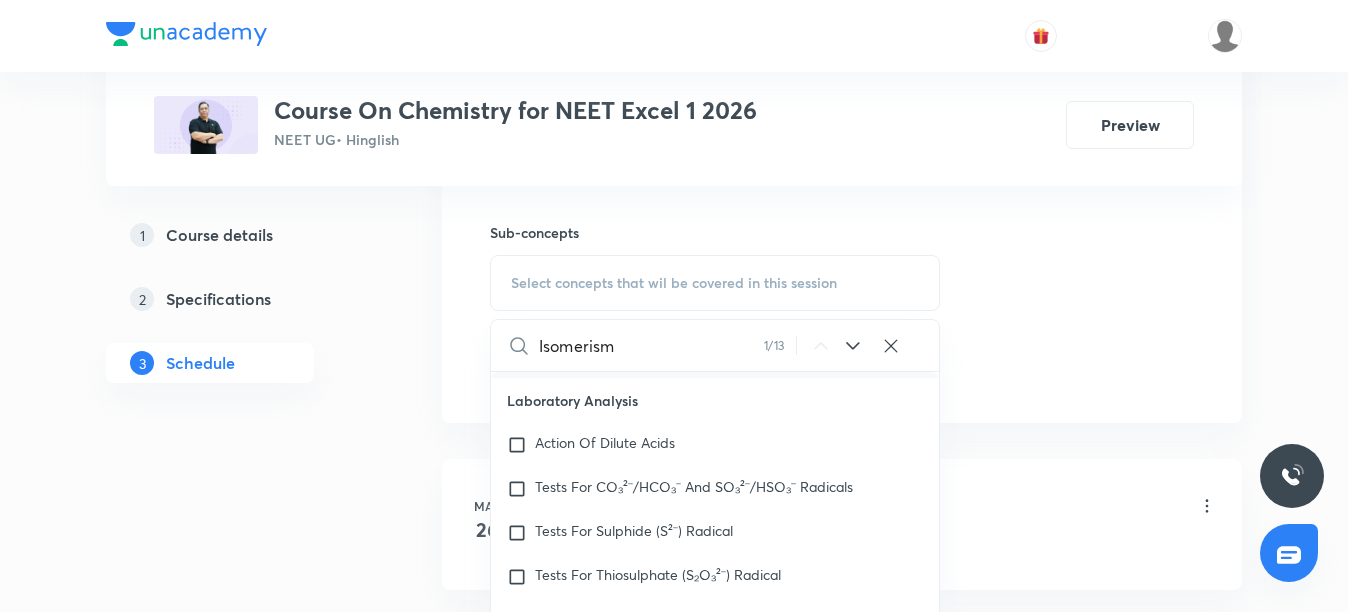 type on "Isomerism" 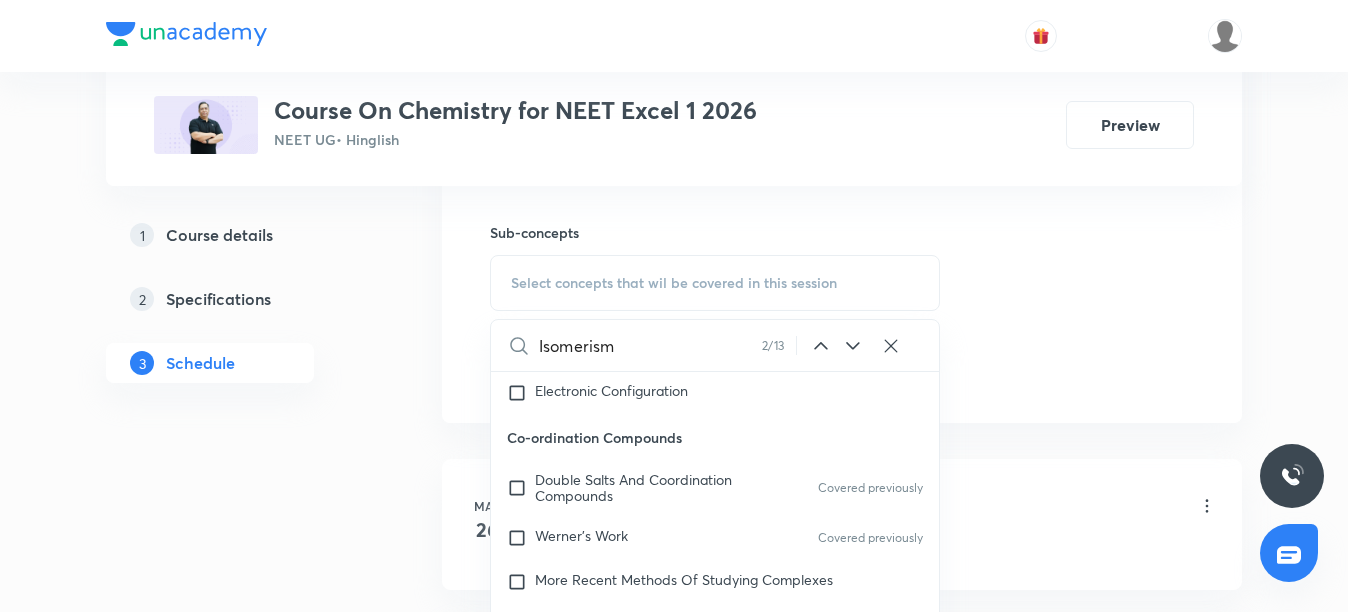 scroll, scrollTop: 32928, scrollLeft: 0, axis: vertical 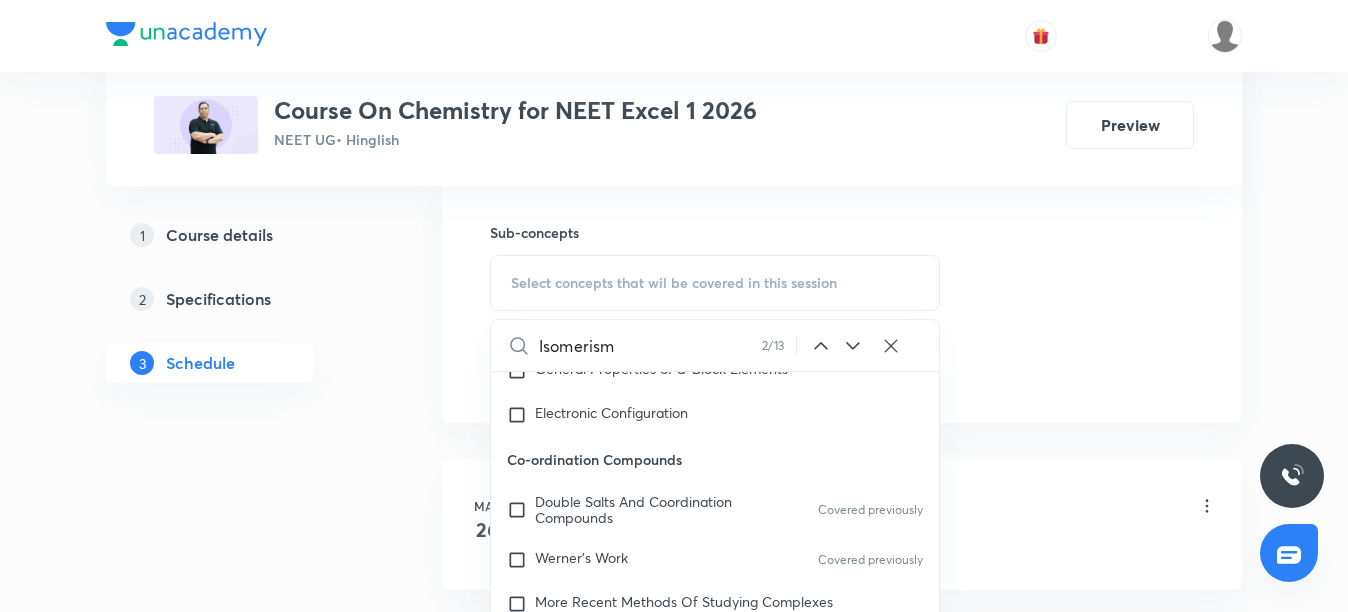 click 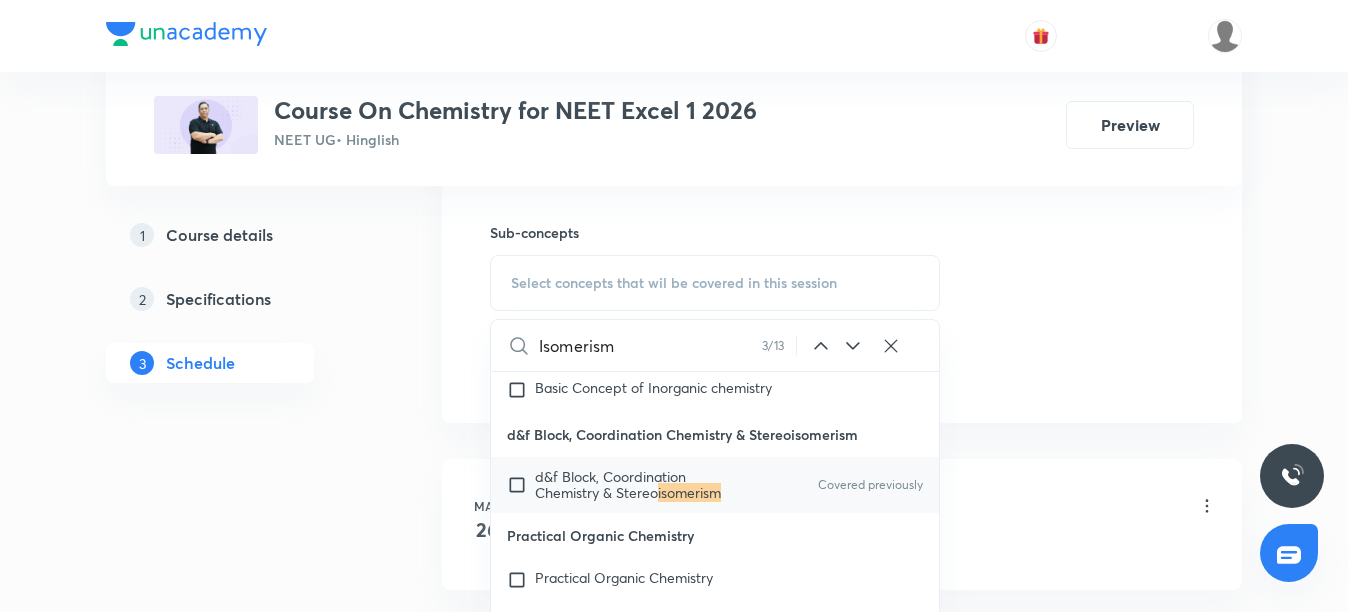 scroll, scrollTop: 37016, scrollLeft: 0, axis: vertical 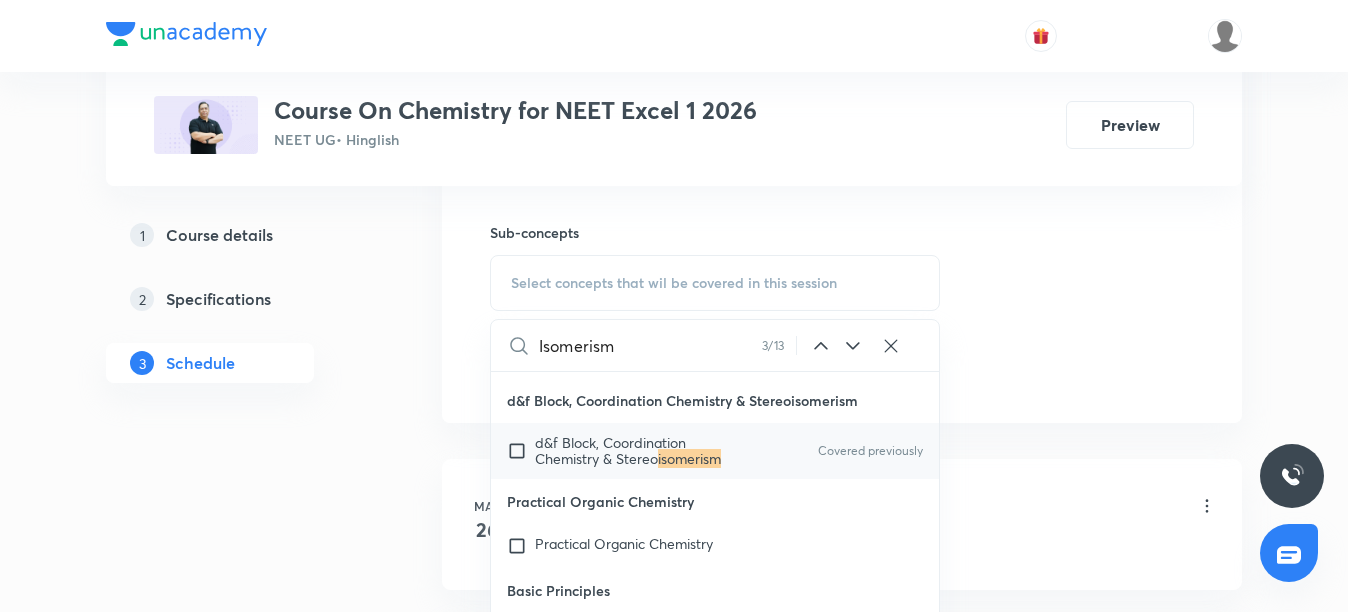 click 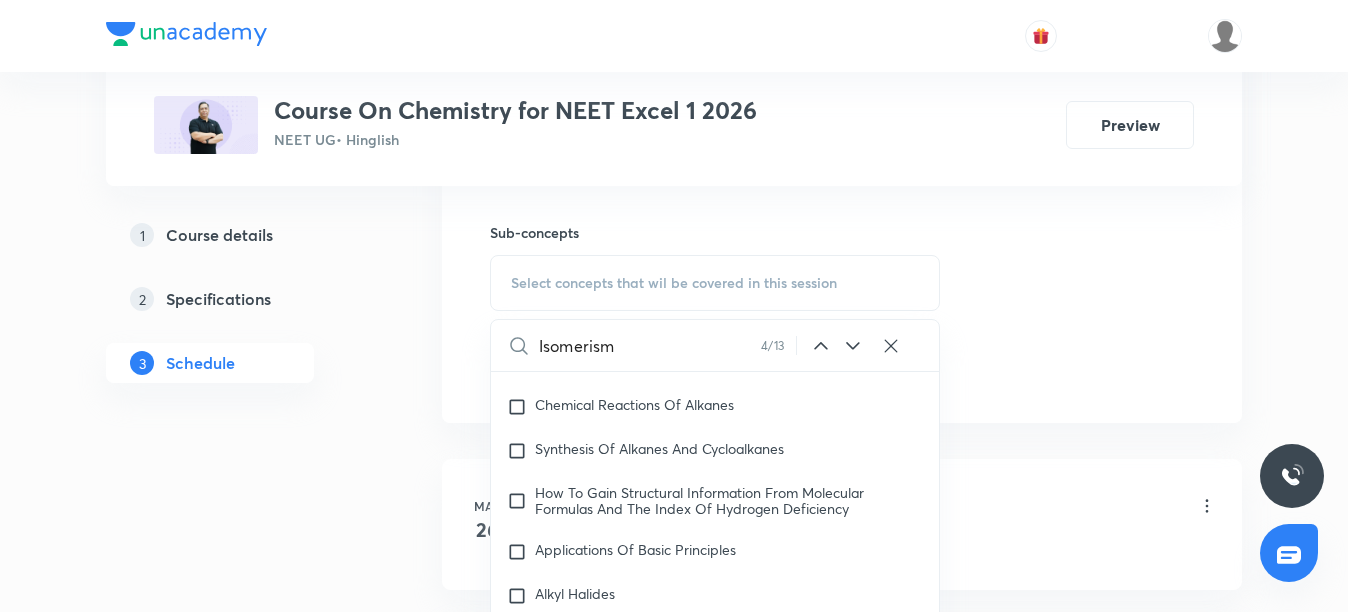 scroll, scrollTop: 39914, scrollLeft: 0, axis: vertical 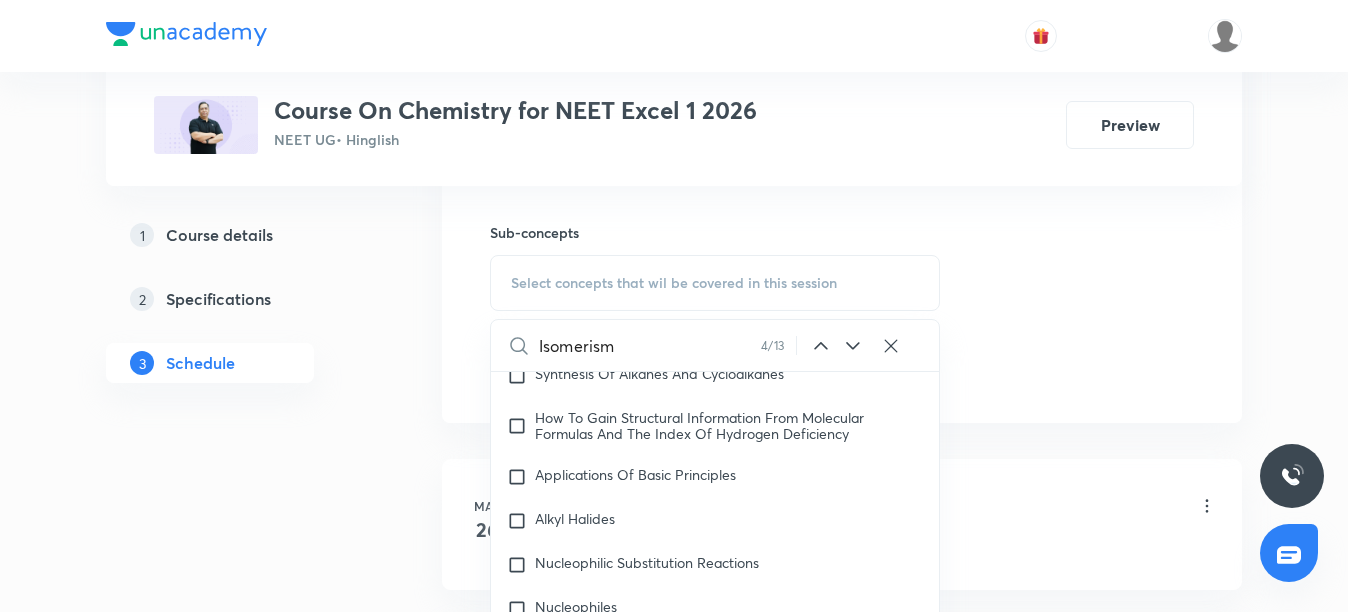 click 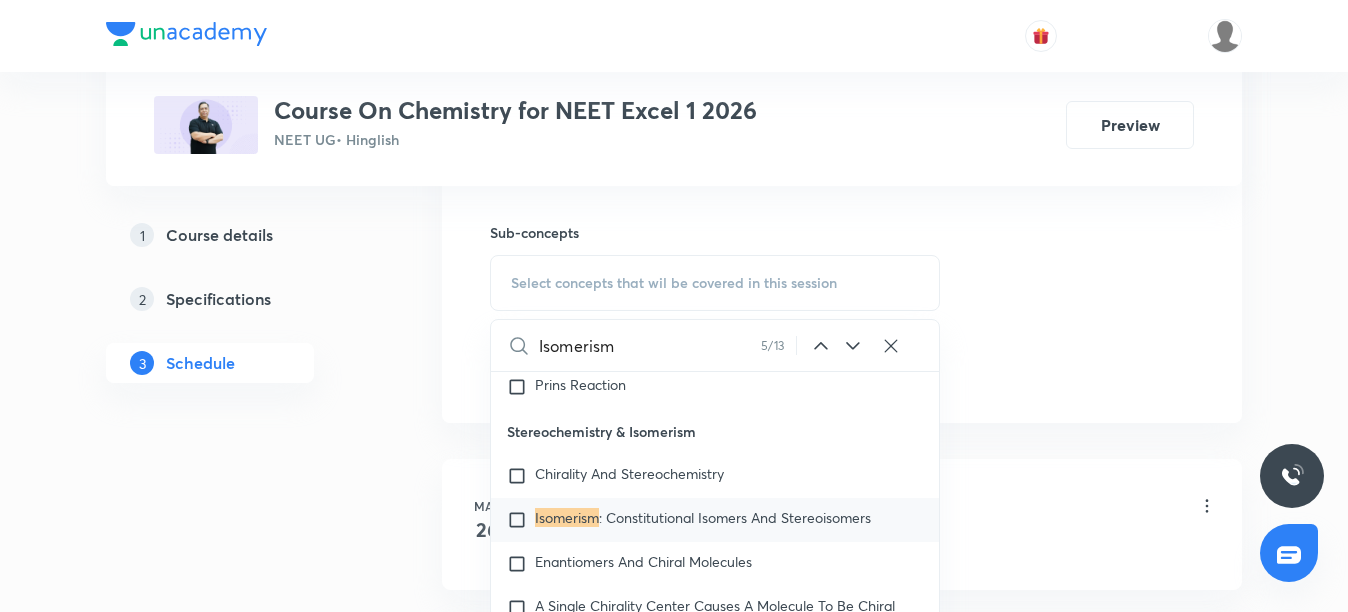 scroll, scrollTop: 42634, scrollLeft: 0, axis: vertical 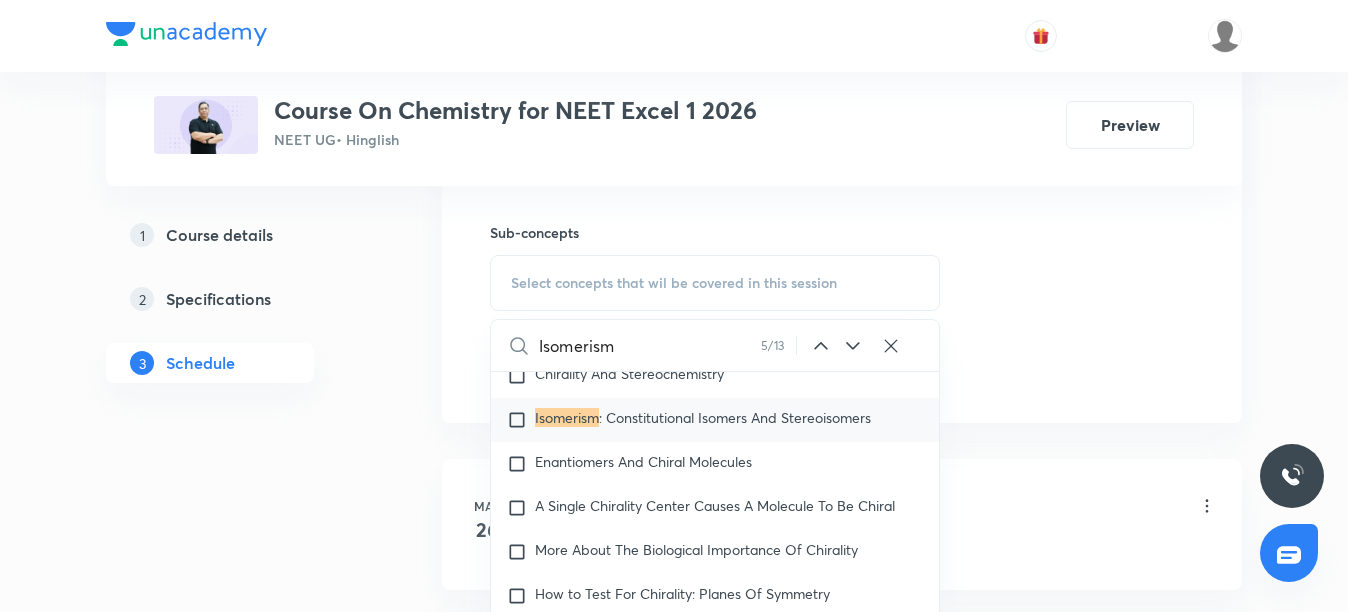 click 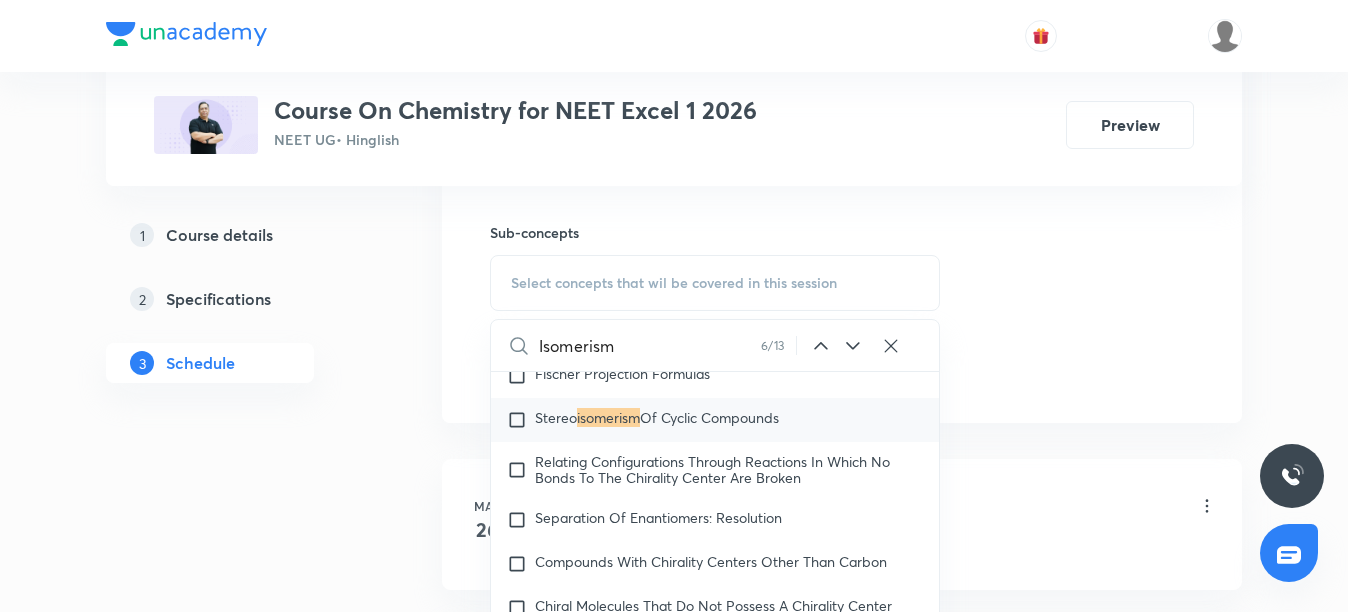 scroll, scrollTop: 43262, scrollLeft: 0, axis: vertical 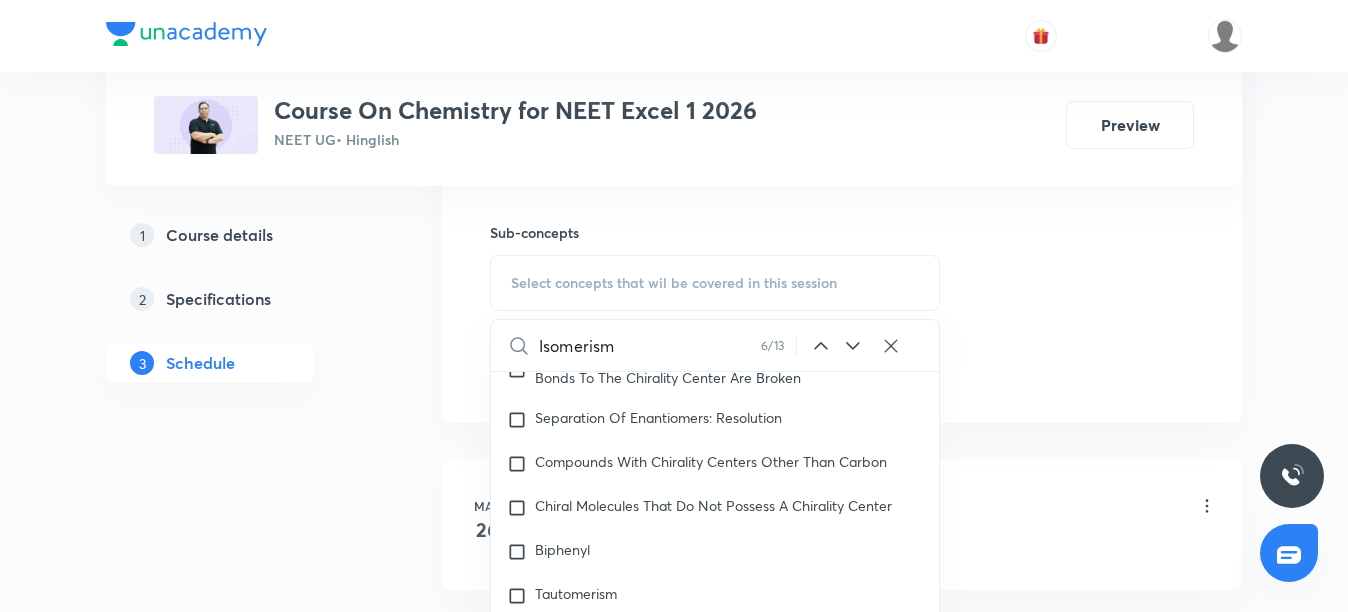 click 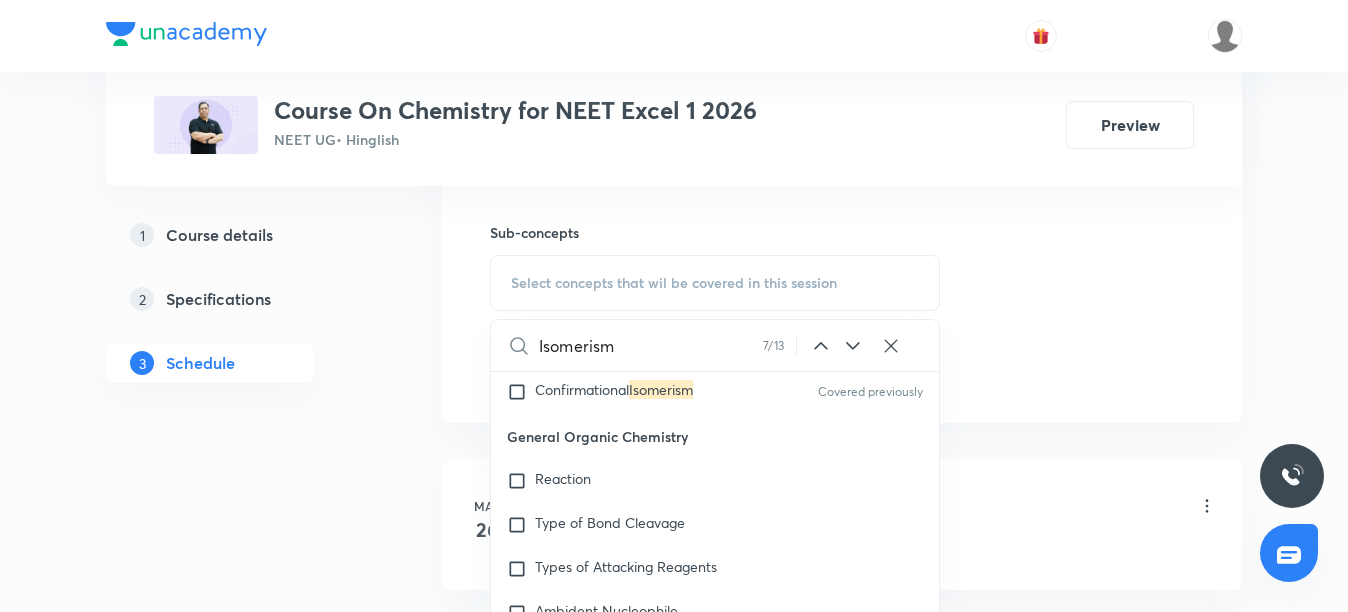 scroll, scrollTop: 53759, scrollLeft: 0, axis: vertical 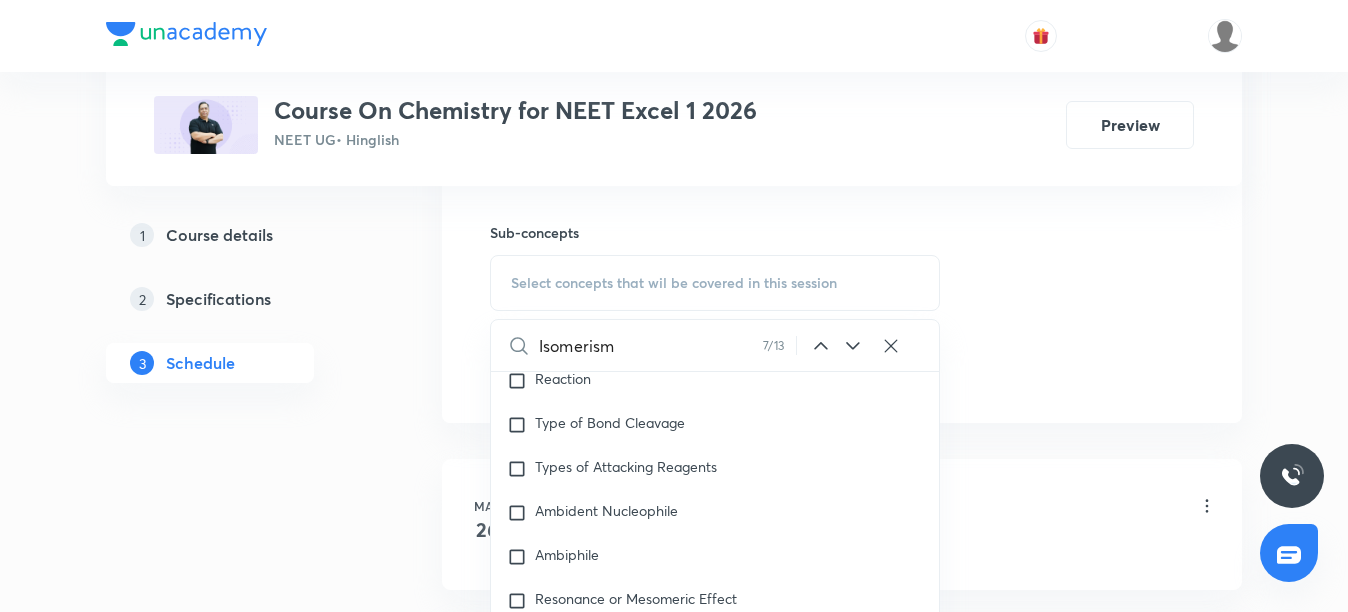 click on "Confirmational" at bounding box center (582, 289) 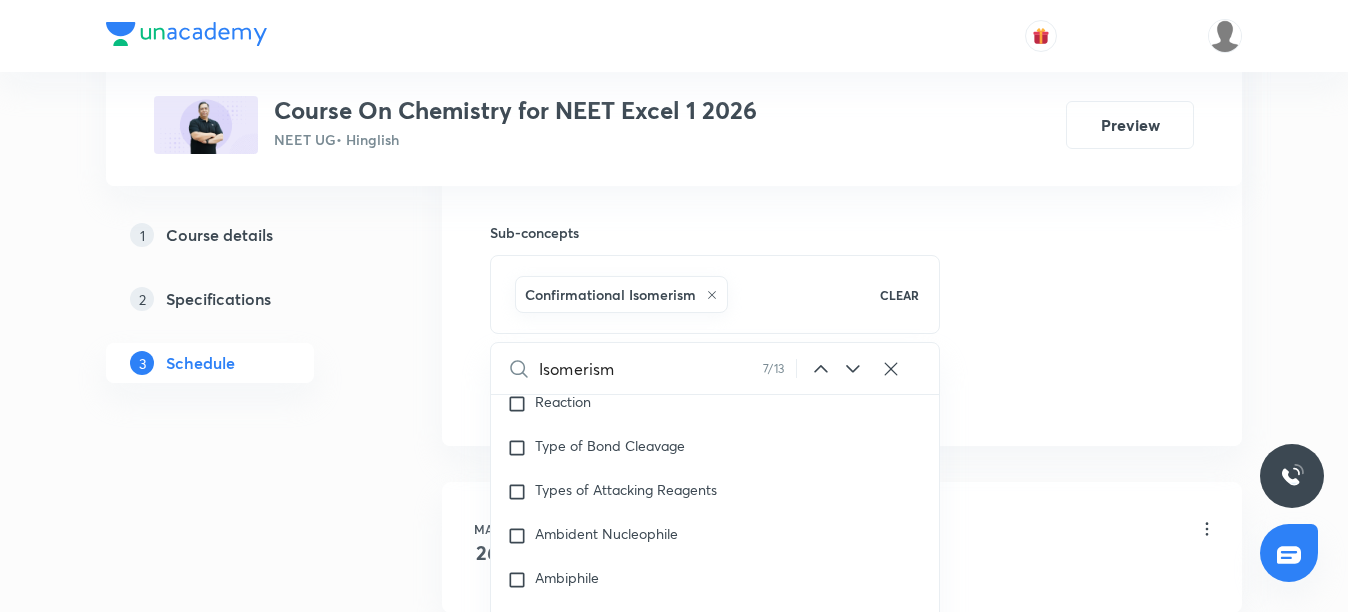click on "Optical" at bounding box center [558, 268] 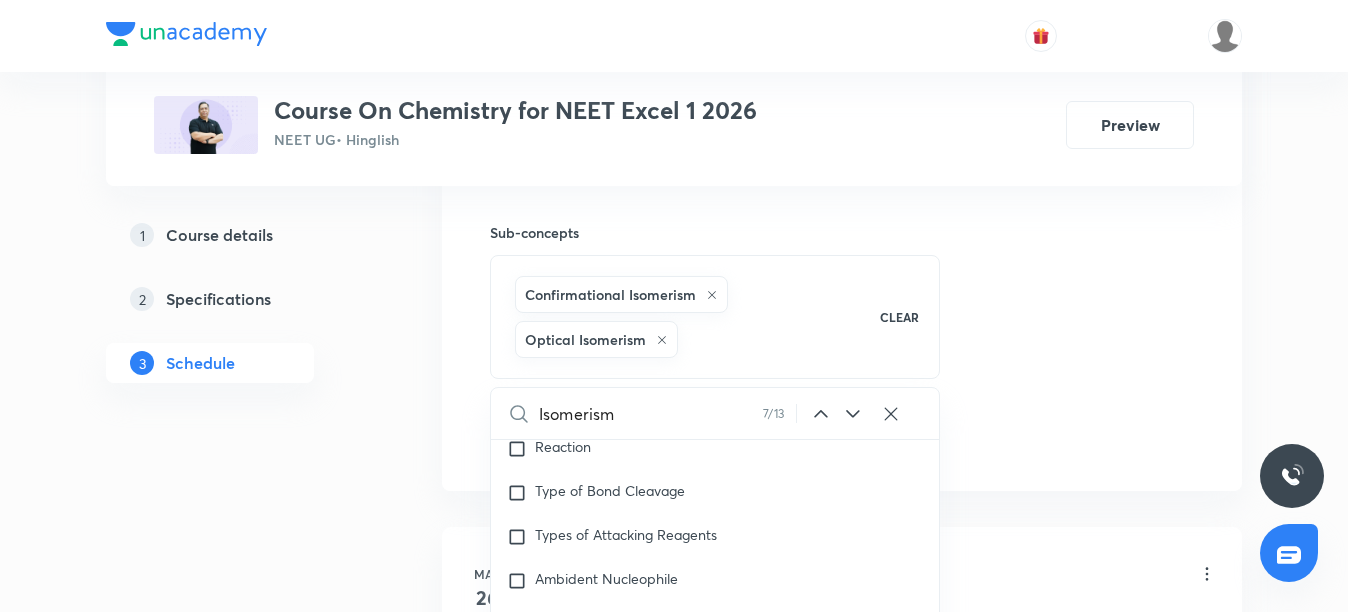 click on "Nomenclature Systems of geometrical Isomers" at bounding box center [617, 265] 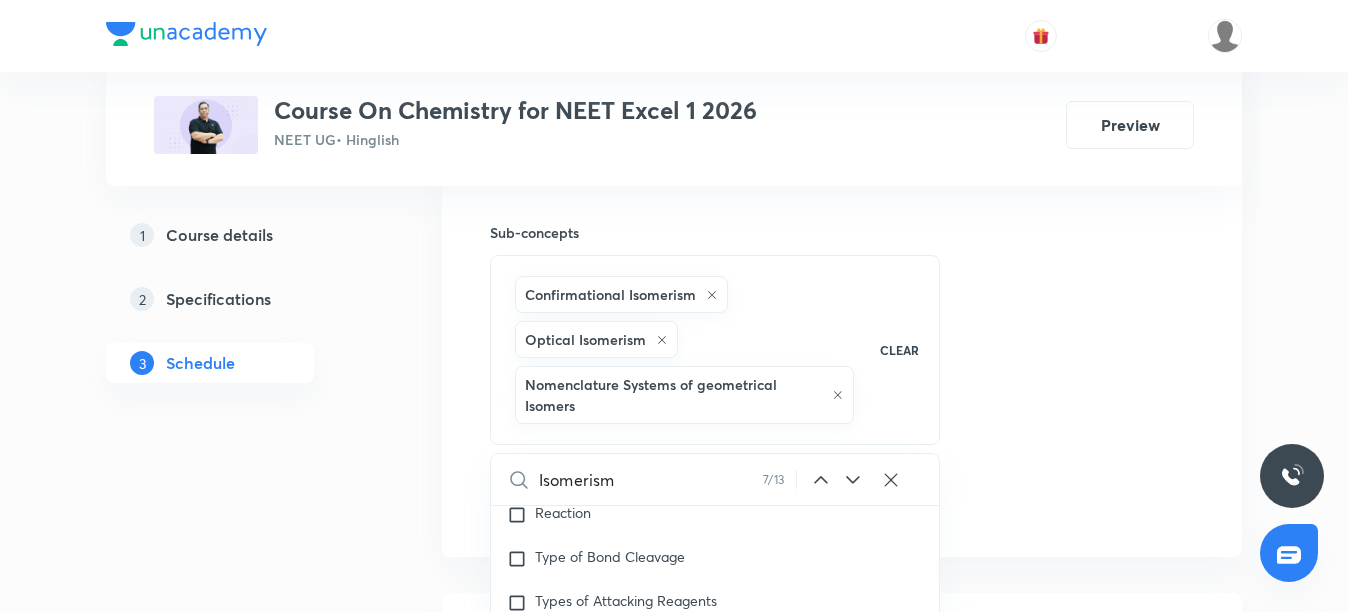 click on "Session 41 Live class Session title 9/99 Isomerism ​ Schedule for [MONTH] [DAY], [YEAR], [TIME] ​ Duration (in minutes) 75 ​ Session type Online Offline Room Room 402 Sub-concepts Confirmational Isomerism Optical Isomerism Nomenclature Systems of geometrical Isomers CLEAR Isomerism 7 / 13 ​ Chemistry - Full Syllabus Mock Questions Chemistry - Full Syllabus Mock Questions Chemistry Previous Year Chemistry Previous Year Questions Chemistry Previous Year Questions General Topics & Mole Concept Basic Concepts Mole – Basic Introduction Percentage Composition Stoichiometry Principle of Atom Conservation (POAC) Relation between Stoichiometric Quantities Application of Mole Concept: Gravimetric Analysis Electronic Configuration Of Atoms (Hund's rule) Quantum Numbers (Magnetic Quantum no.) Quantum Numbers(Pauli's Exclusion law) Mean Molar Mass or Molecular Mass Variation of Conductivity with Concentration Mechanism of Corrosion Atomic Structure Discovery Of Electron Some Prerequisites of Physics Atomic Models pH" at bounding box center [842, -12] 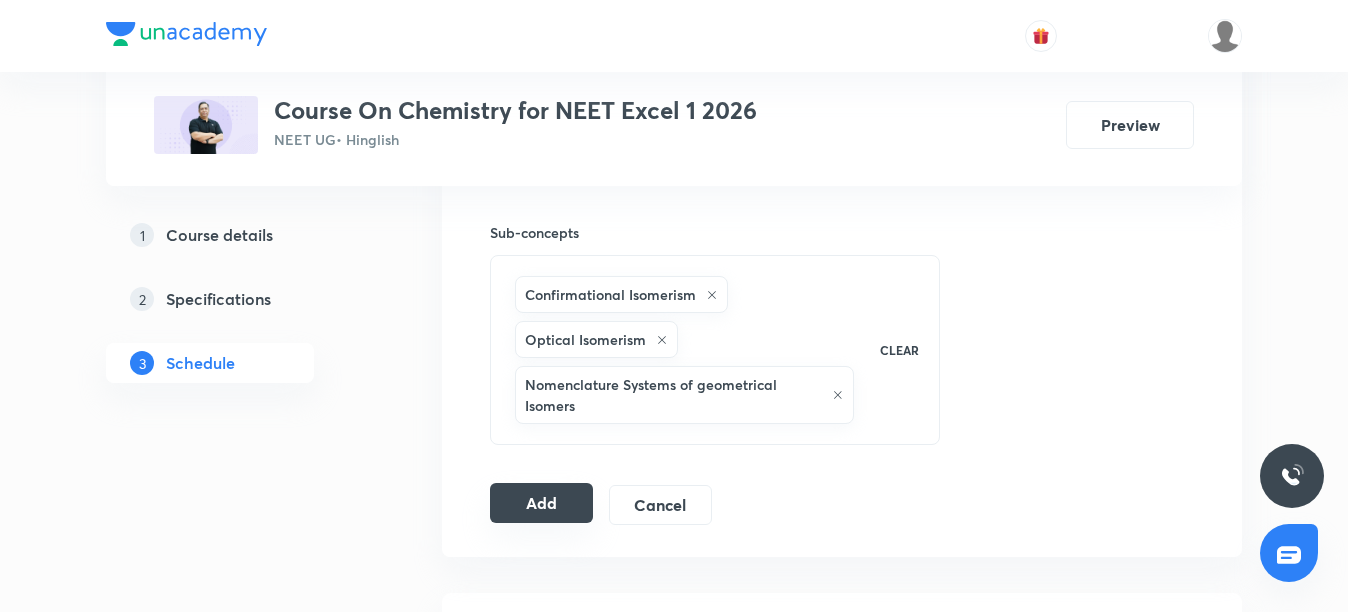 click on "Add" at bounding box center [541, 503] 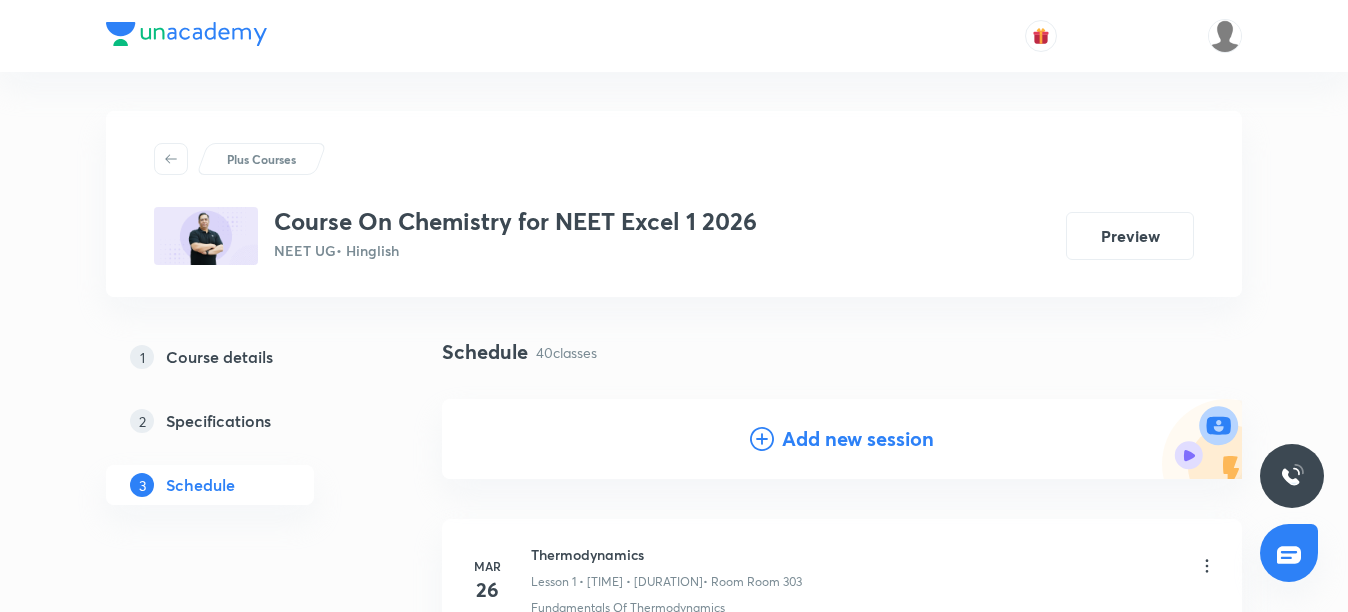 scroll, scrollTop: 0, scrollLeft: 0, axis: both 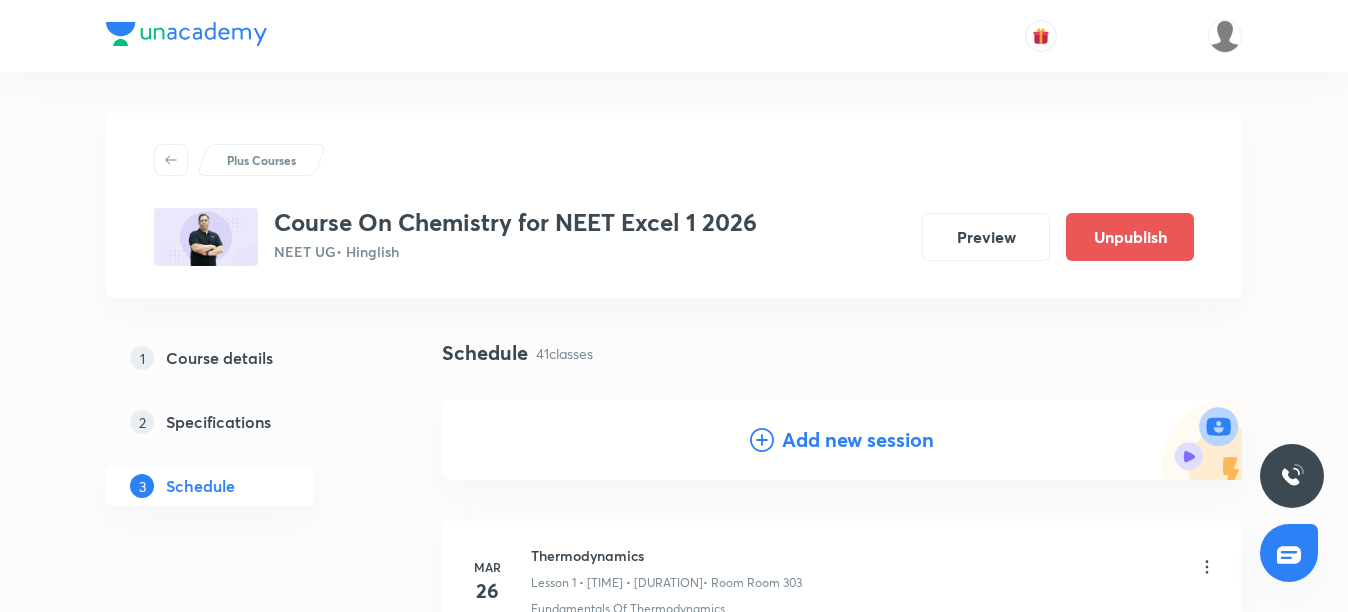 drag, startPoint x: 477, startPoint y: 2, endPoint x: 419, endPoint y: 30, distance: 64.40497 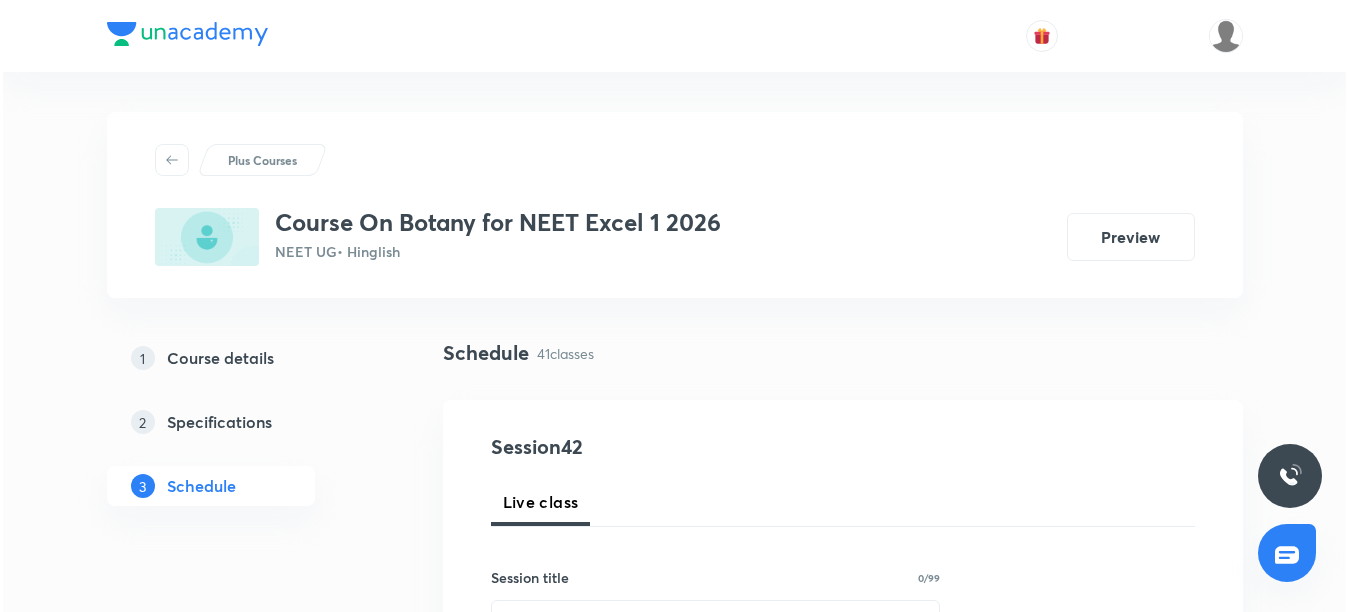 scroll, scrollTop: 0, scrollLeft: 0, axis: both 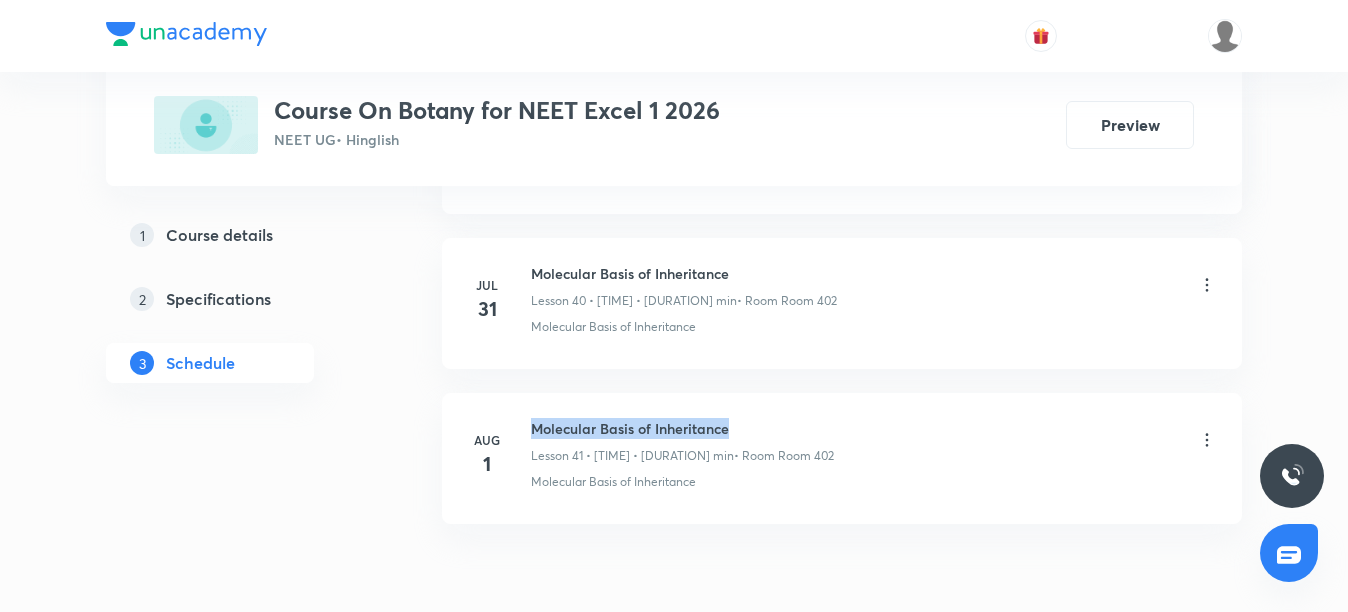 drag, startPoint x: 533, startPoint y: 425, endPoint x: 740, endPoint y: 428, distance: 207.02174 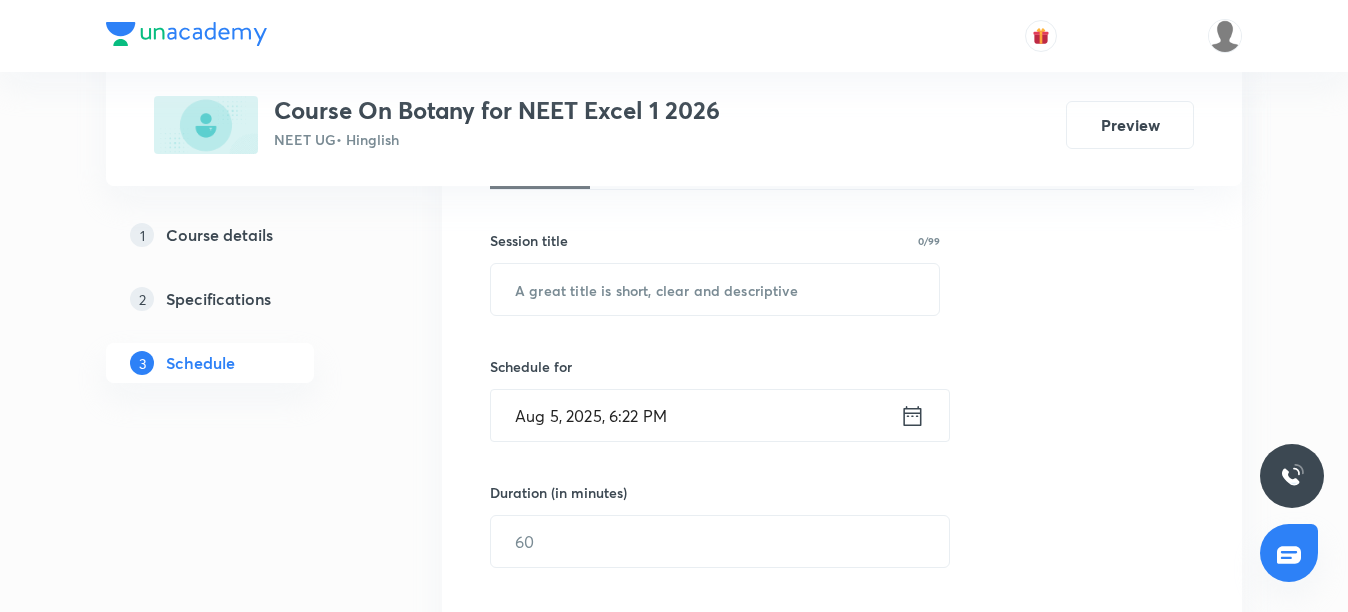 scroll, scrollTop: 242, scrollLeft: 0, axis: vertical 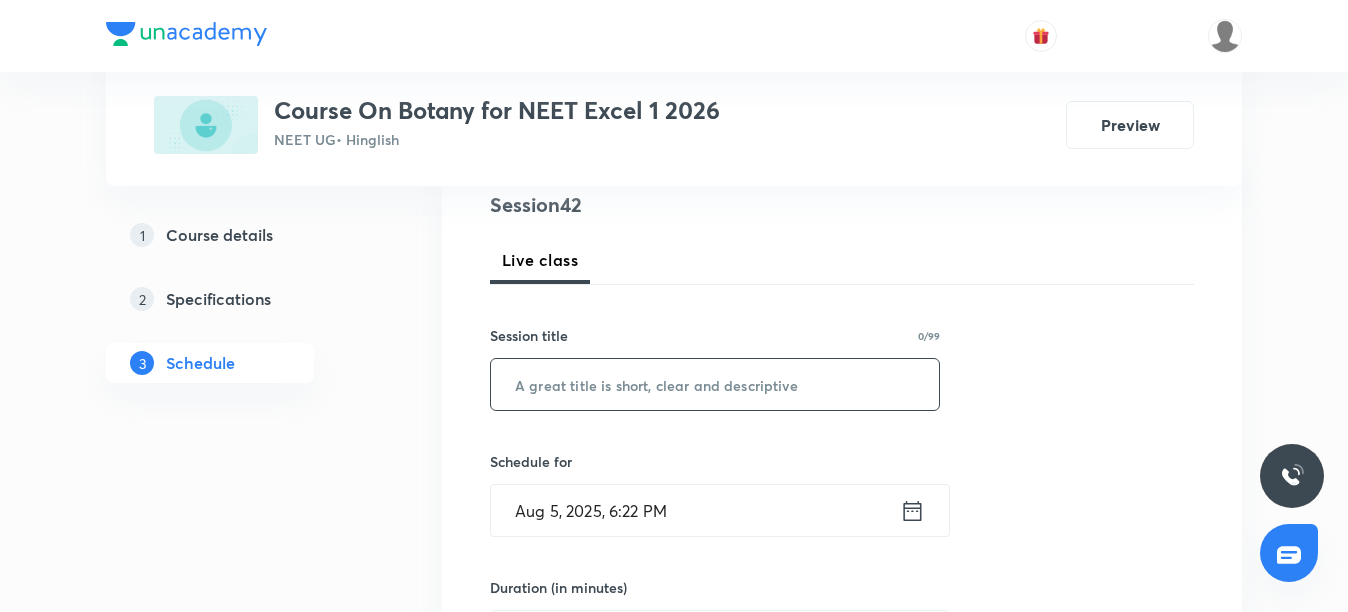 click at bounding box center [715, 384] 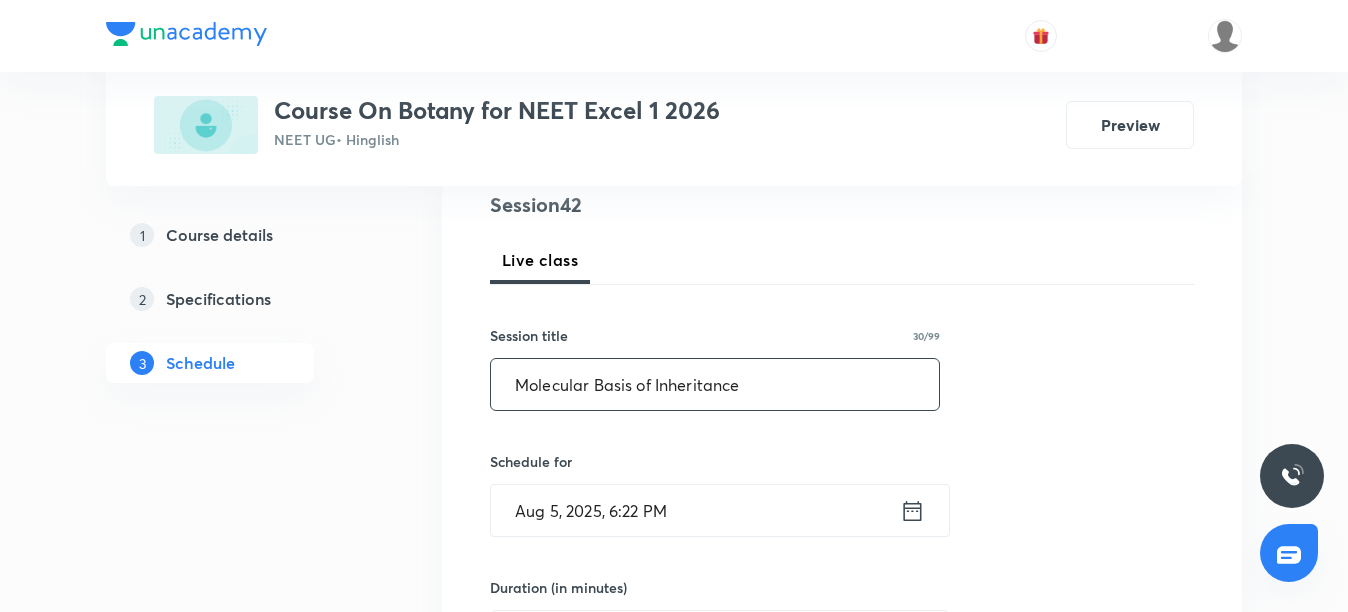 type on "Molecular Basis of Inheritance" 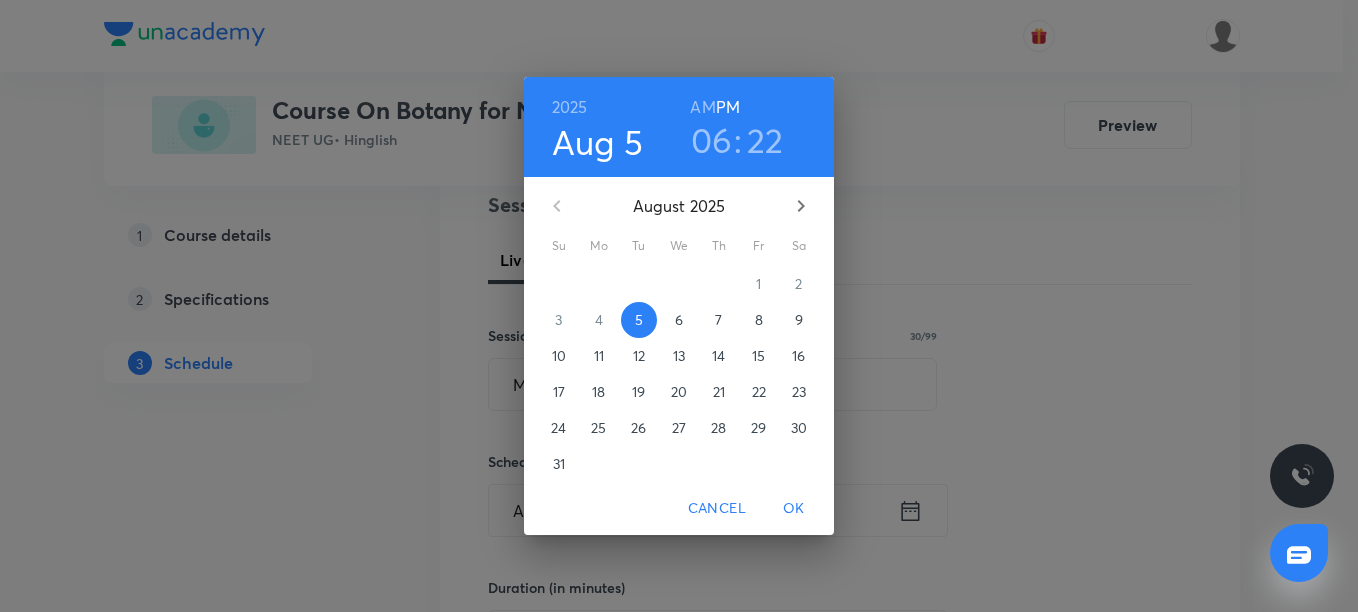 click on "6" at bounding box center [679, 320] 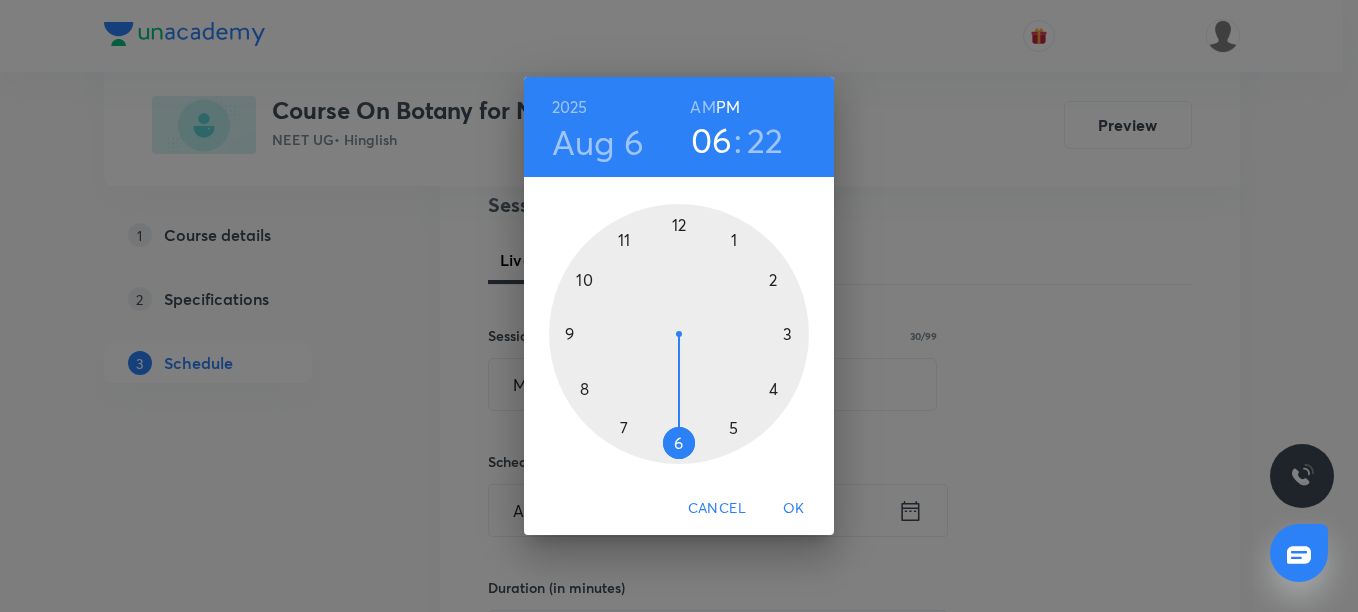 click at bounding box center [679, 334] 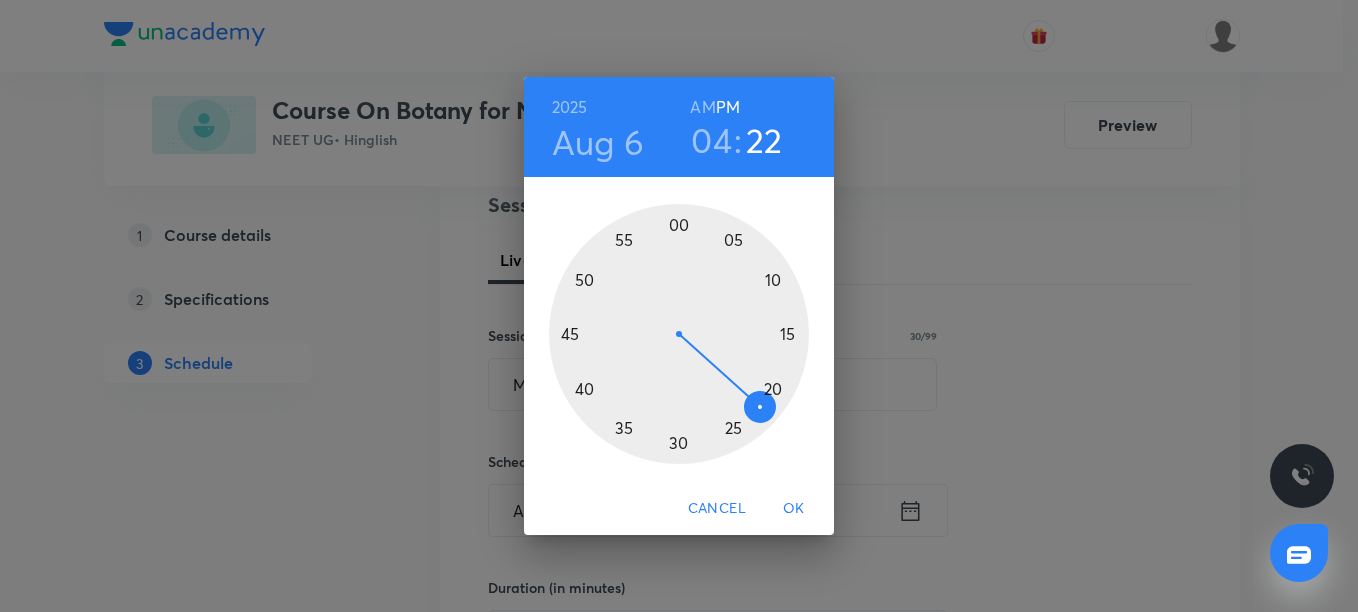 click at bounding box center (679, 334) 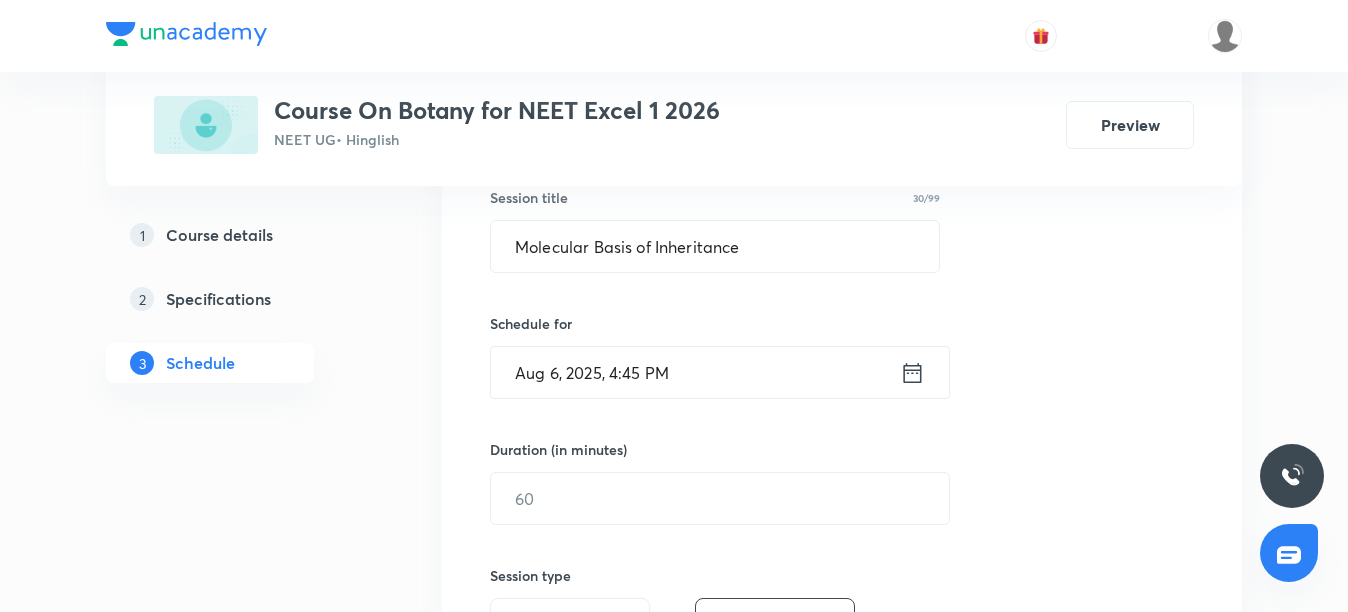scroll, scrollTop: 442, scrollLeft: 0, axis: vertical 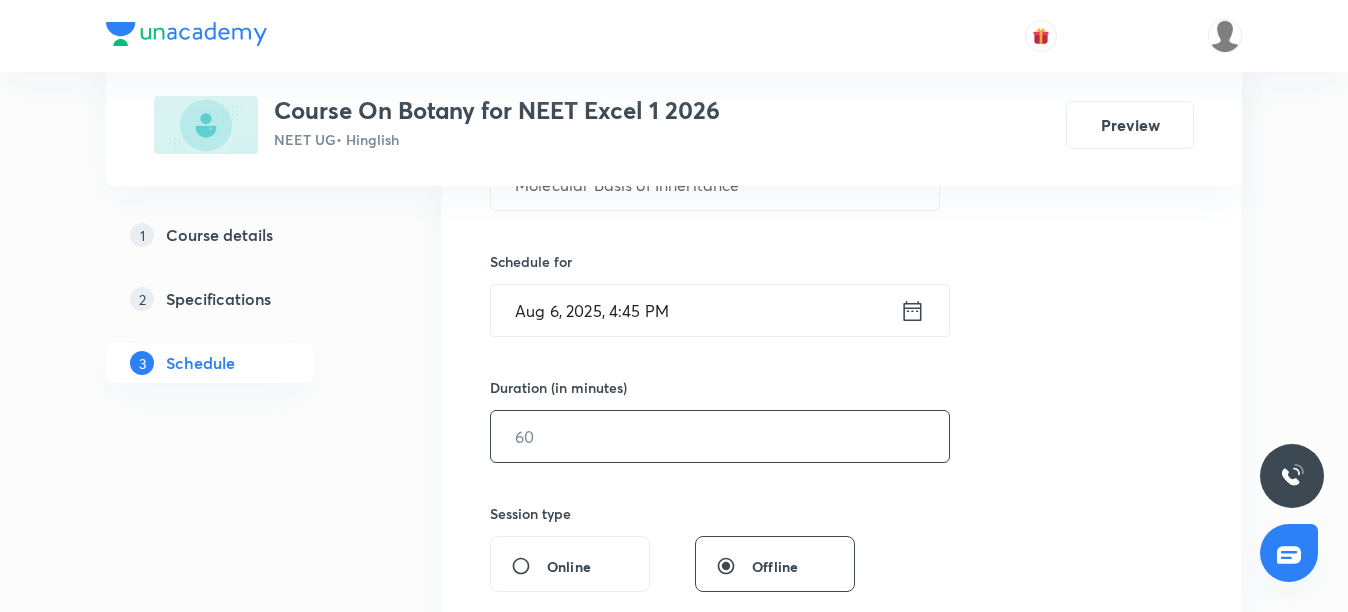 click at bounding box center [720, 436] 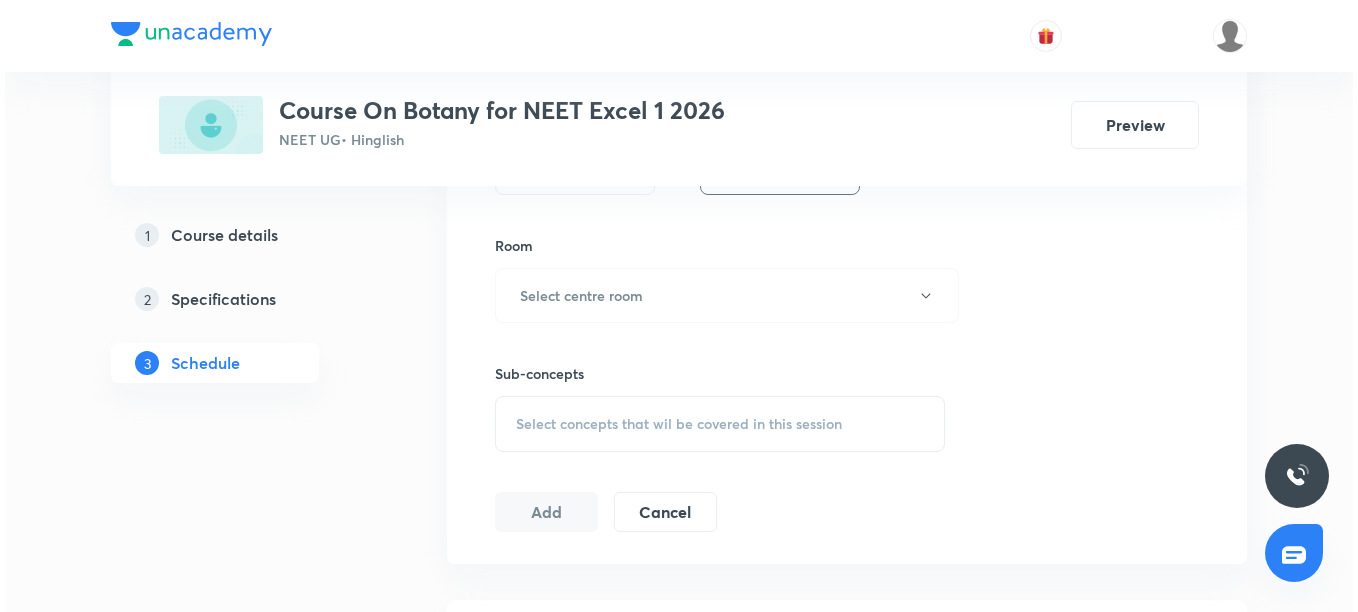 scroll, scrollTop: 842, scrollLeft: 0, axis: vertical 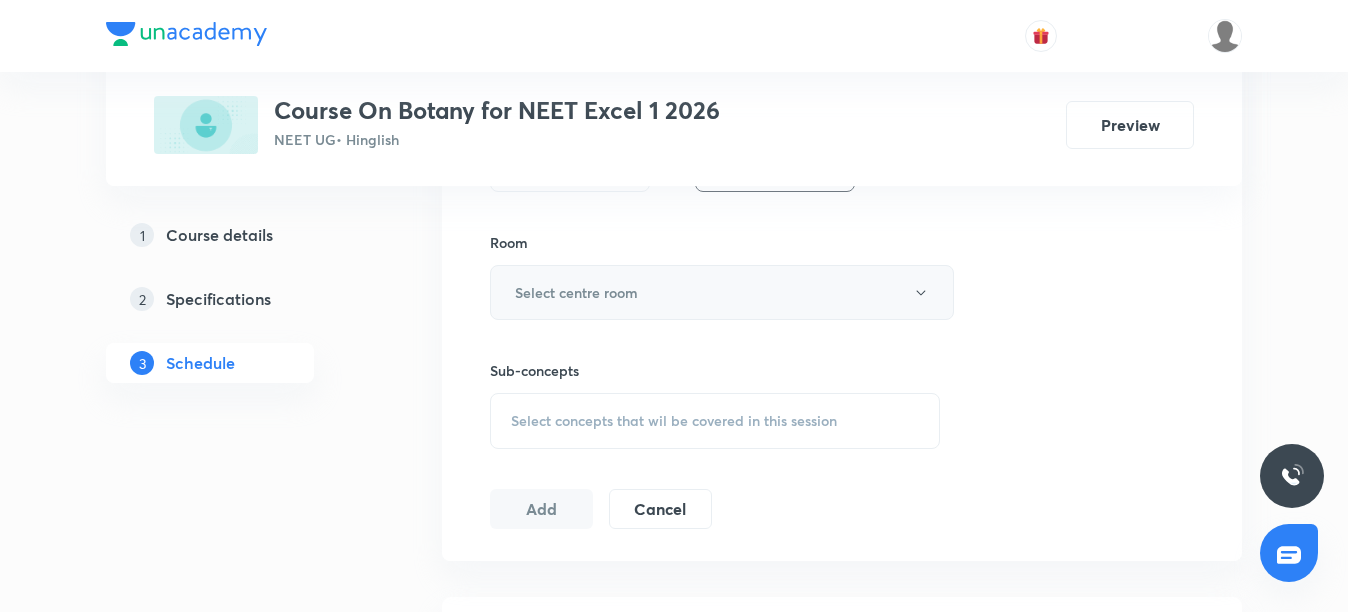type on "75" 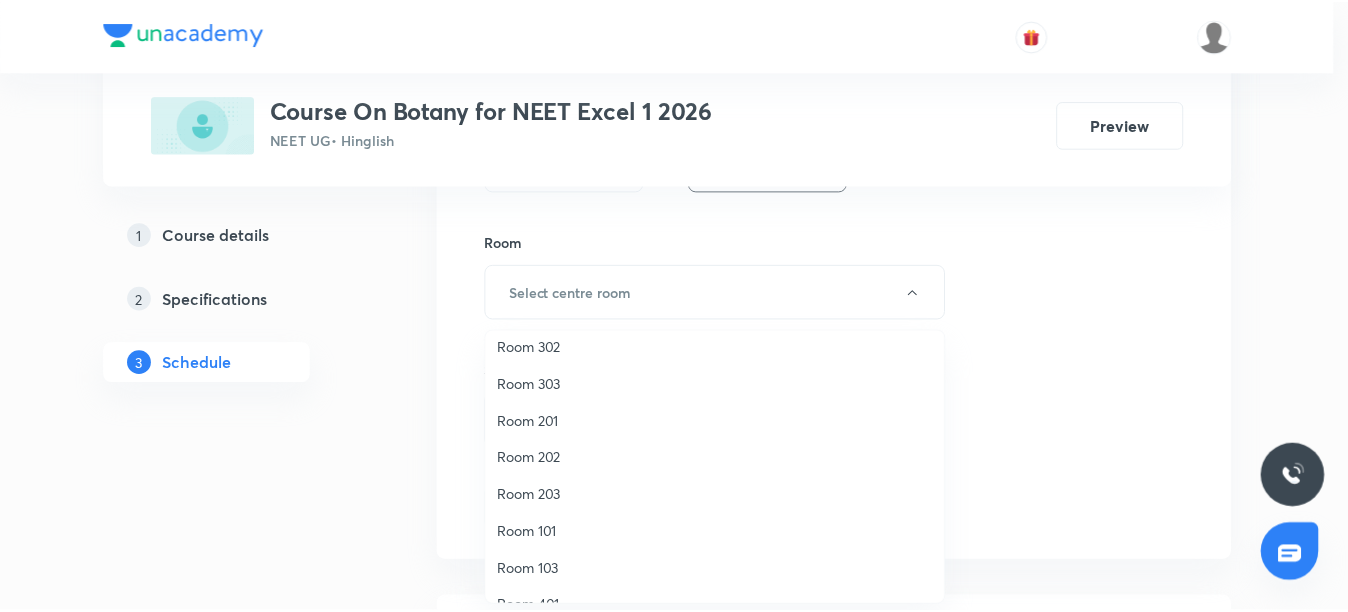 scroll, scrollTop: 186, scrollLeft: 0, axis: vertical 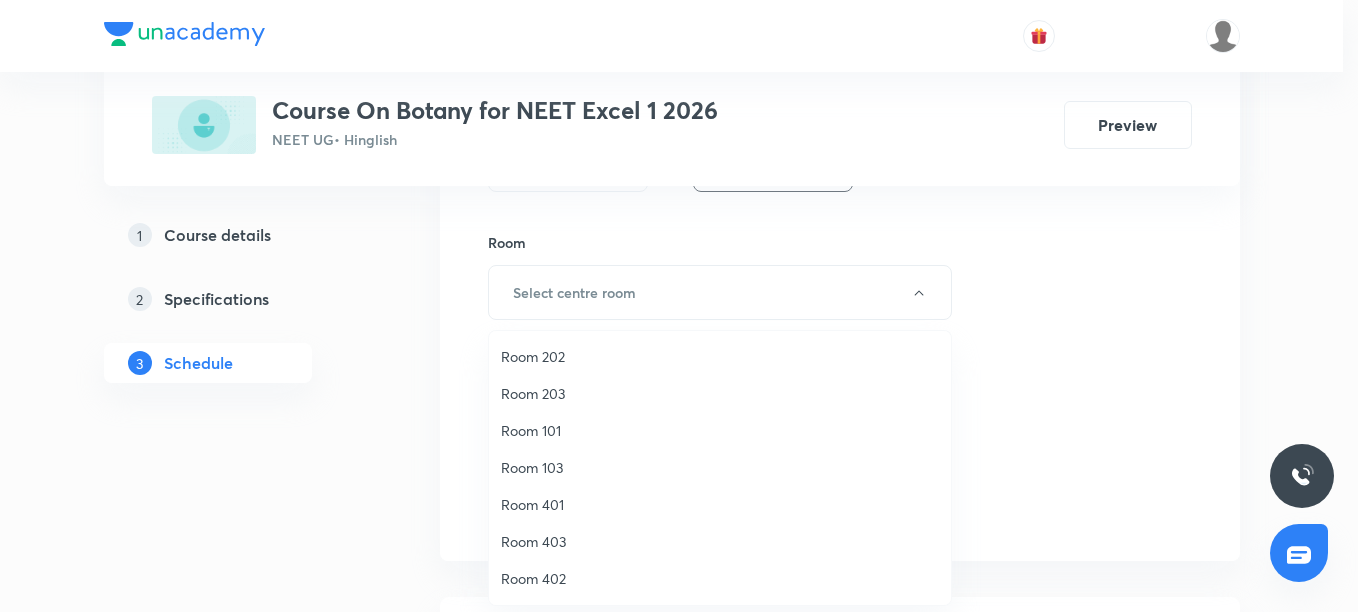 click on "Room  402" at bounding box center (720, 578) 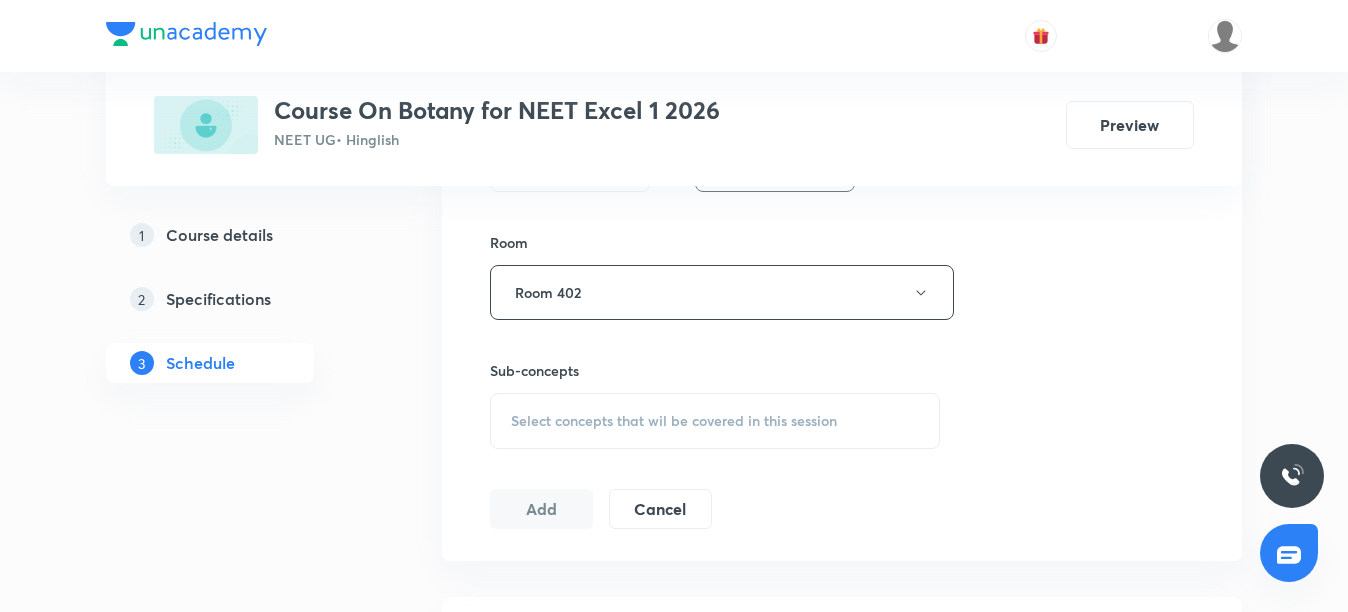 click on "Select concepts that wil be covered in this session" at bounding box center (715, 421) 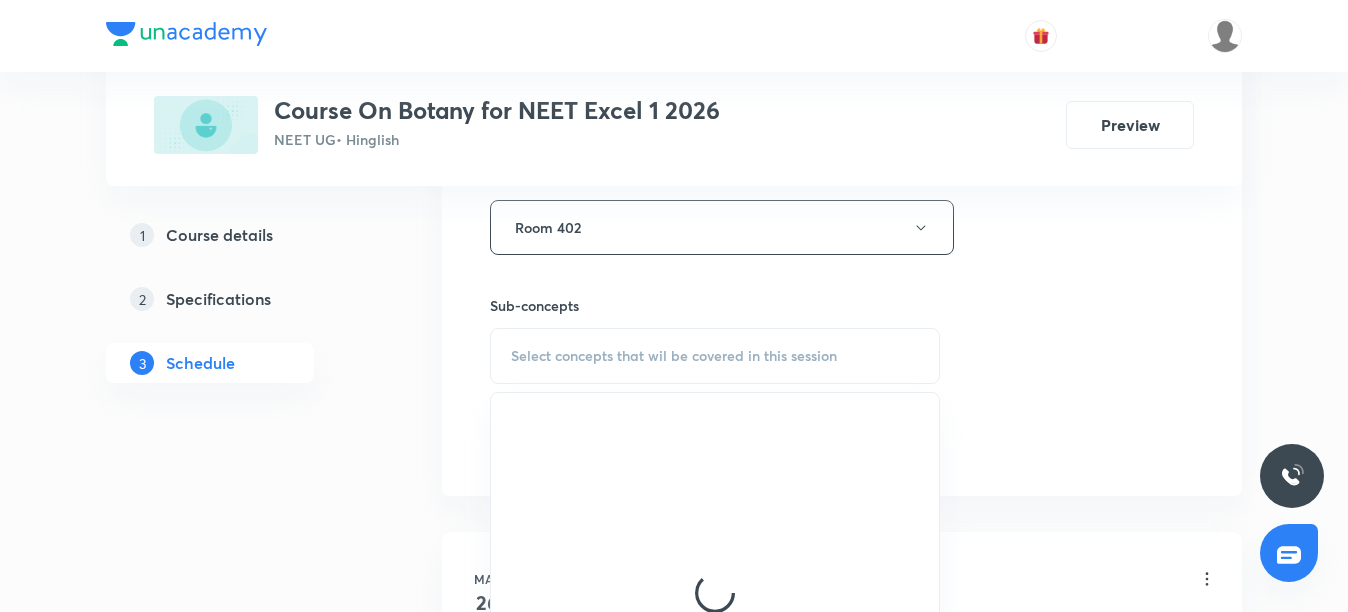 scroll, scrollTop: 942, scrollLeft: 0, axis: vertical 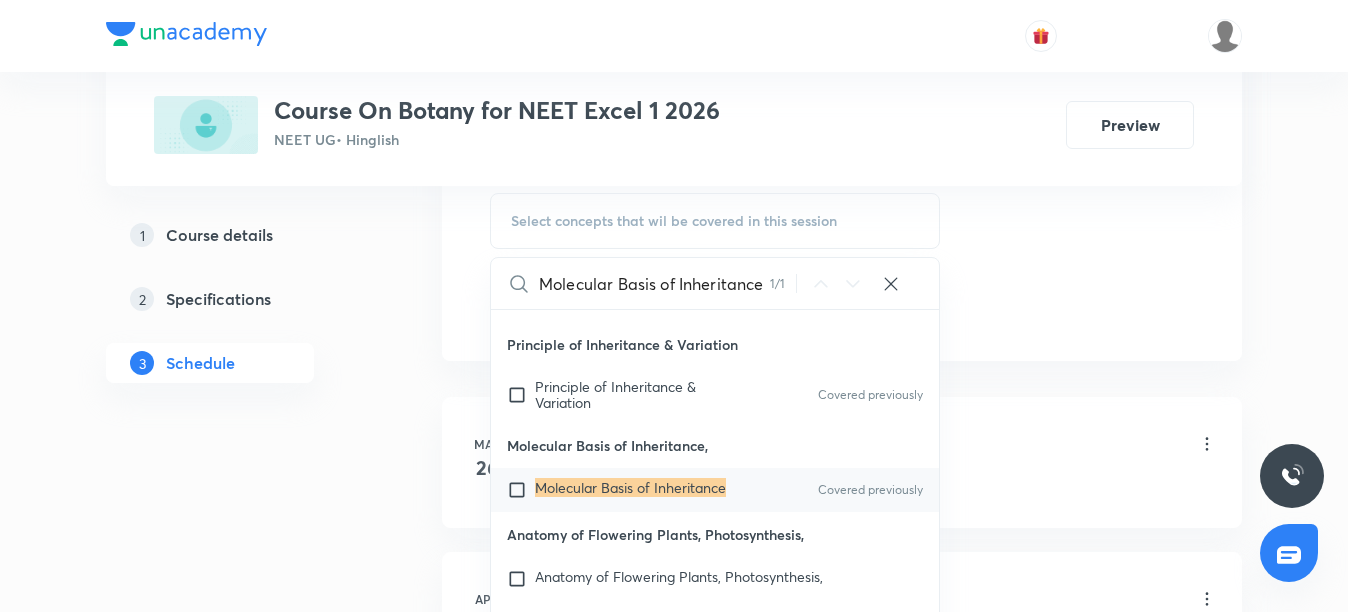 type on "Molecular Basis of Inheritance" 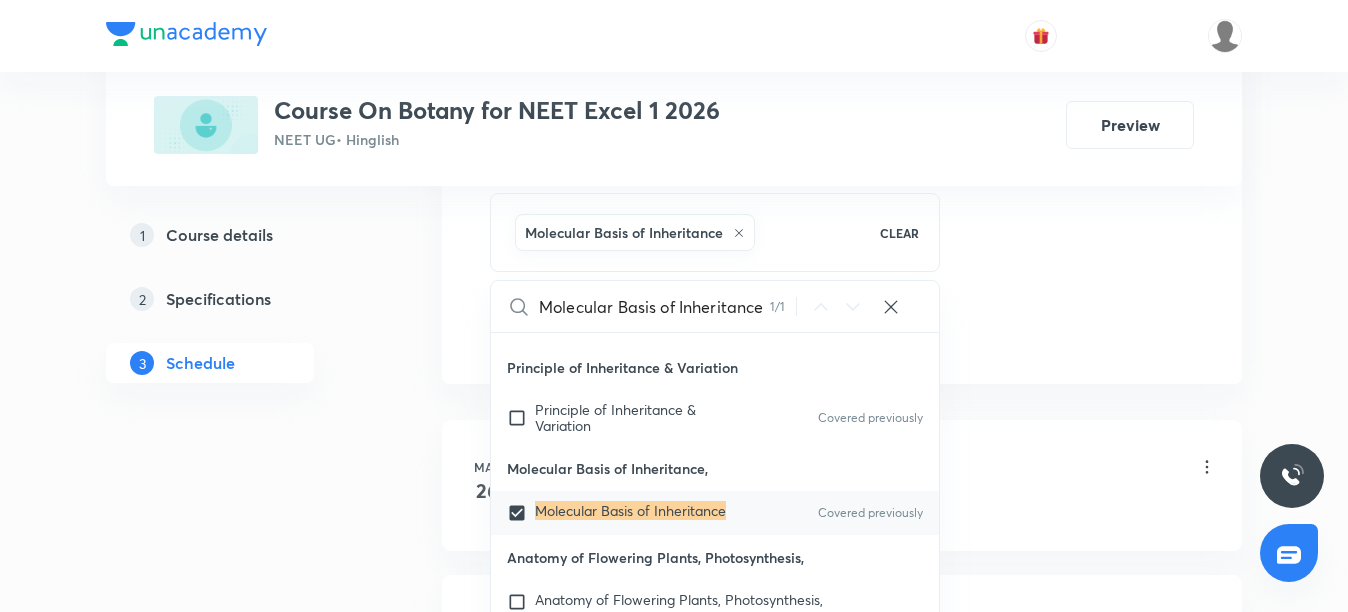 click on "Session  42 Live class Session title 30/99 Molecular Basis of Inheritance ​ Schedule for Aug 6, 2025, 4:45 PM ​ Duration (in minutes) 75 ​   Session type Online Offline Room Room  402 Sub-concepts Molecular Basis of Inheritance CLEAR Molecular Basis of Inheritance 1 / 1 ​ Biology - Full Syllabus Mock Questions Biology - Full Syllabus Mock Questions Practice questions Practice Questions Biology Previous Year Questions Maths Previous Year Questions Living World What Is Living? Diversity In The Living World Systematics Types Of Taxonomy Fundamental Components Of Taxonomy Taxonomic Categories Taxonomical Aids The Three Domains Of Life Biological Nomenclature  Biological Classification System Of Classification Kingdom Monera Kingdom Protista Kingdom Fungi Kingdom Plantae Kingdom Animalia Linchens Mycorrhiza Virus Prions Viroids Plant Kingdom Algae Bryophytes Pteridophytes Gymnosperms Angiosperms Animal Kingdom Basics Of Classification Classification Of Animals Animal Kingdom Animal Diversity Root Stem Leaf" at bounding box center (842, -129) 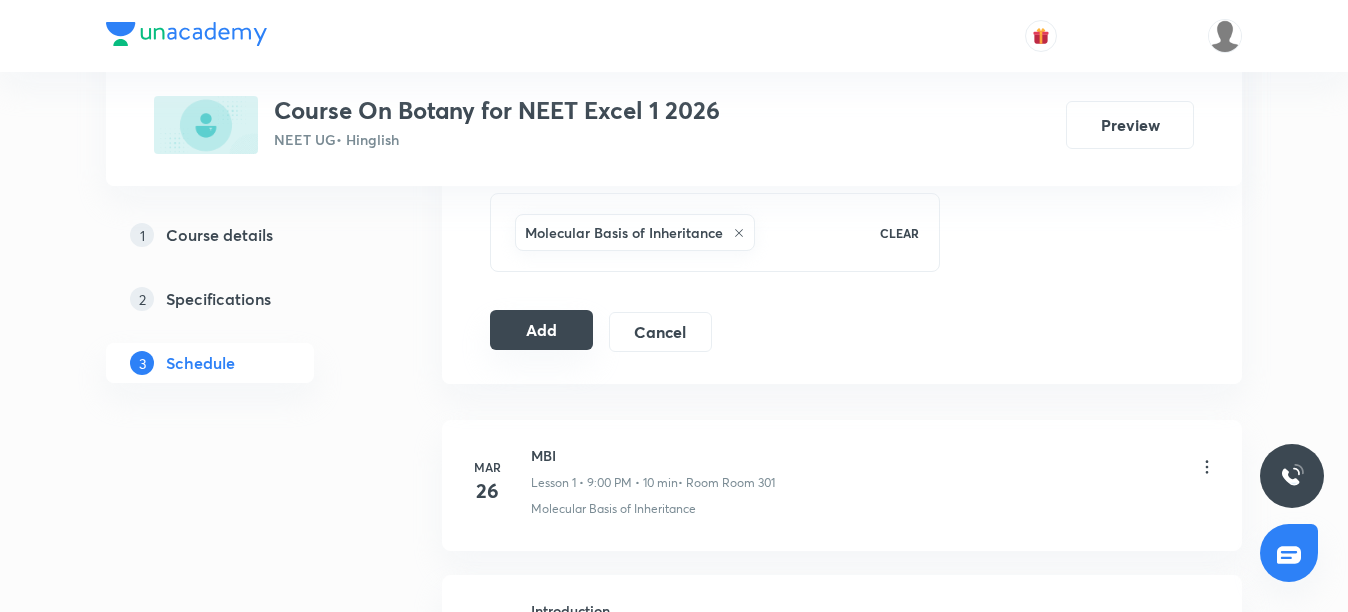 click on "Add" at bounding box center (541, 330) 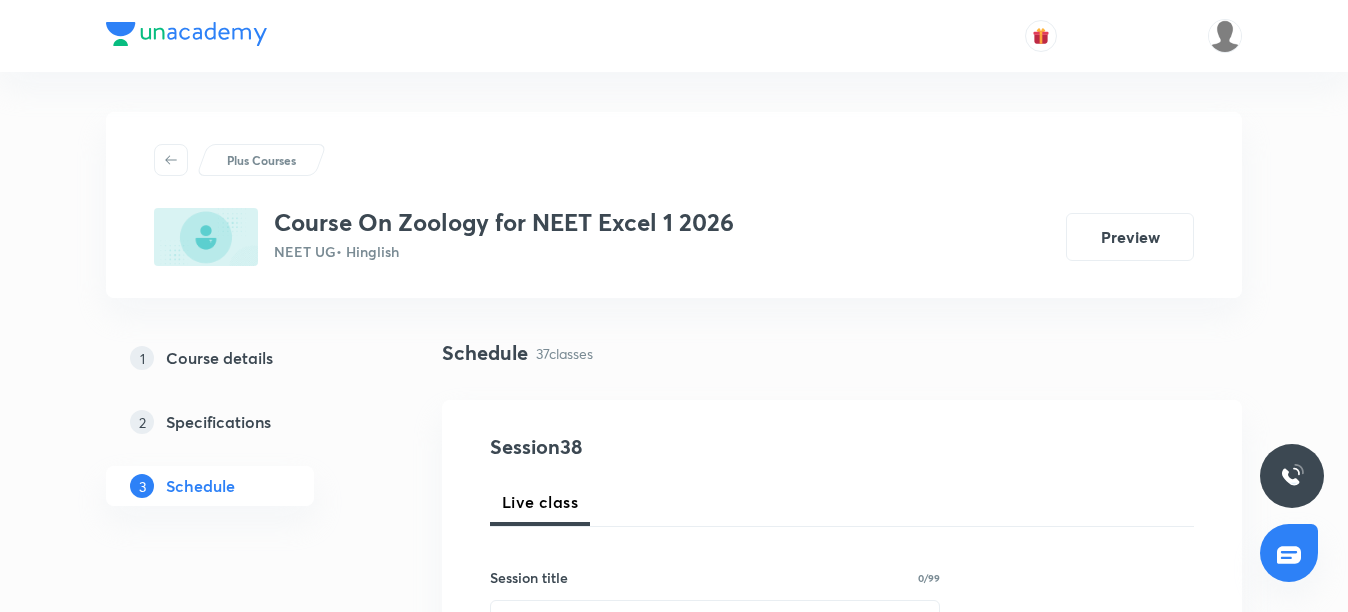 scroll, scrollTop: 0, scrollLeft: 0, axis: both 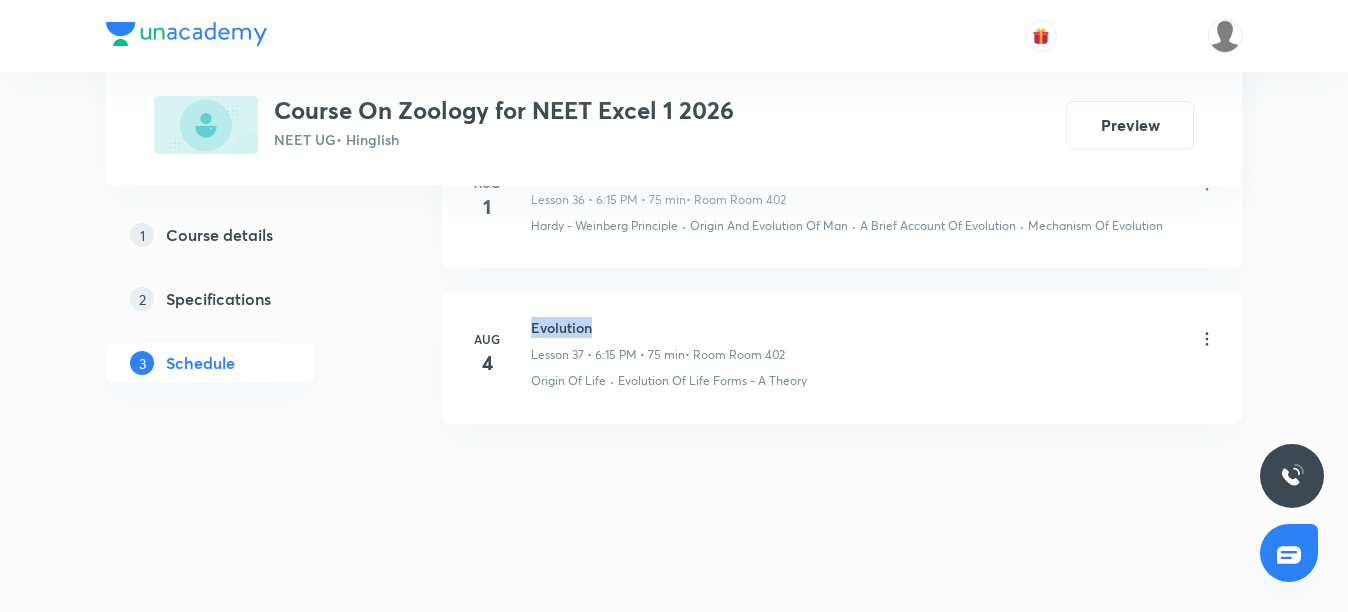 drag, startPoint x: 531, startPoint y: 322, endPoint x: 603, endPoint y: 325, distance: 72.06247 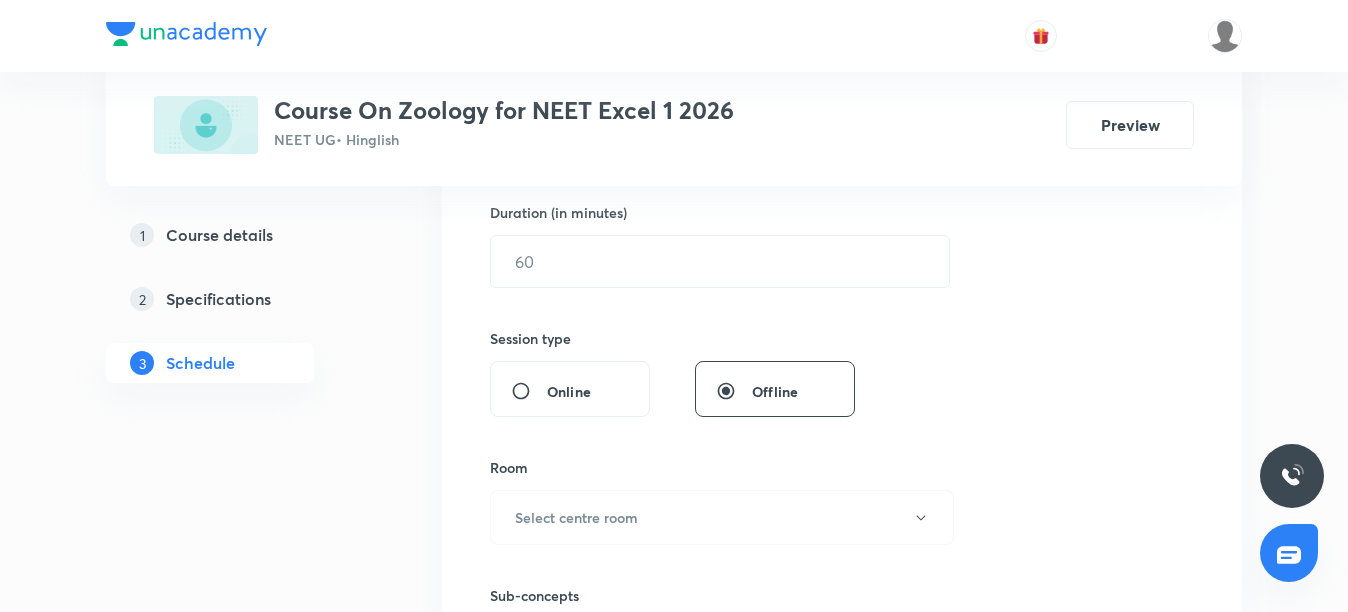 scroll, scrollTop: 117, scrollLeft: 0, axis: vertical 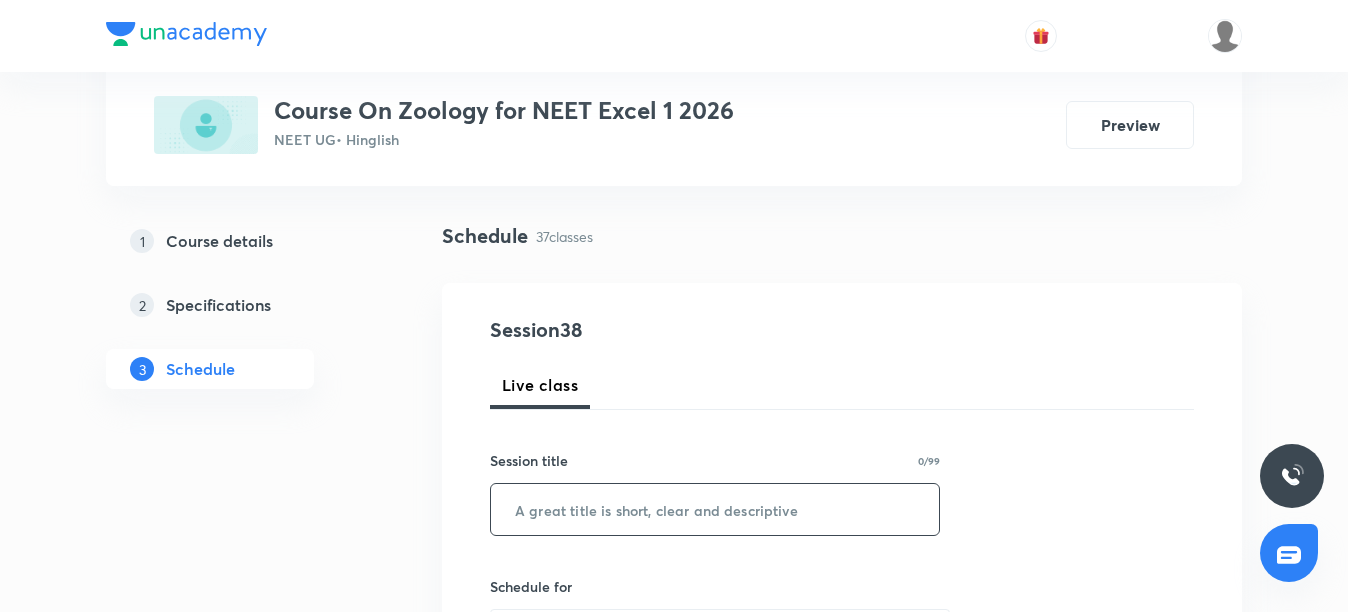 click at bounding box center (715, 509) 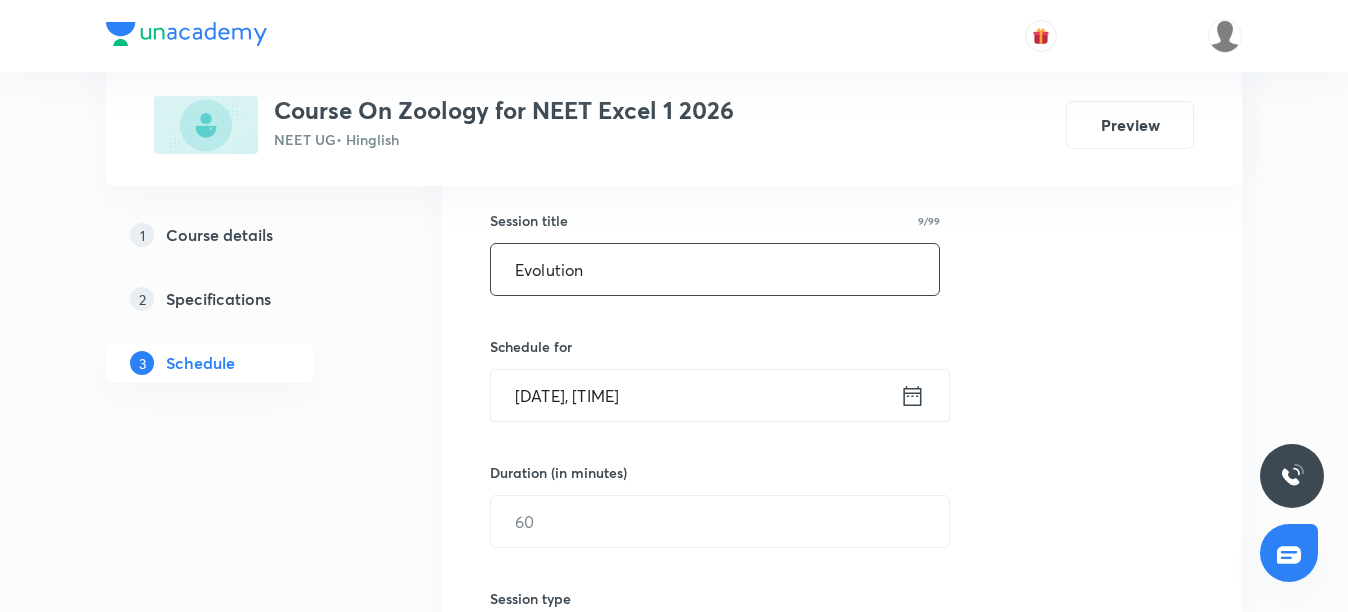 scroll, scrollTop: 417, scrollLeft: 0, axis: vertical 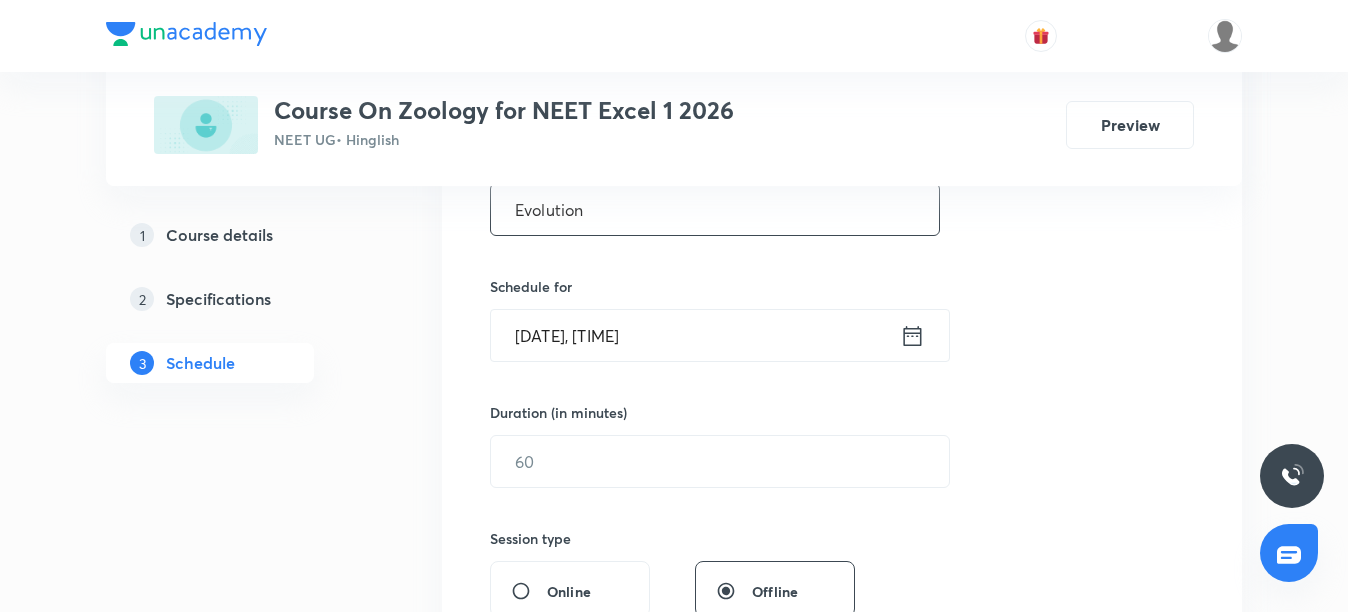 type on "Evolution" 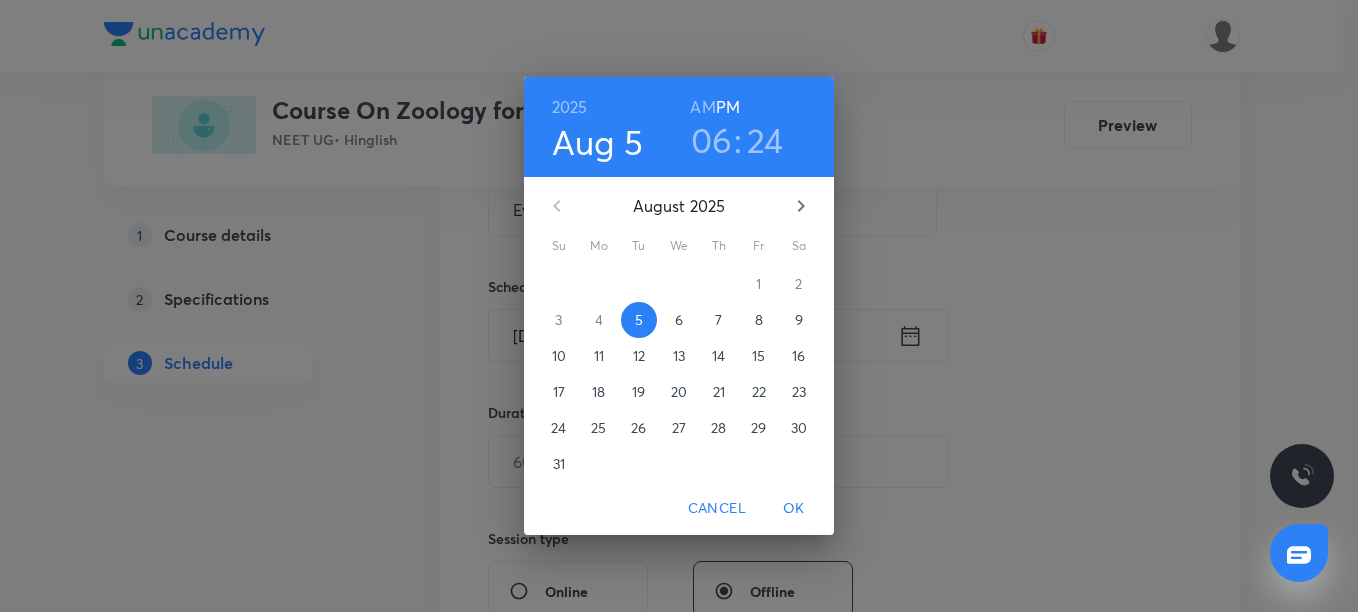 click on "6" at bounding box center [679, 320] 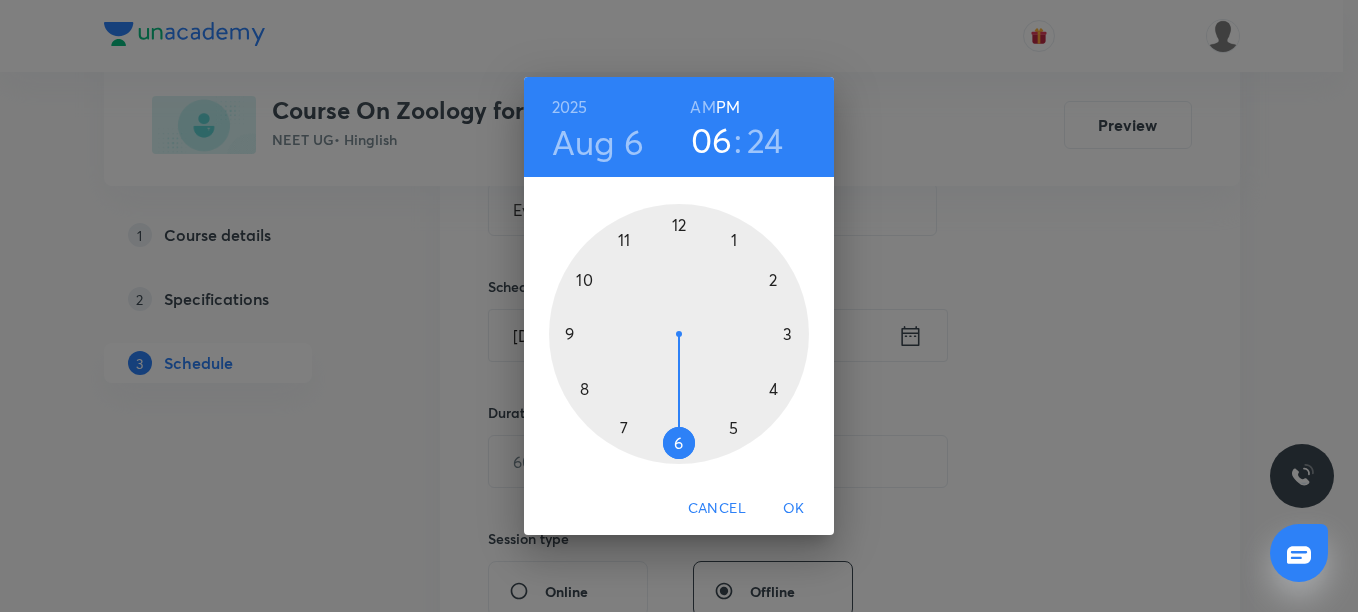 click at bounding box center (679, 334) 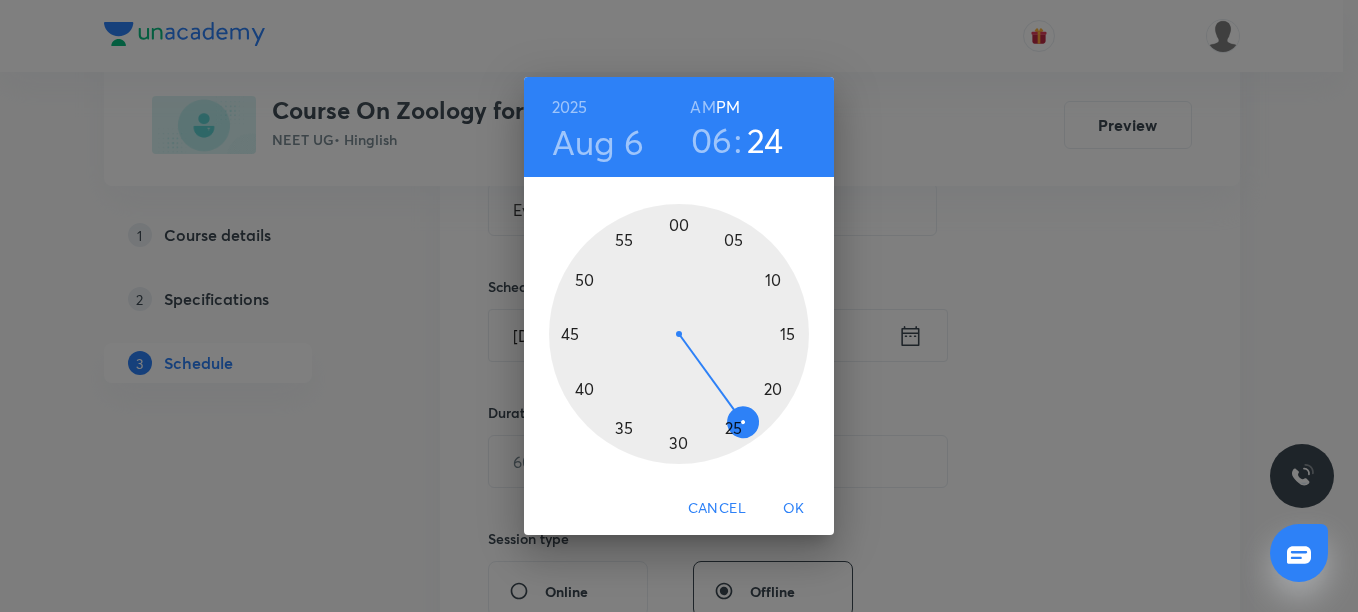 click at bounding box center (679, 334) 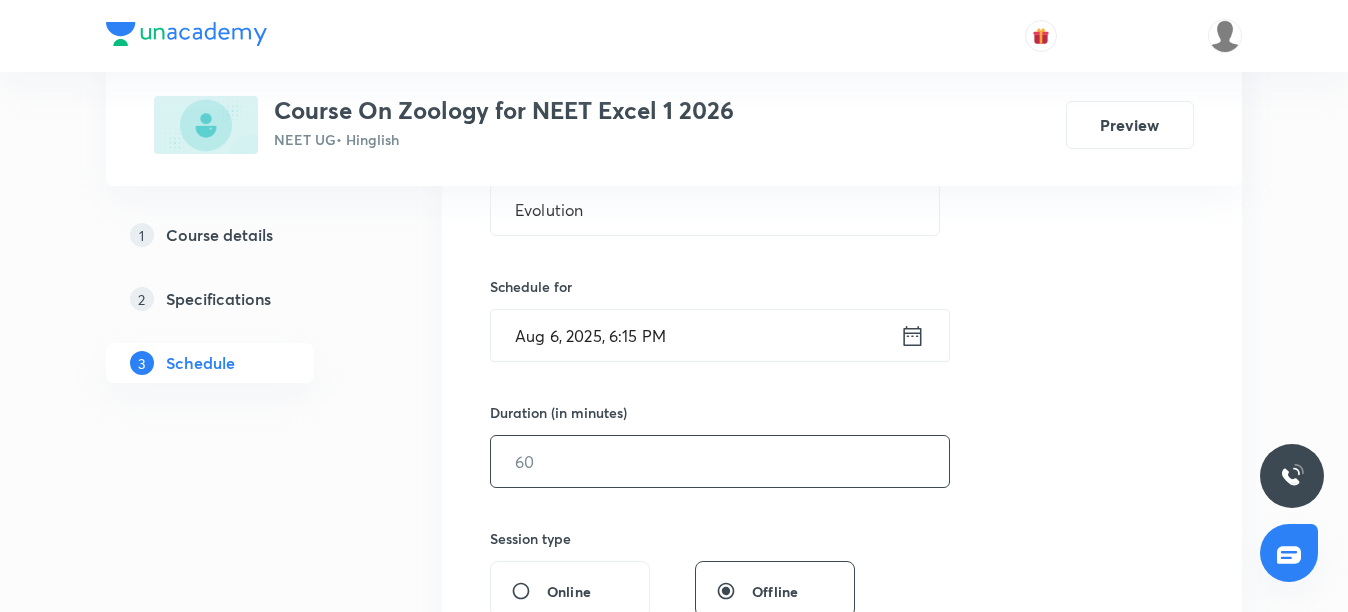 click at bounding box center [720, 461] 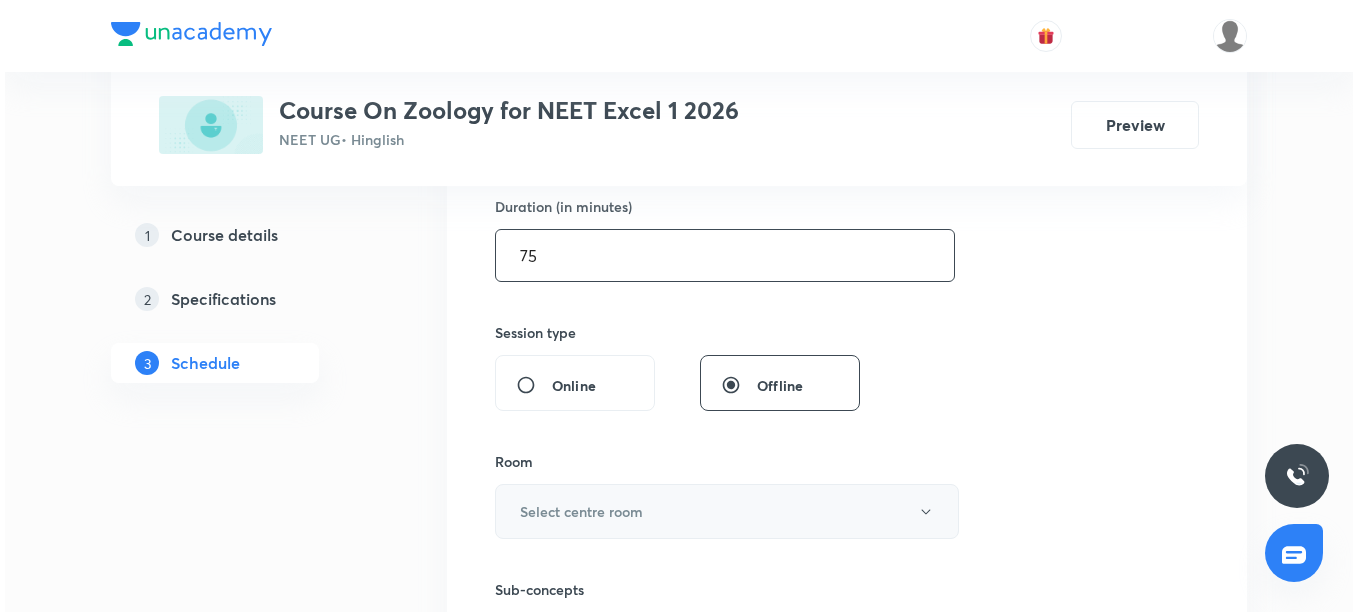 scroll, scrollTop: 717, scrollLeft: 0, axis: vertical 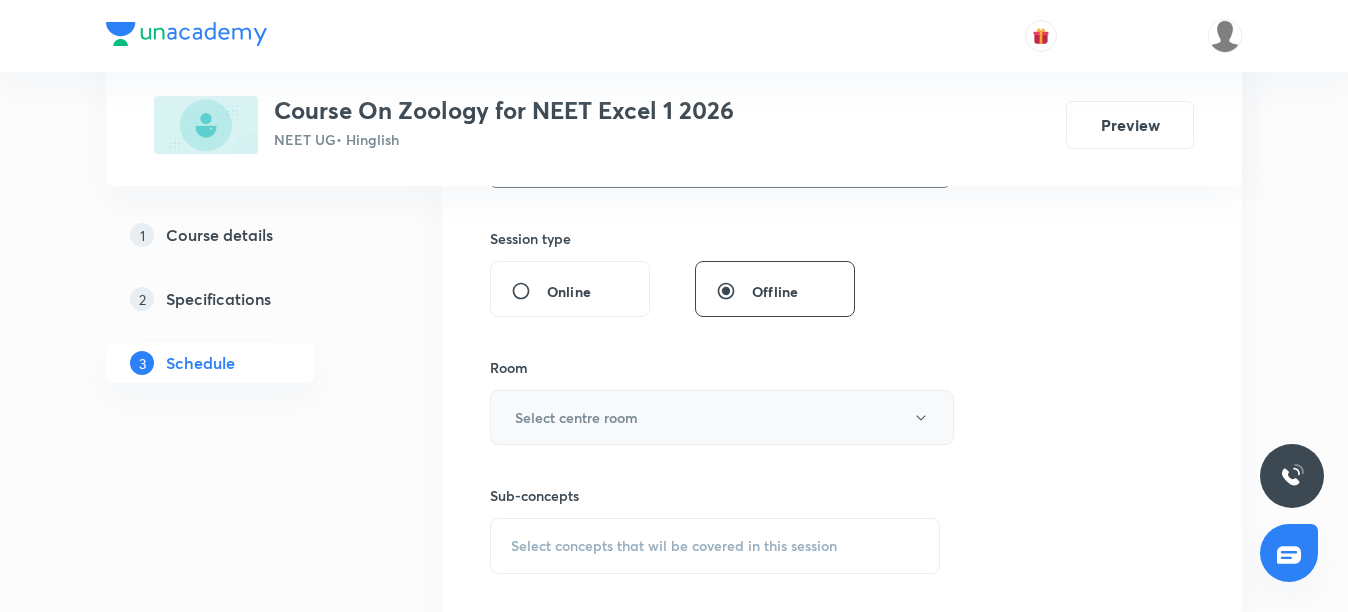 type on "75" 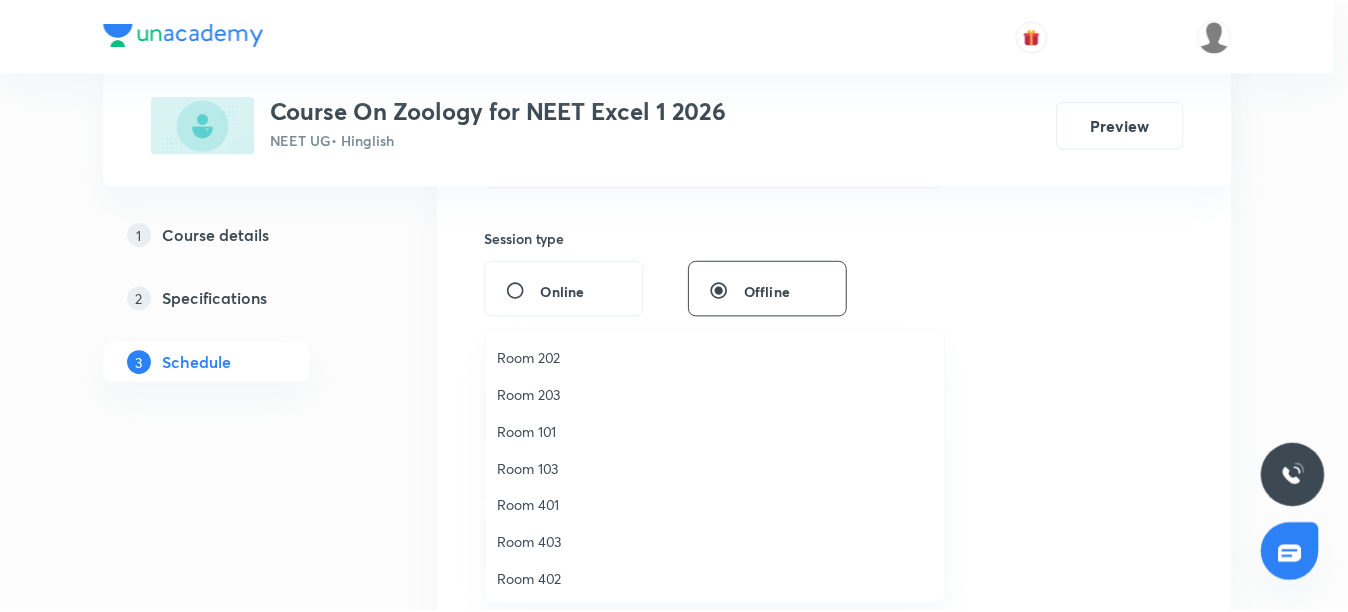 scroll, scrollTop: 186, scrollLeft: 0, axis: vertical 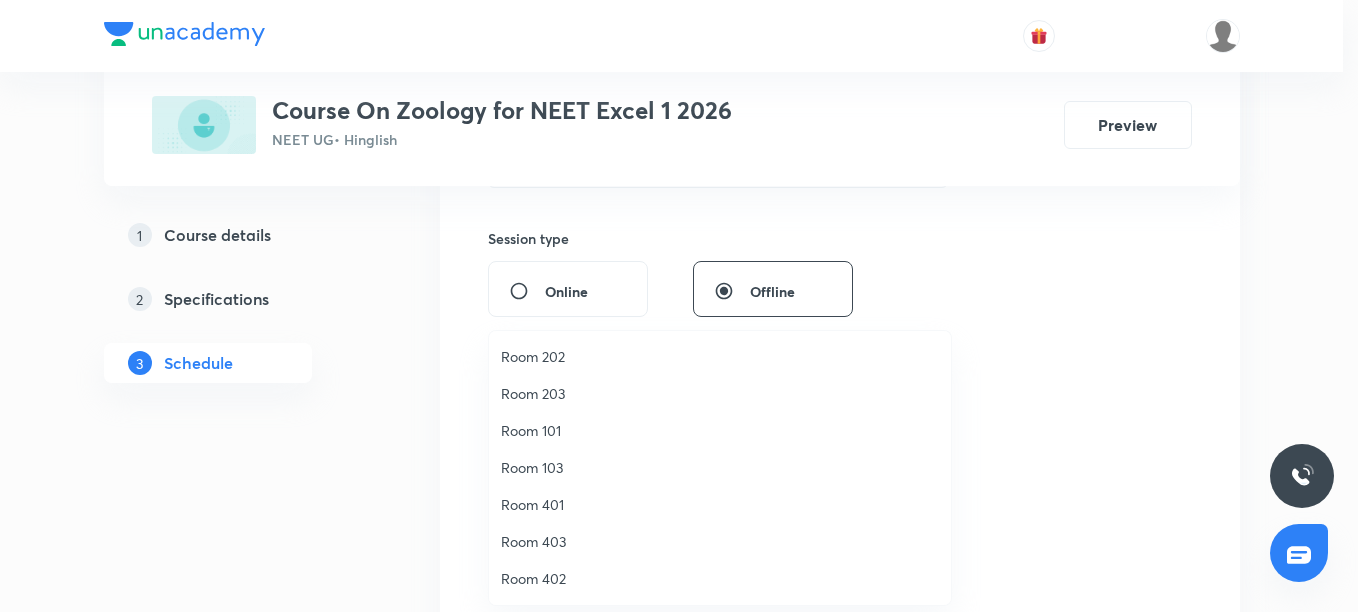 click on "Room  402" at bounding box center (720, 578) 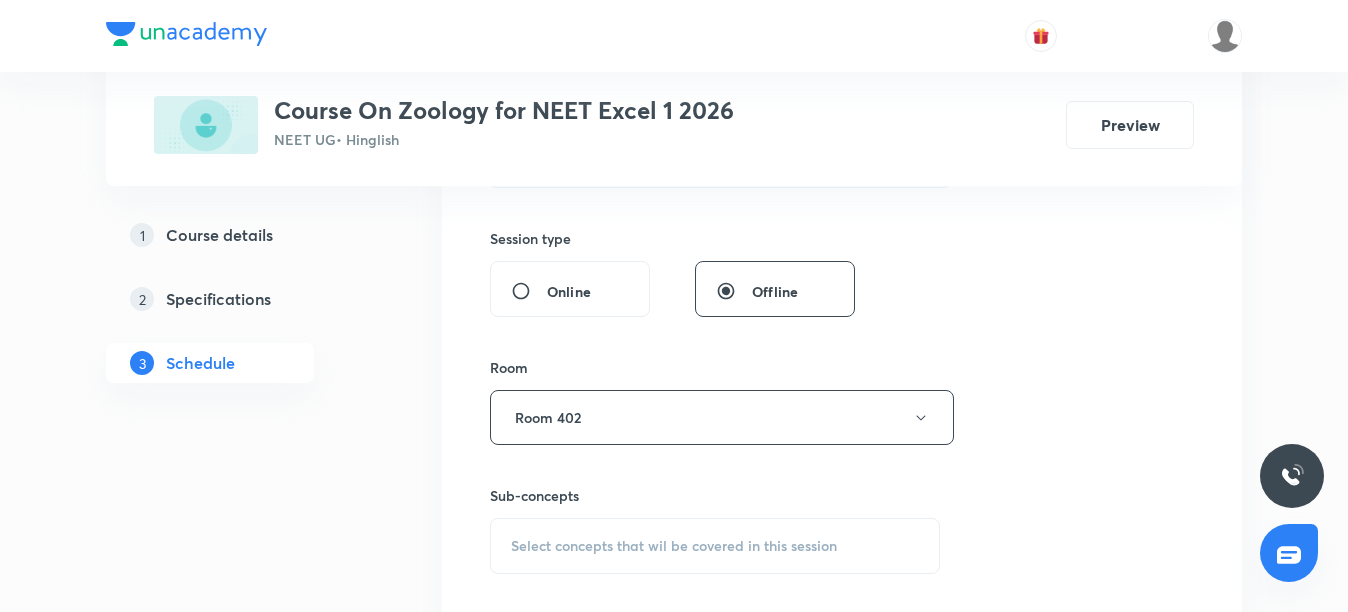 click on "Select concepts that wil be covered in this session" at bounding box center [674, 546] 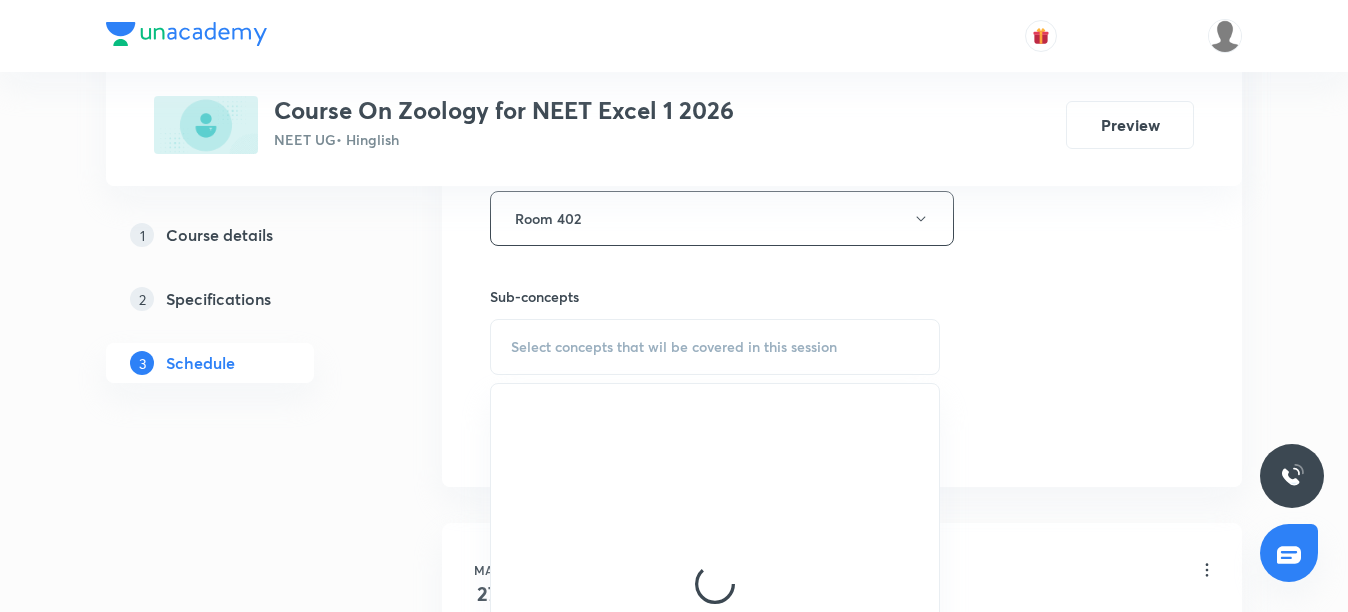 scroll, scrollTop: 917, scrollLeft: 0, axis: vertical 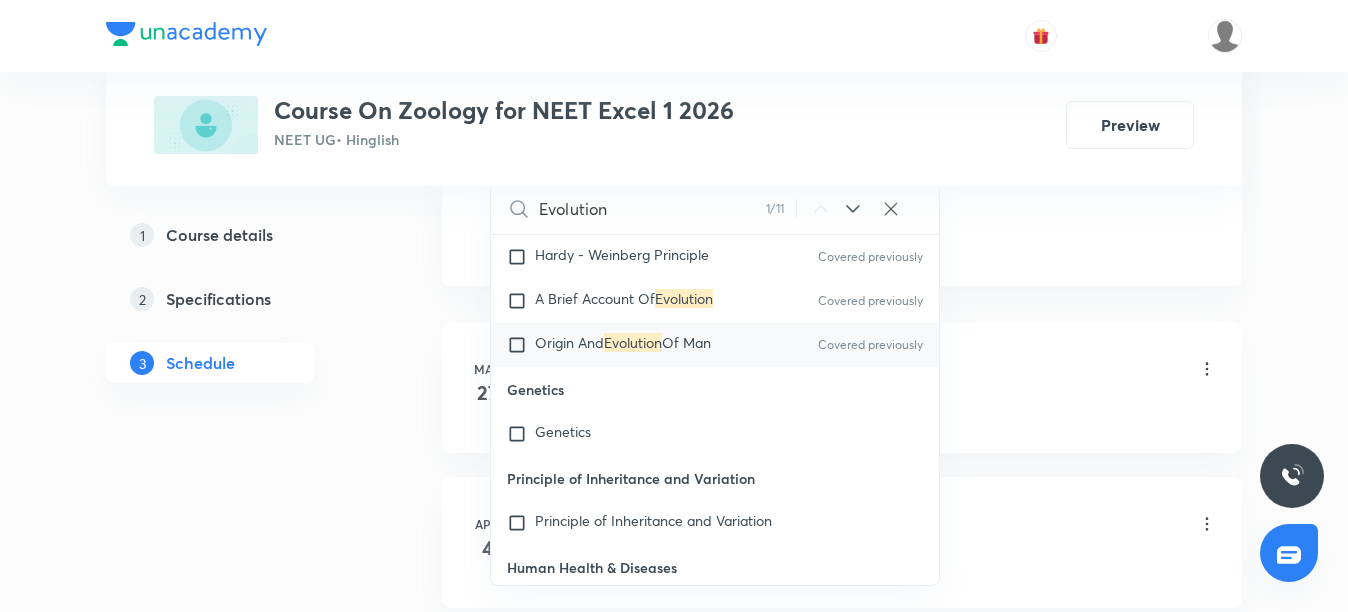 type on "Evolution" 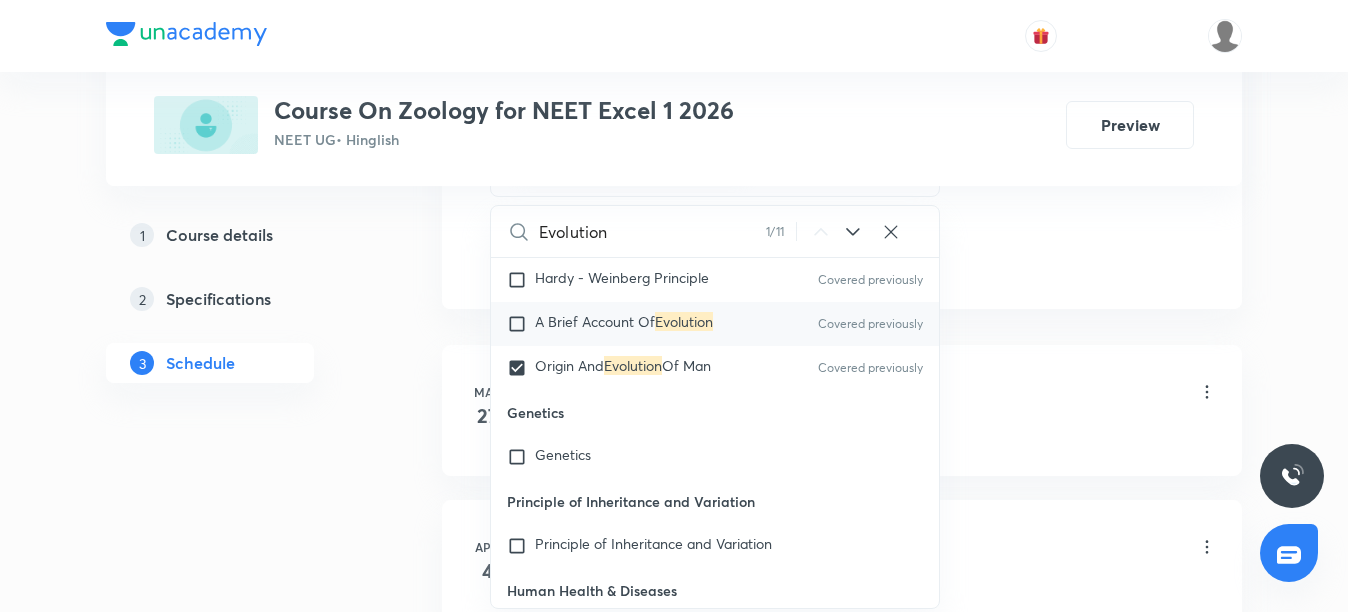 click on "A Brief Account Of  Evolution Covered previously" at bounding box center [715, 324] 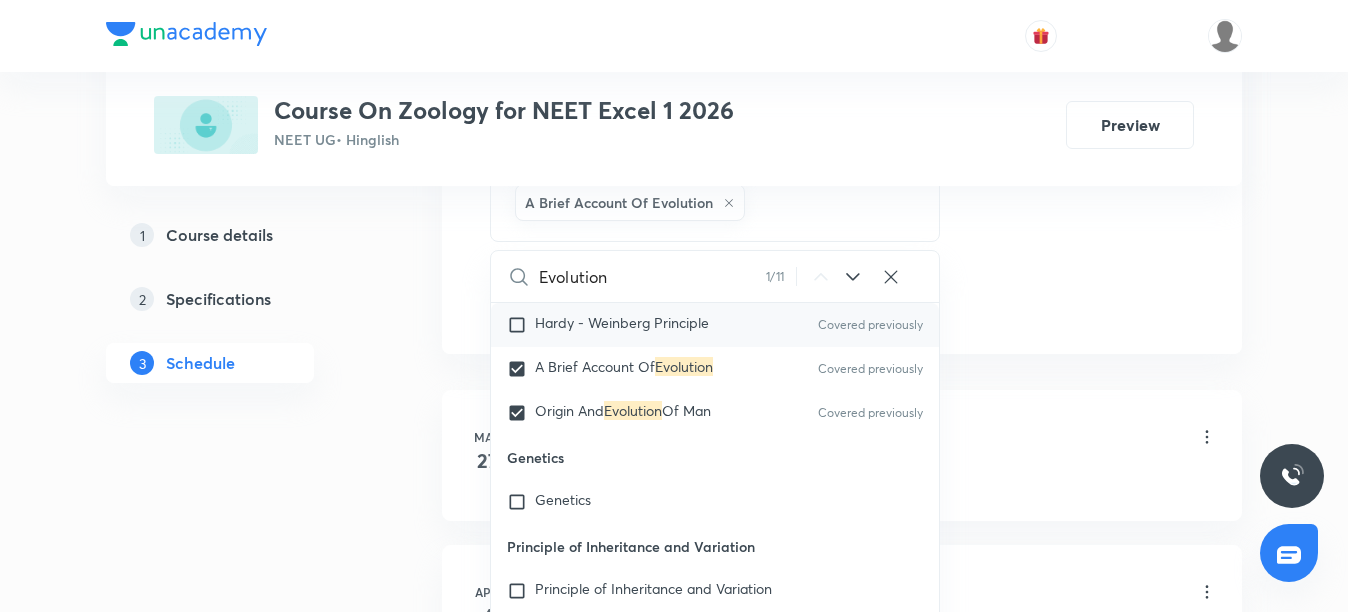 click at bounding box center (521, 325) 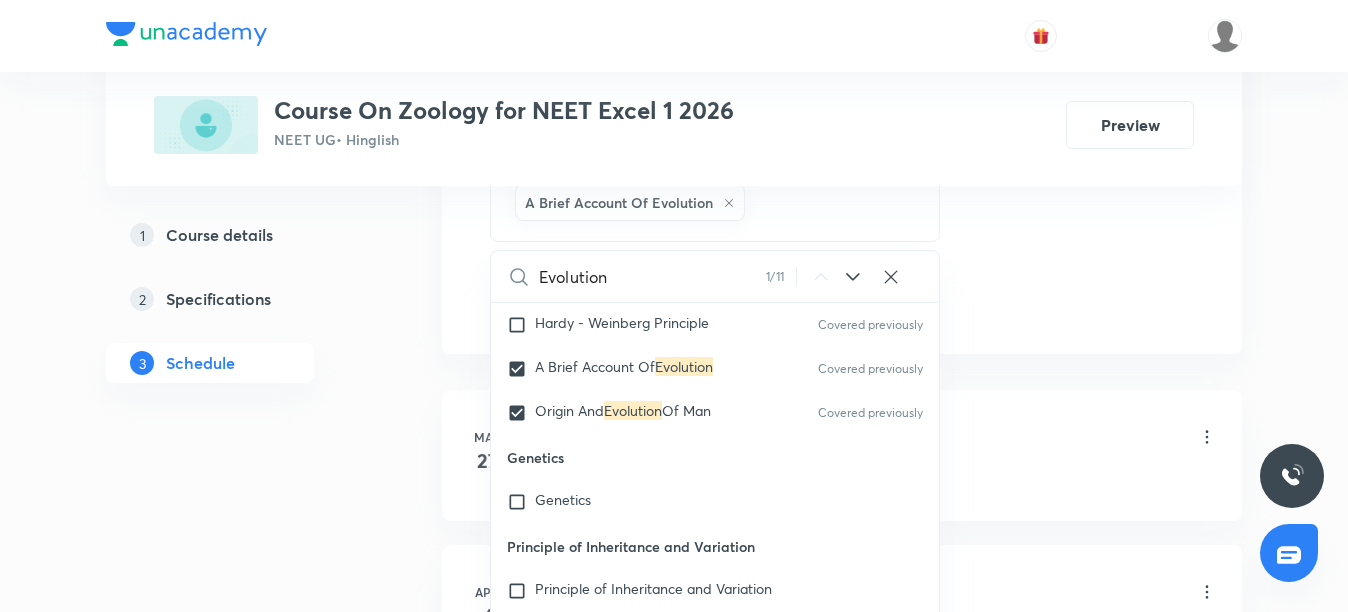 checkbox on "true" 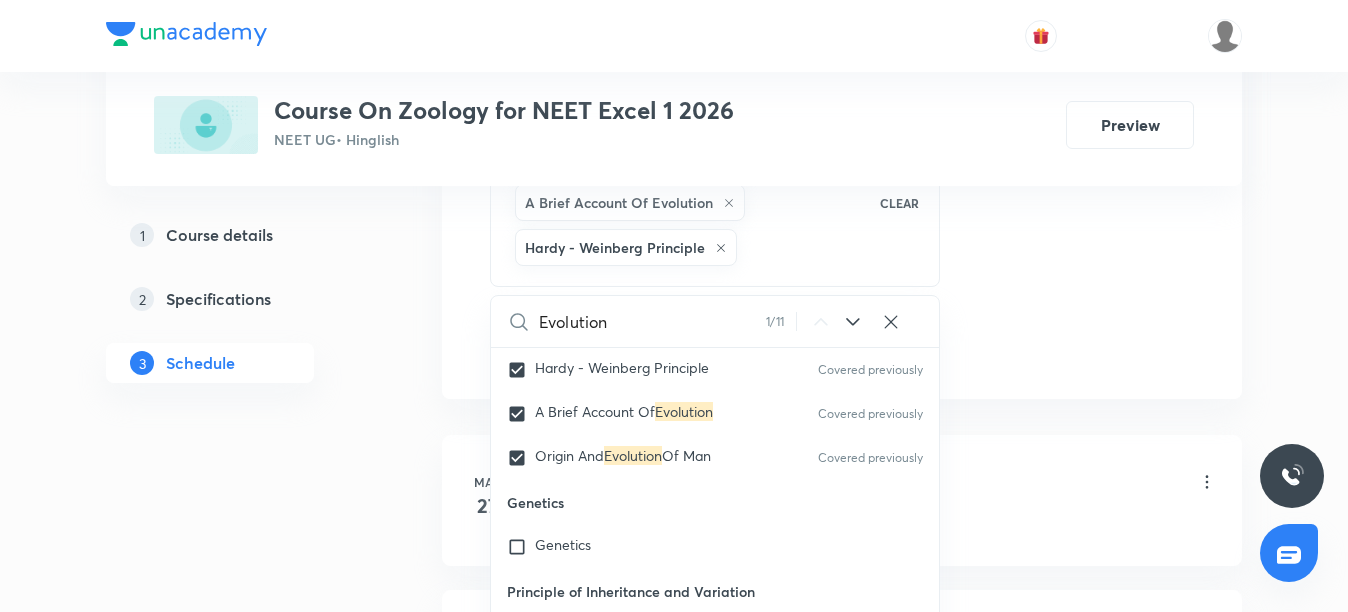 click on "Mechanism Of" at bounding box center (581, 323) 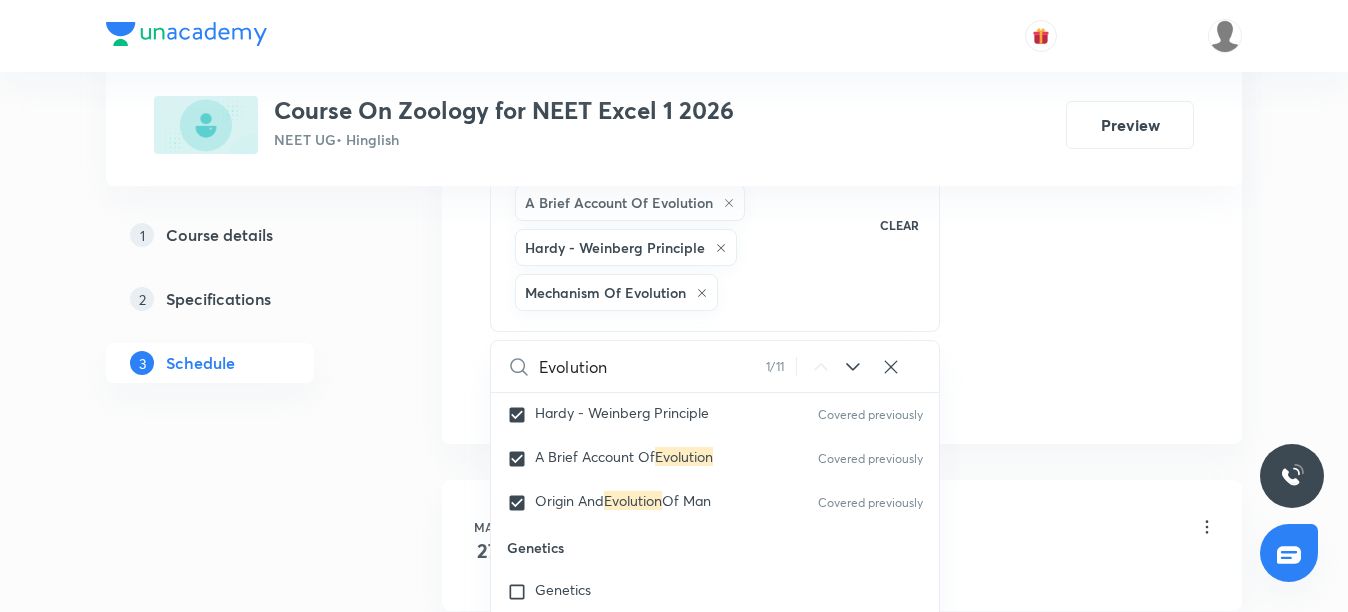 click on "Session  38 Live class Session title 9/99 Evolution ​ Schedule for Aug 6, 2025, 6:15 PM ​ Duration (in minutes) 75 ​   Session type Online Offline Room Room  402 Sub-concepts Origin And Evolution Of Man A Brief Account Of Evolution Hardy - Weinberg Principle Mechanism Of Evolution CLEAR Evolution 1 / 11 ​ Biology - Full Syllabus Mock Questions Biology - Full Syllabus Mock Questions Practice questions Practice Questions Biology Previous Year Questions Maths Previous Year Questions Living World What Is Living? Diversity In The Living World Systematics Types Of Taxonomy Fundamental Components Of Taxonomy Taxonomic Categories Taxonomical Aids The Three Domains Of Life Biological Nomenclature  Biological Classification System Of Classification Kingdom Monera Kingdom Protista Kingdom Fungi Kingdom Plantae Kingdom Animalia Linchens Mycorrhiza Virus Prions Viroids Plant Kingdom Algae Bryophytes Pteridophytes Gymnosperms Angiosperms Animal Kingdom Basics Of Classification Classification Of Animals Root Stem ?" at bounding box center [842, -137] 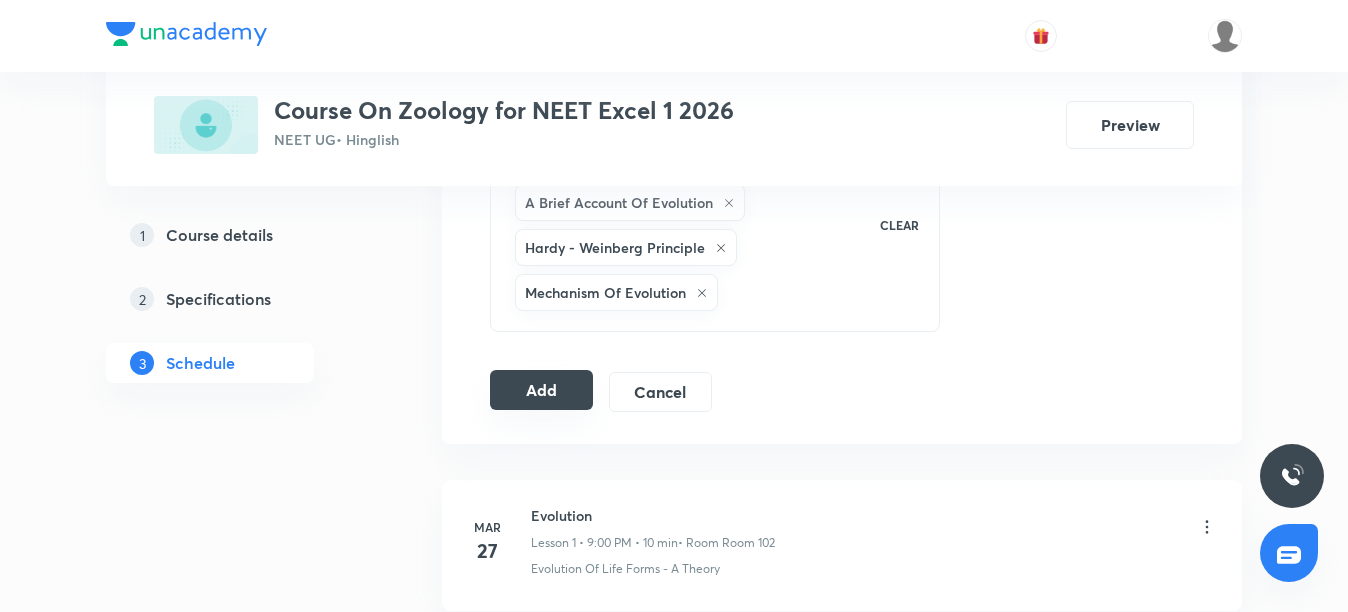 click on "Add" at bounding box center [541, 390] 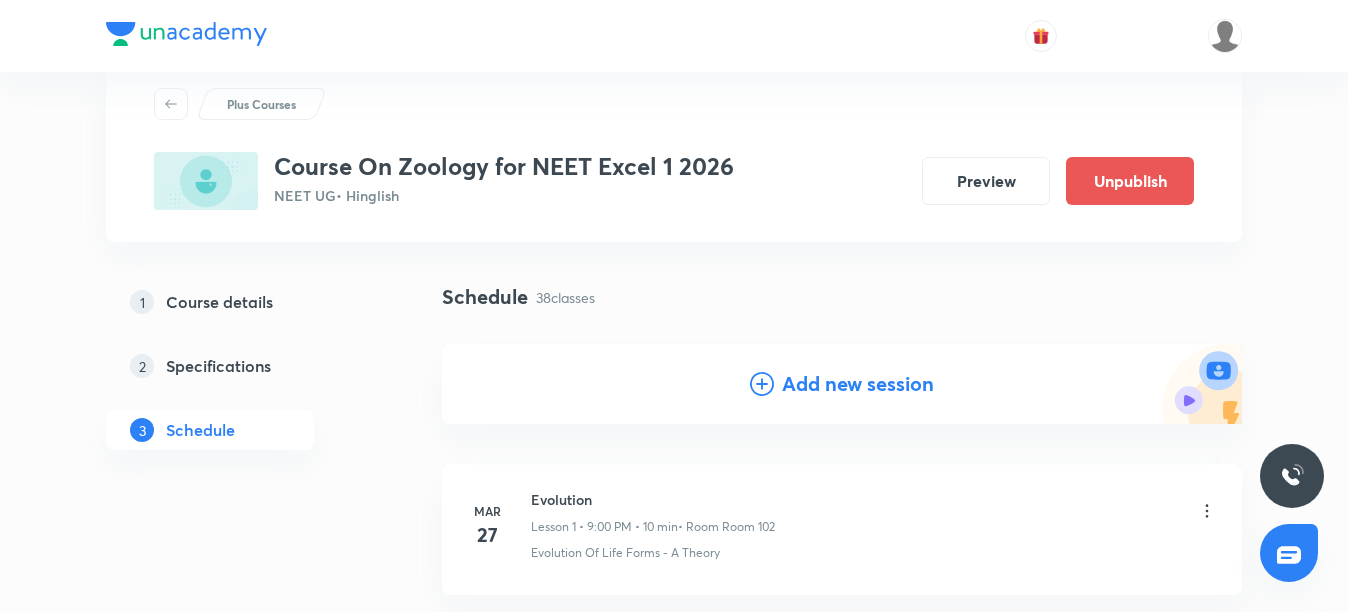 scroll, scrollTop: 100, scrollLeft: 0, axis: vertical 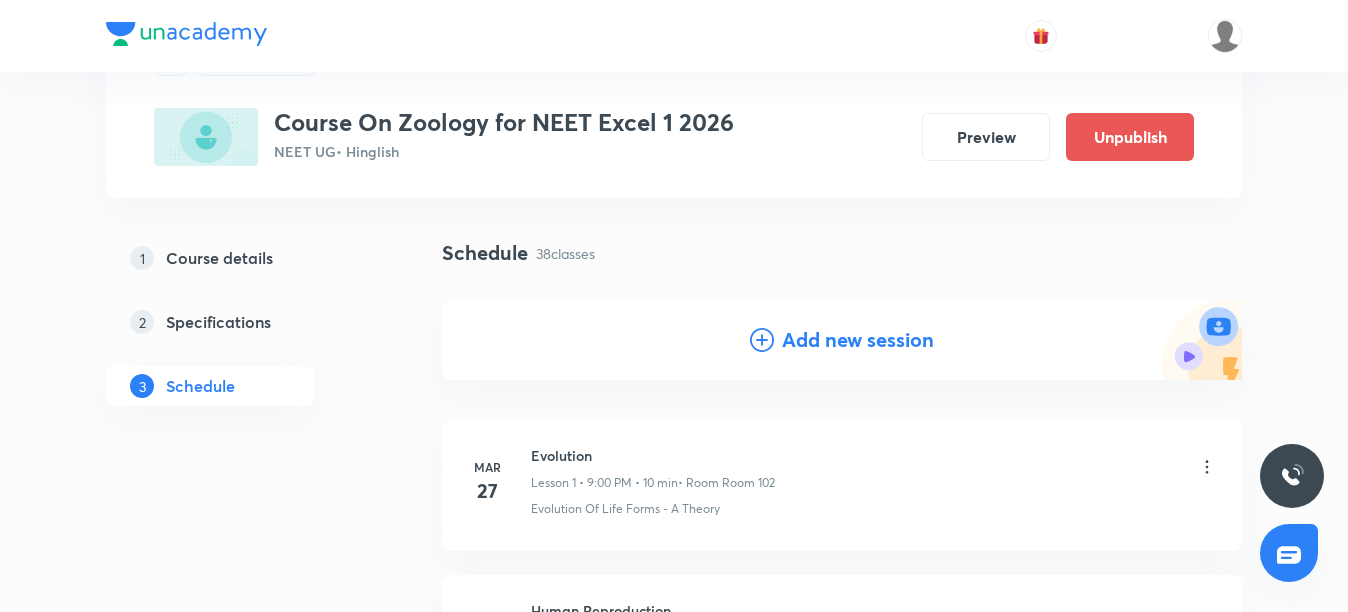 click on "Add new session" at bounding box center [858, 340] 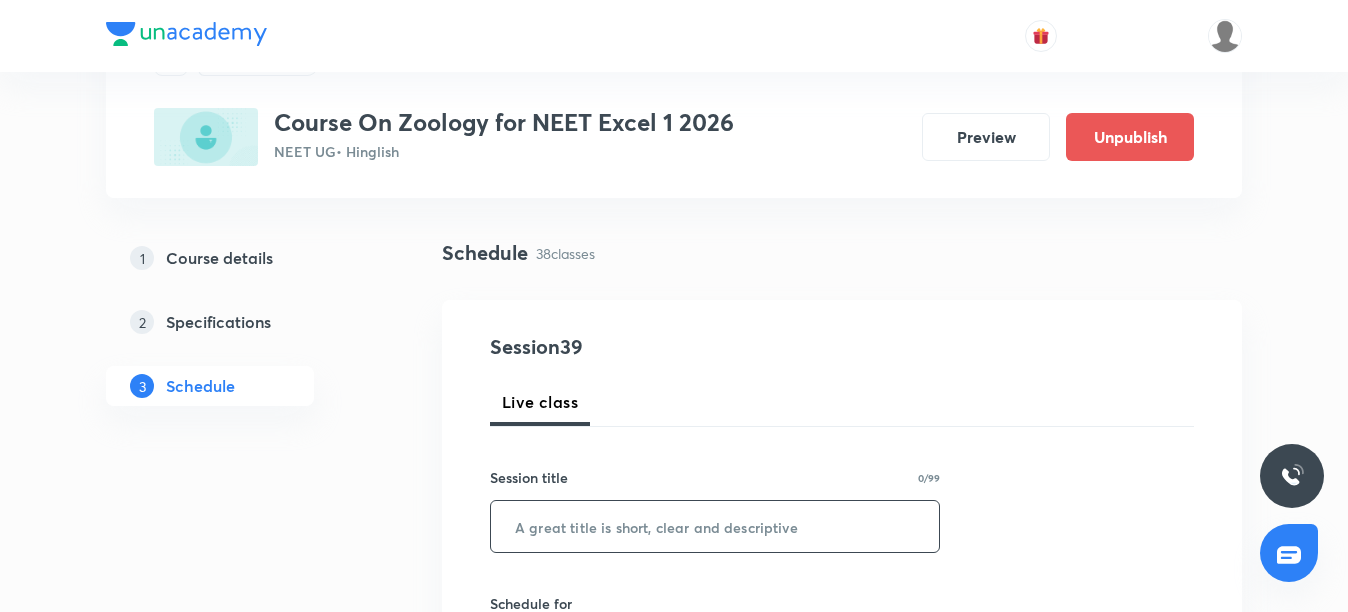 paste on "Evolution" 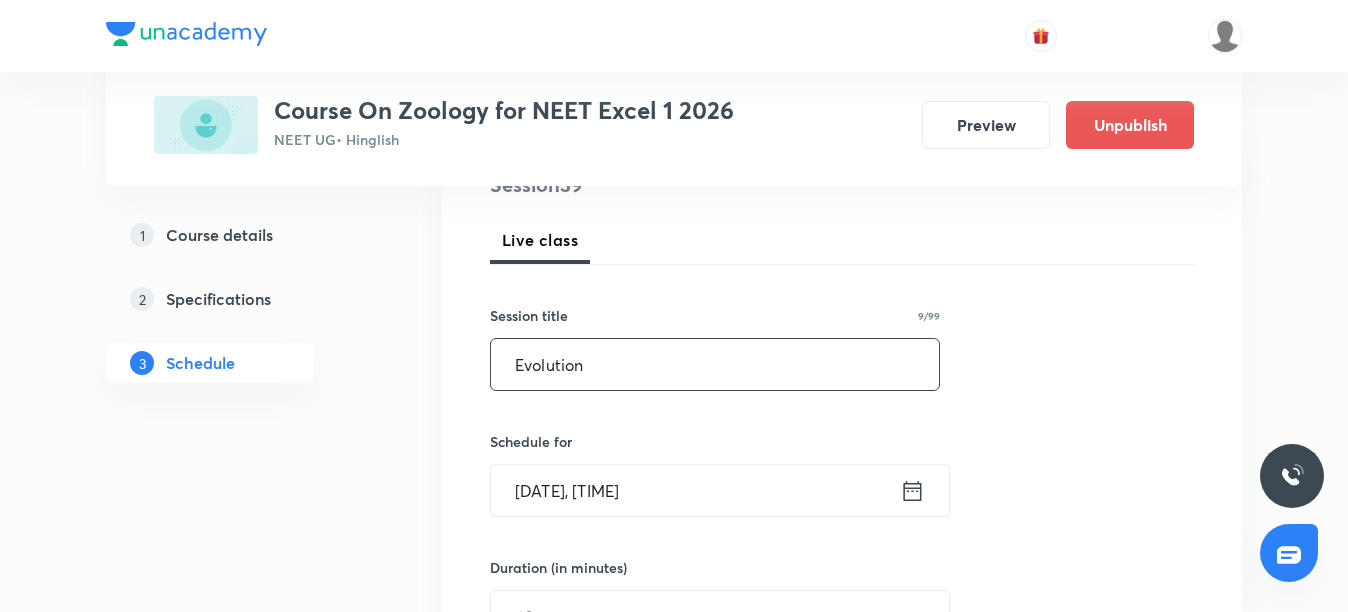 scroll, scrollTop: 300, scrollLeft: 0, axis: vertical 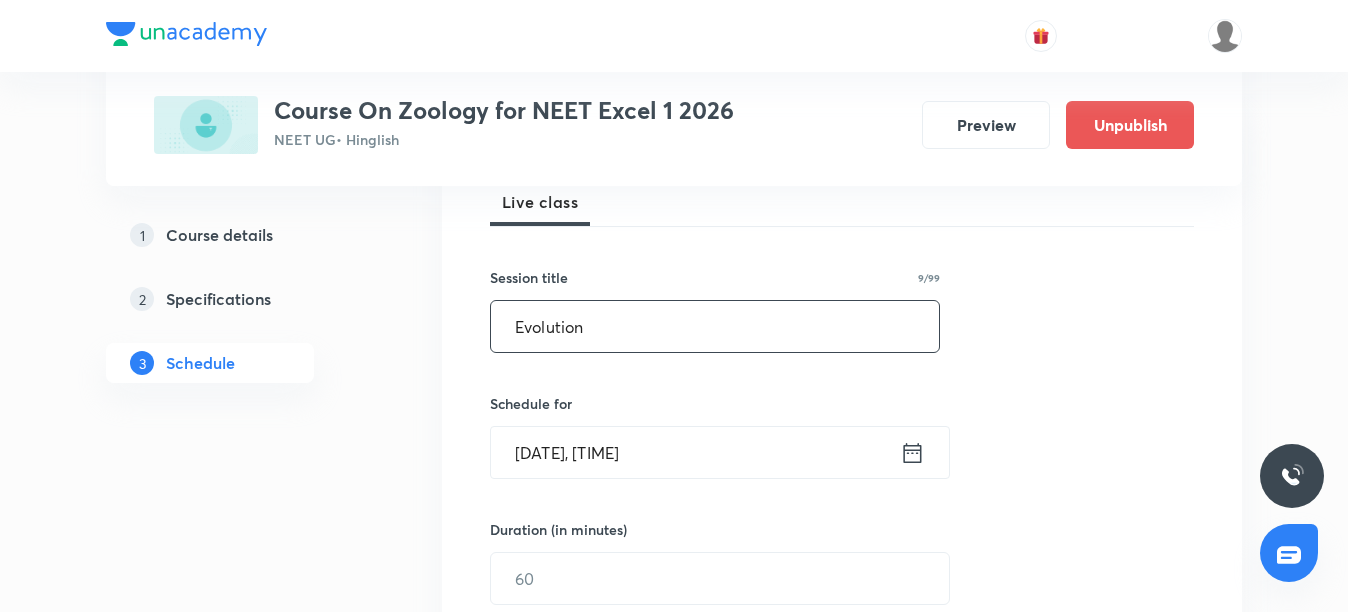 type on "Evolution" 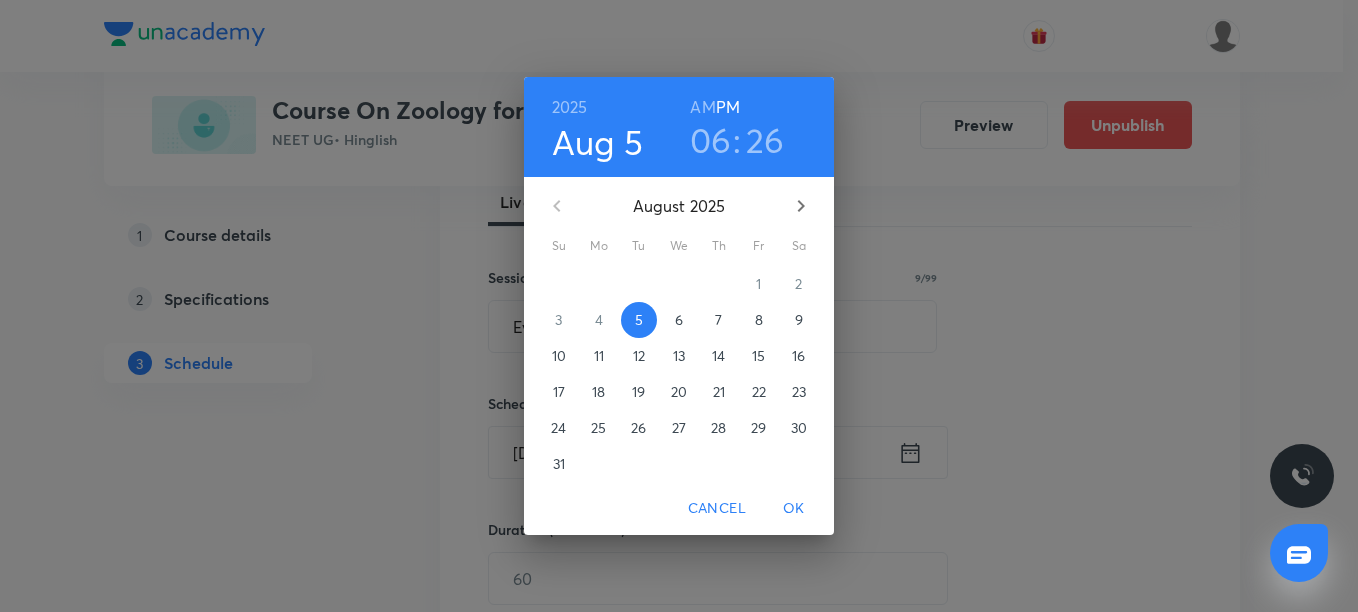 click on "8" at bounding box center (759, 320) 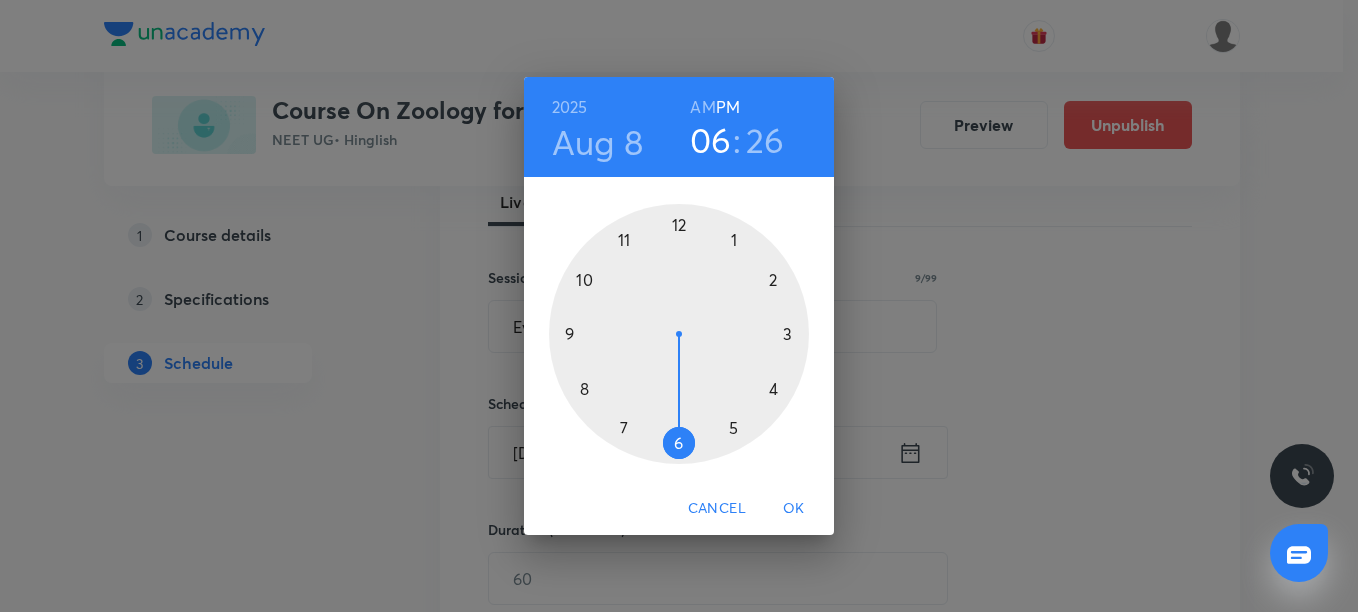 click at bounding box center (679, 334) 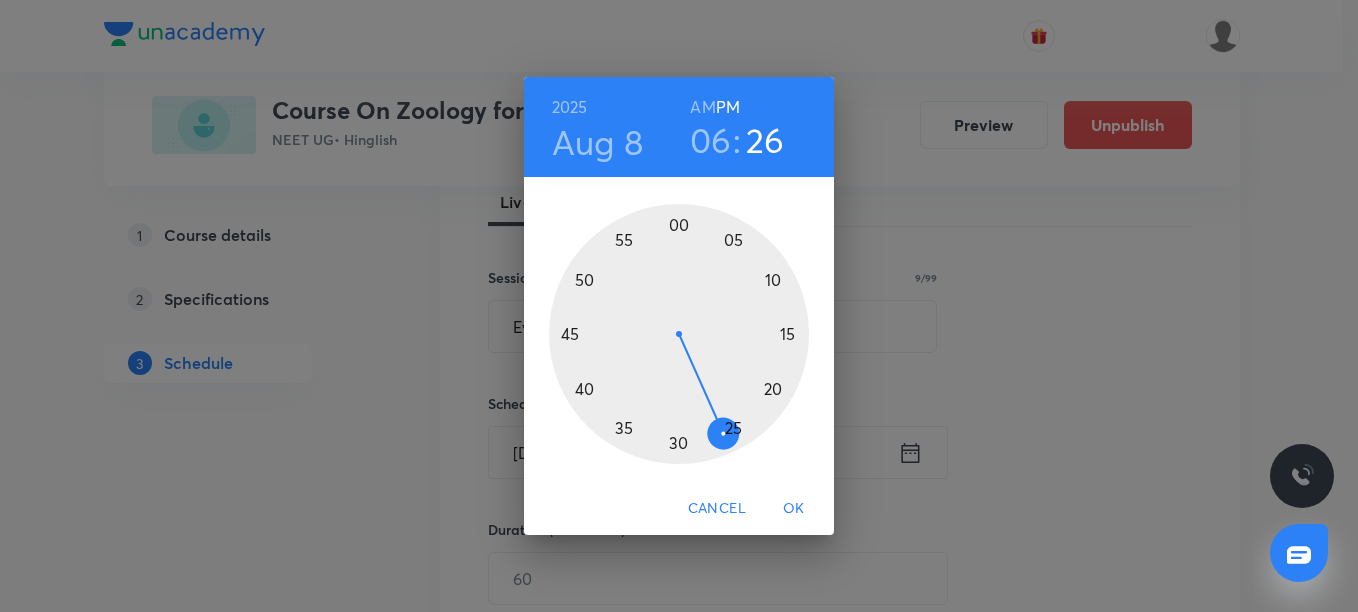 click at bounding box center [679, 334] 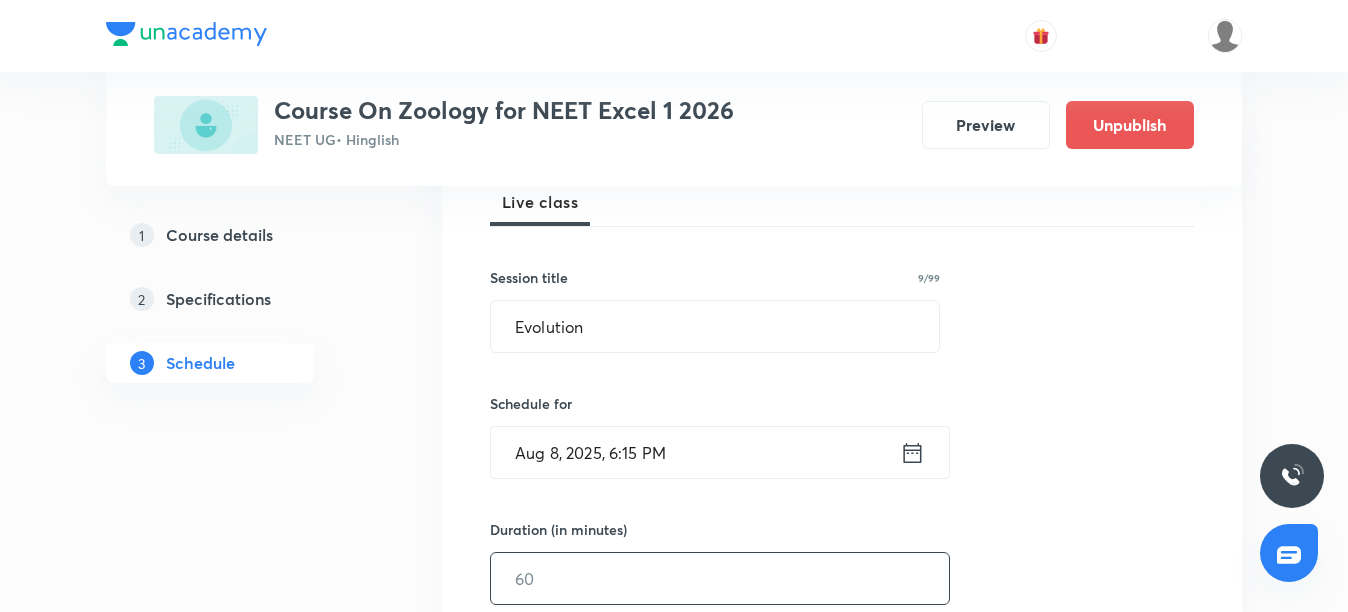 click at bounding box center [720, 578] 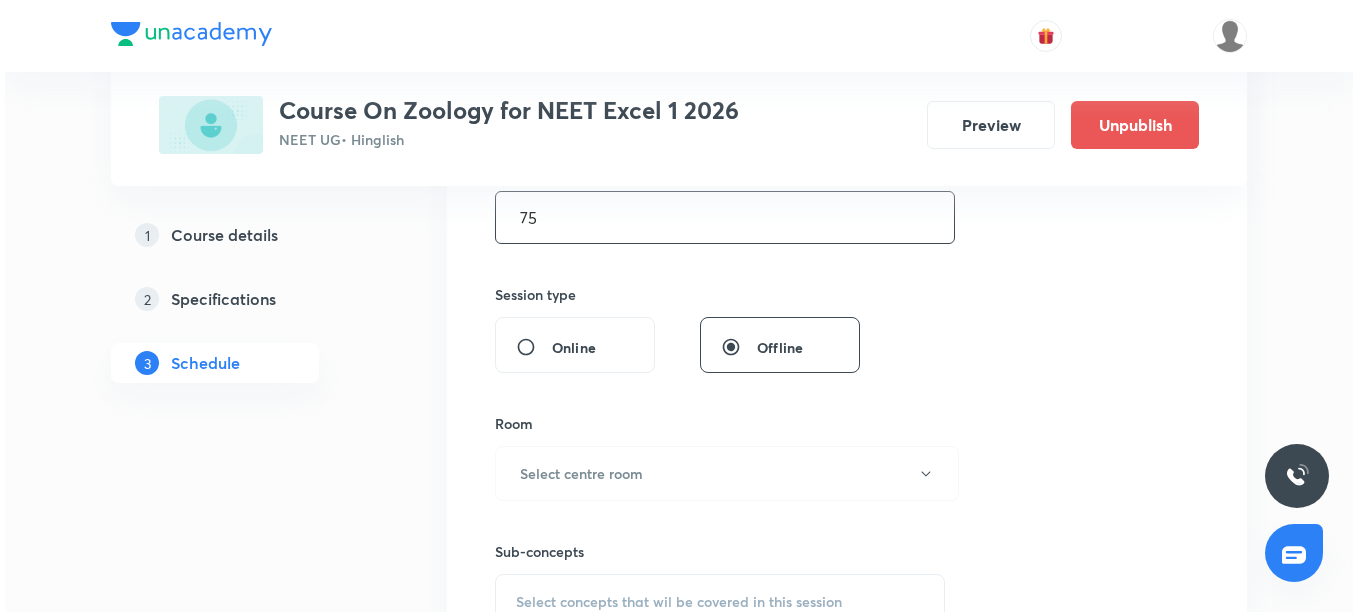scroll, scrollTop: 700, scrollLeft: 0, axis: vertical 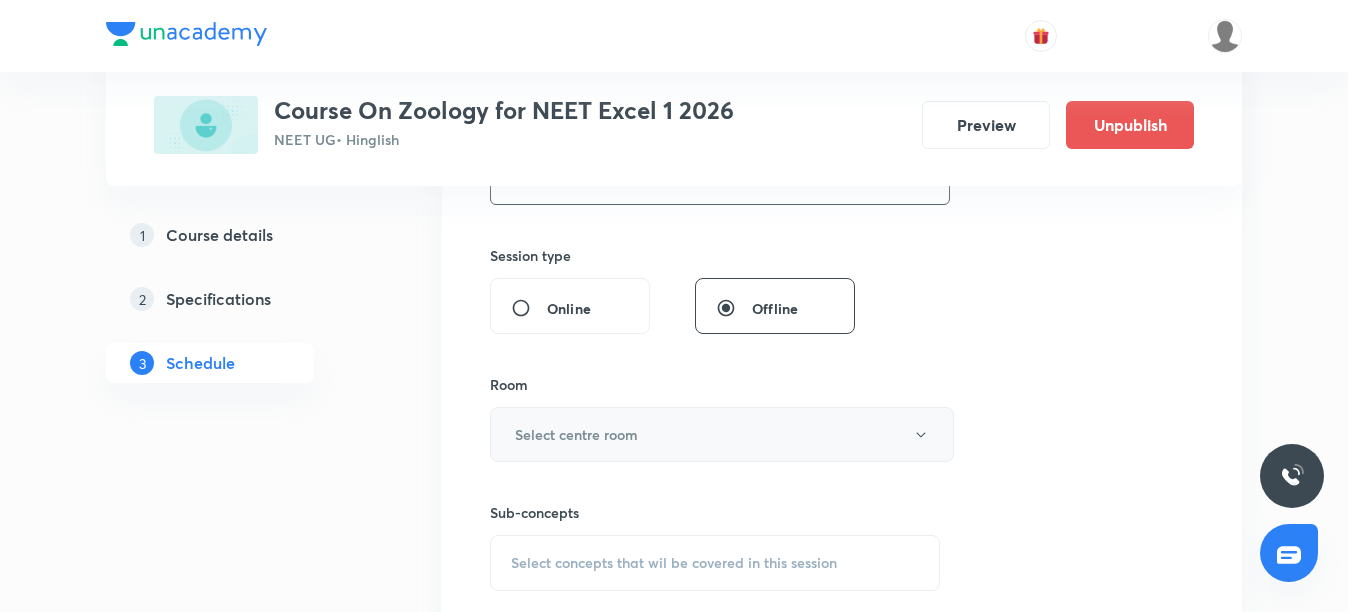 type on "75" 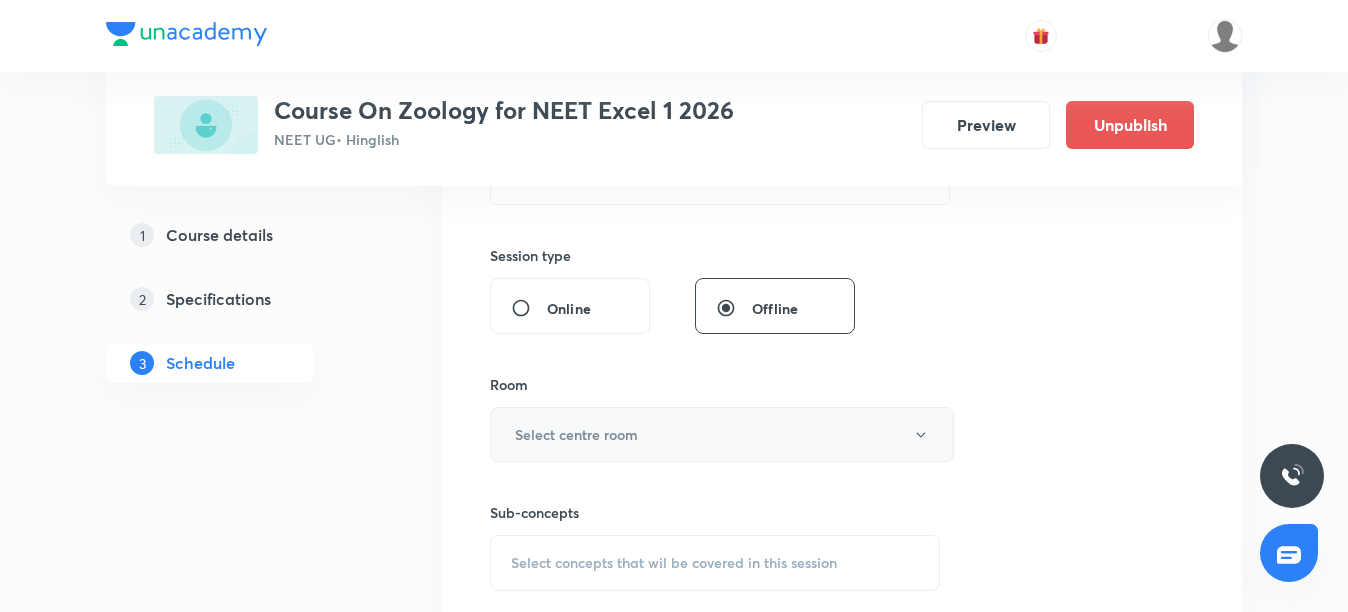 click on "Select centre room" at bounding box center (576, 434) 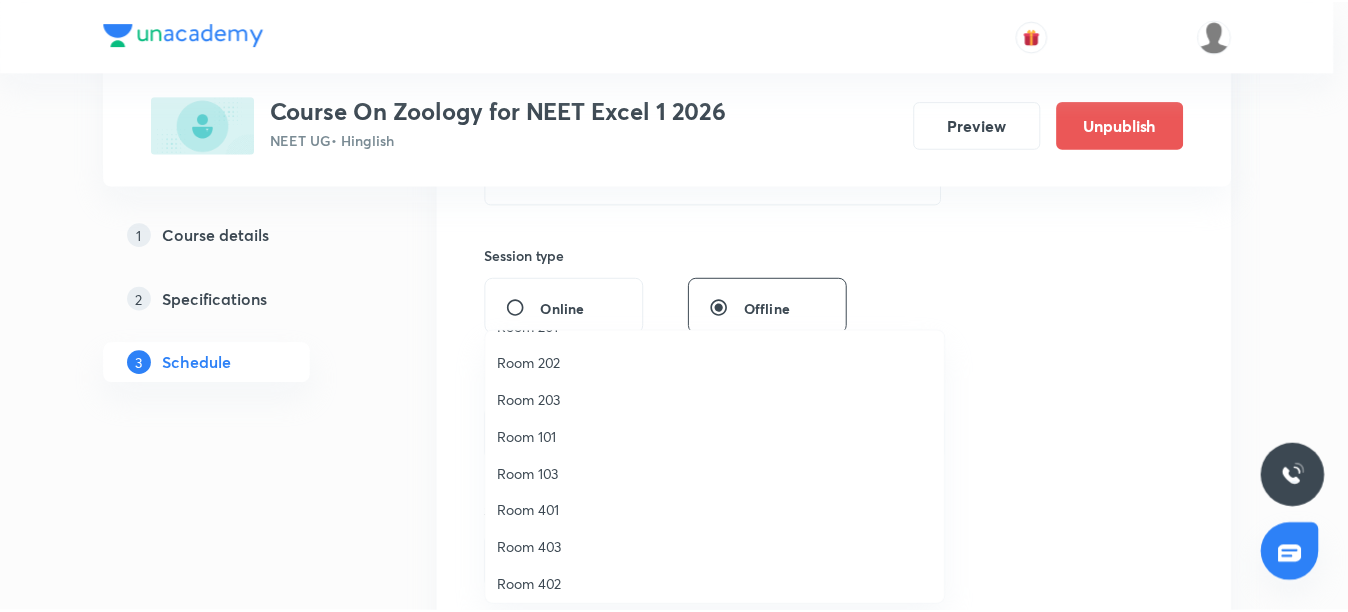 scroll, scrollTop: 186, scrollLeft: 0, axis: vertical 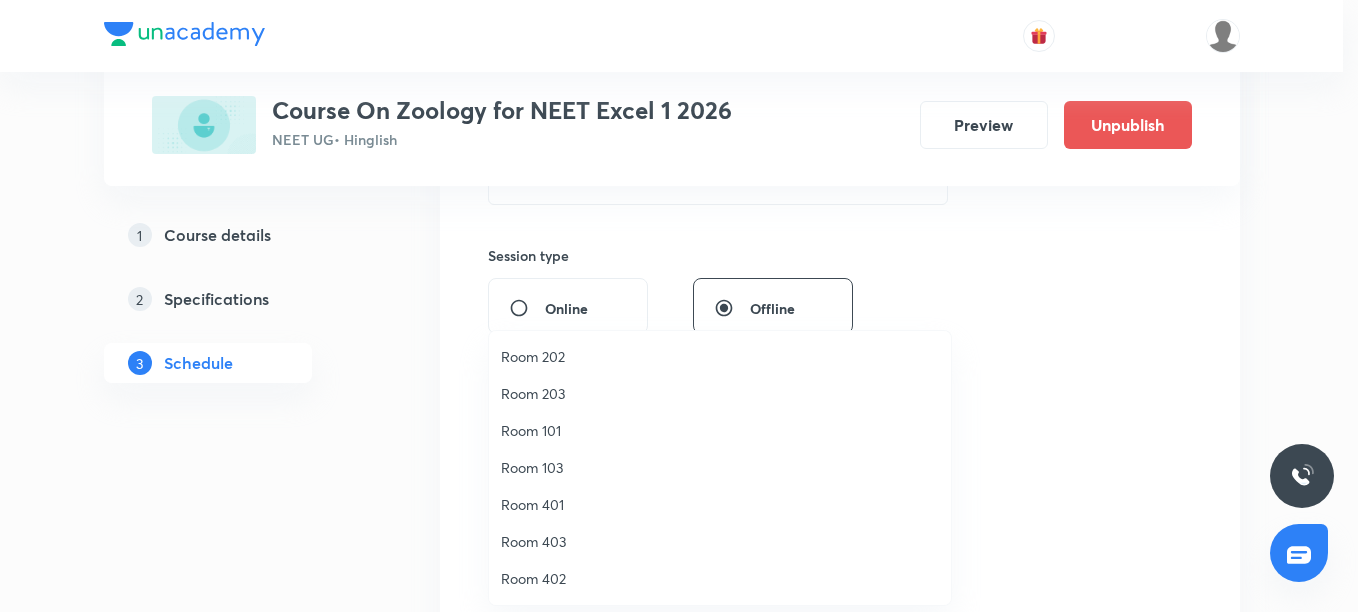 click on "Room  402" at bounding box center (720, 578) 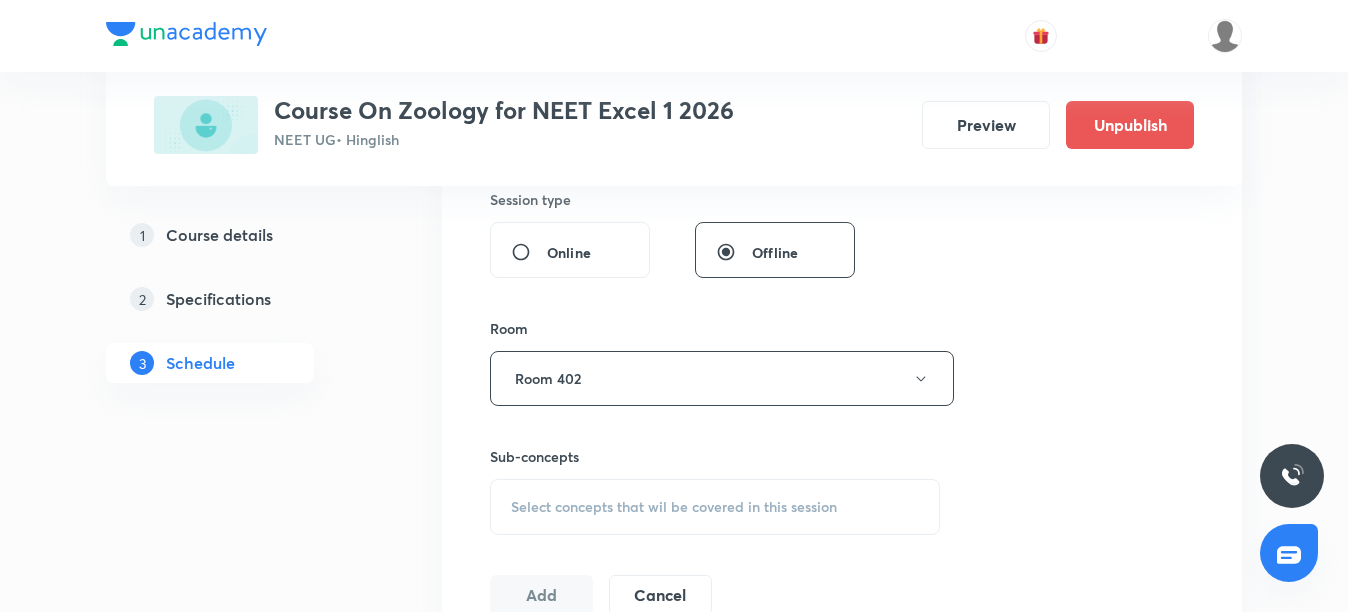 scroll, scrollTop: 800, scrollLeft: 0, axis: vertical 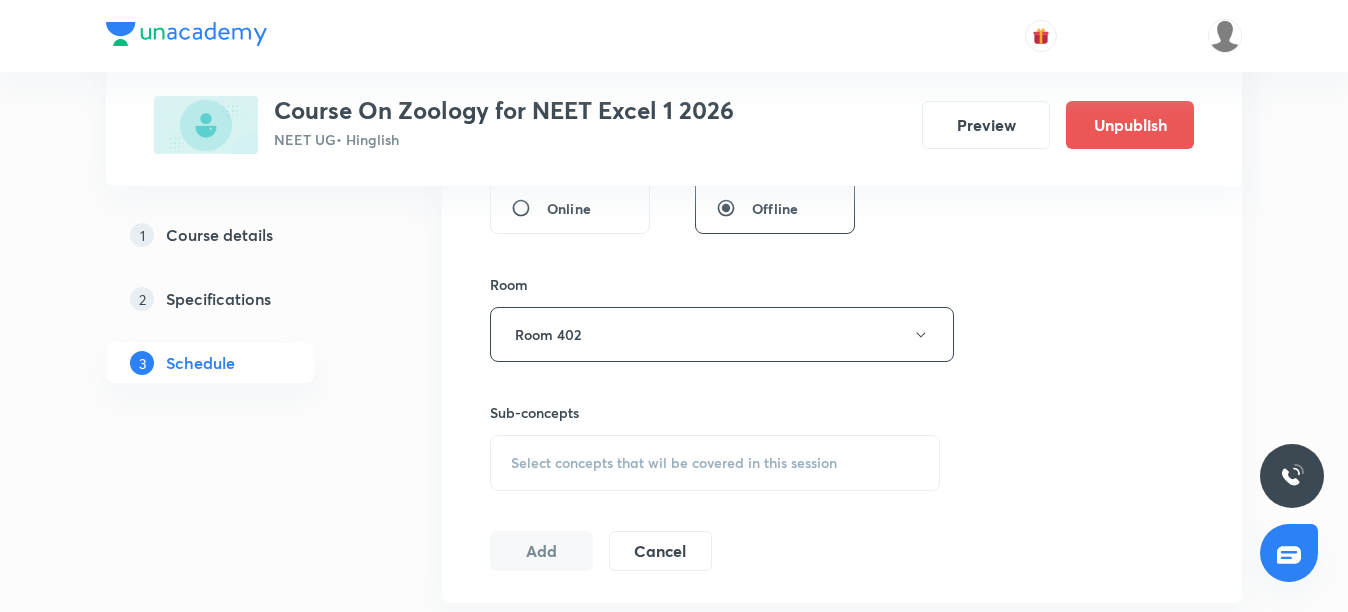 click on "Select concepts that wil be covered in this session" at bounding box center [674, 463] 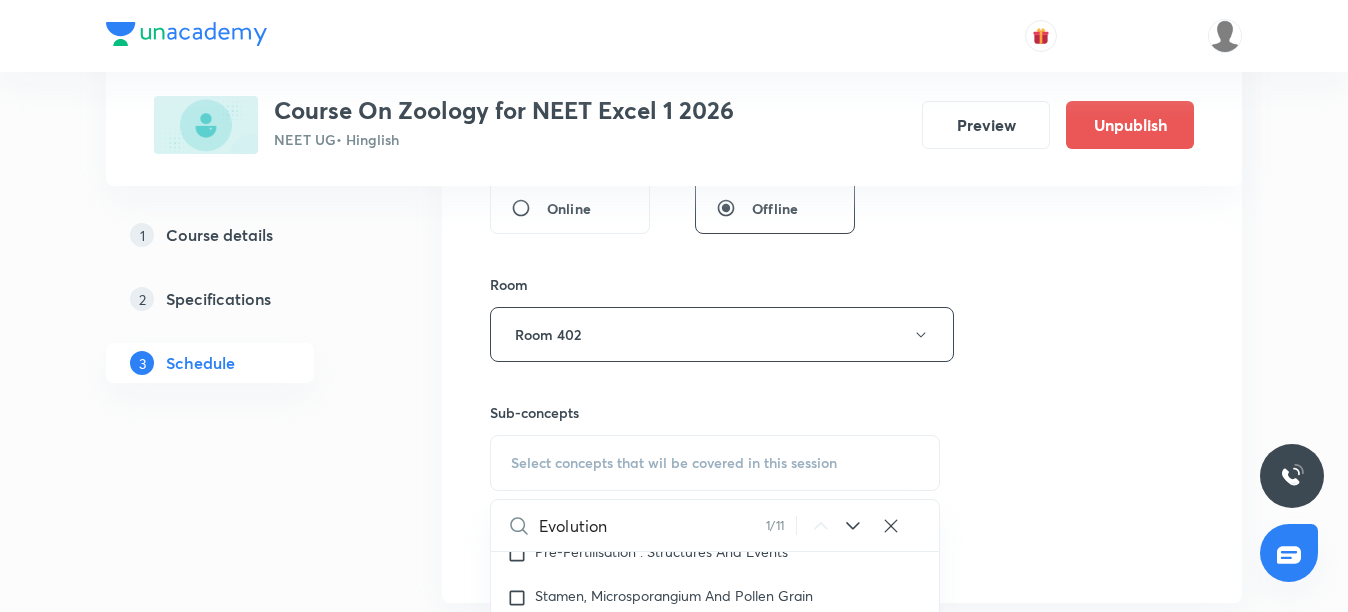 scroll, scrollTop: 14175, scrollLeft: 0, axis: vertical 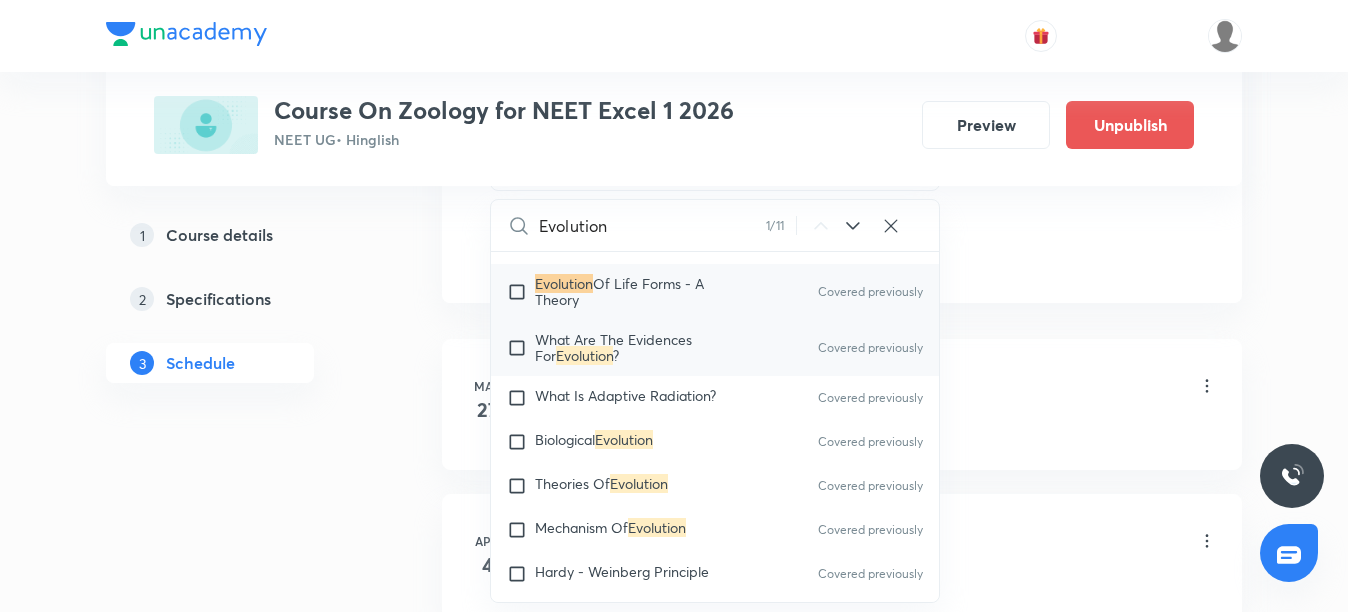 type on "Evolution" 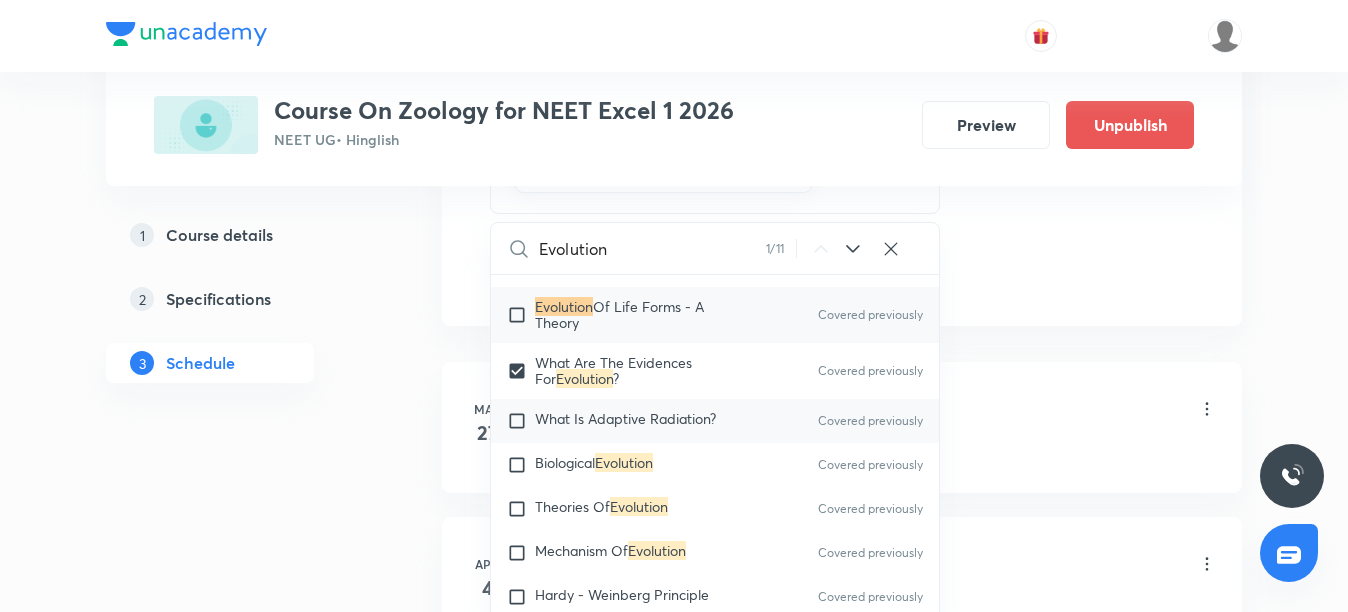 click on "What Is Adaptive Radiation?" at bounding box center [625, 418] 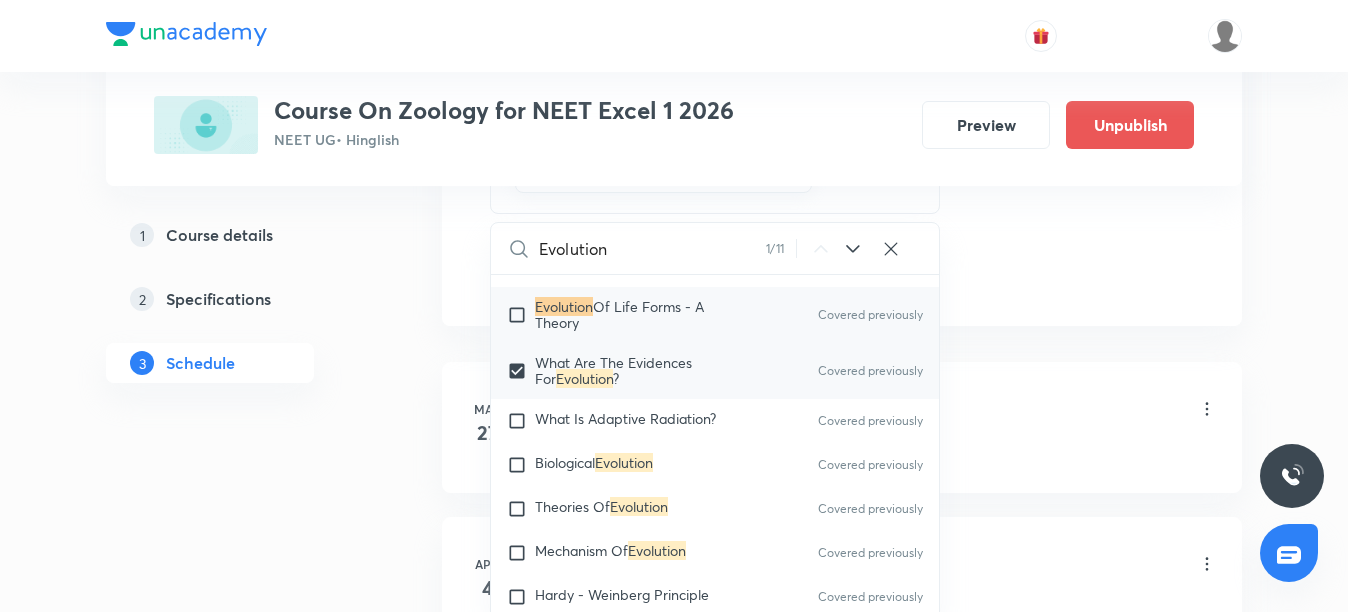 checkbox on "true" 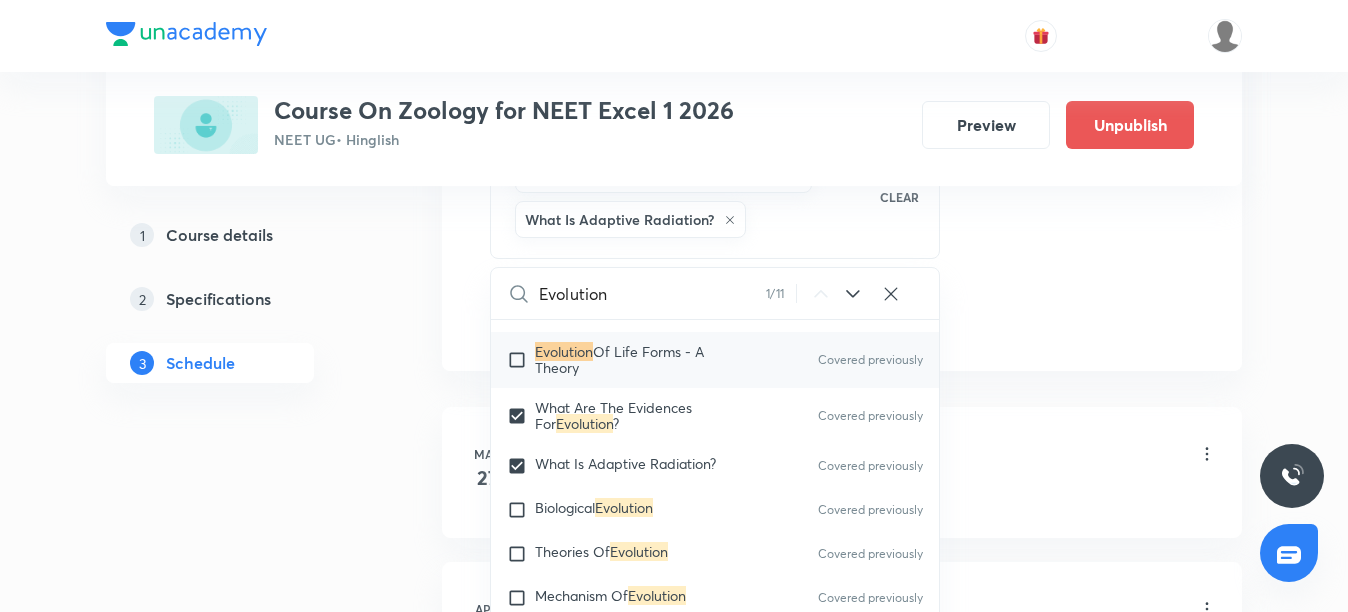 click on "Session  39 Live class Session title 9/99 Evolution ​ Schedule for Aug 8, 2025, 6:15 PM ​ Duration (in minutes) 75 ​   Session type Online Offline Room Room  402 Sub-concepts What Are The Evidences For Evolution? What Is Adaptive Radiation? CLEAR Evolution 1 / 11 ​ Biology - Full Syllabus Mock Questions Biology - Full Syllabus Mock Questions Practice questions Practice Questions Biology Previous Year Questions Maths Previous Year Questions Living World What Is Living? Diversity In The Living World Systematics Types Of Taxonomy Fundamental Components Of Taxonomy Taxonomic Categories Taxonomical Aids The Three Domains Of Life Biological Nomenclature  Biological Classification System Of Classification Kingdom Monera Kingdom Protista Kingdom Fungi Kingdom Plantae Kingdom Animalia Linchens Mycorrhiza Virus Prions Viroids Plant Kingdom Algae Bryophytes Pteridophytes Gymnosperms Angiosperms Animal Kingdom Basics Of Classification Classification Of Animals Animal Kingdom Animal Diversity Animal Diversity Root" at bounding box center (842, -165) 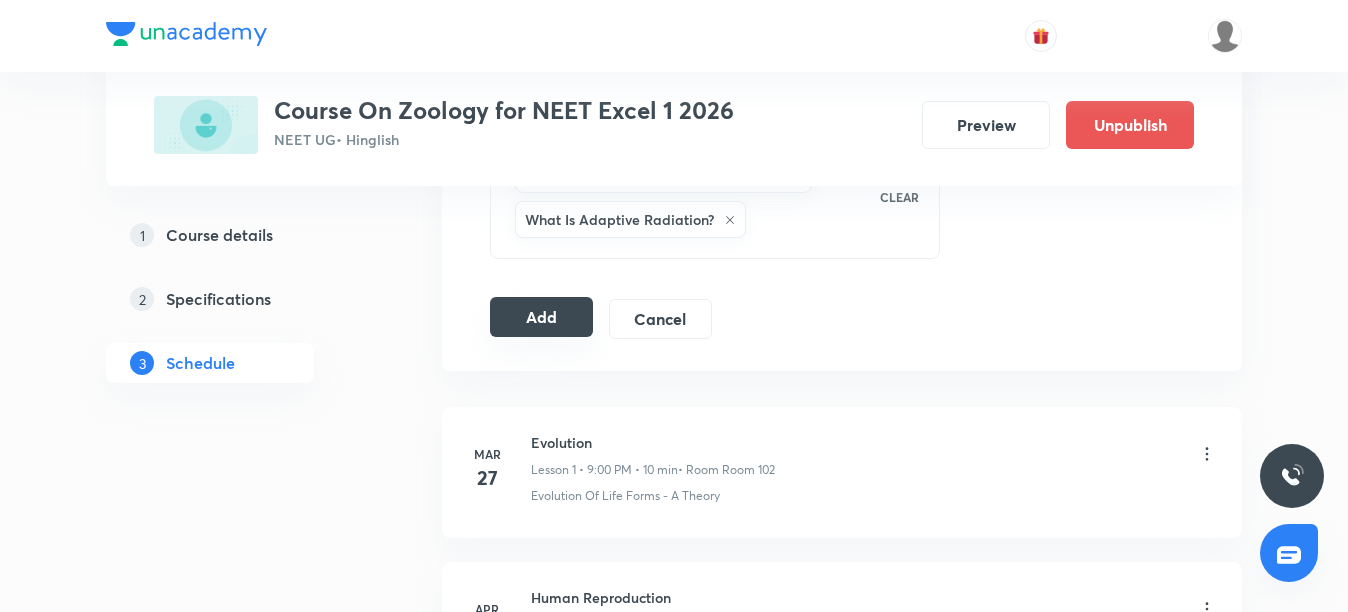 click on "Add" at bounding box center (541, 317) 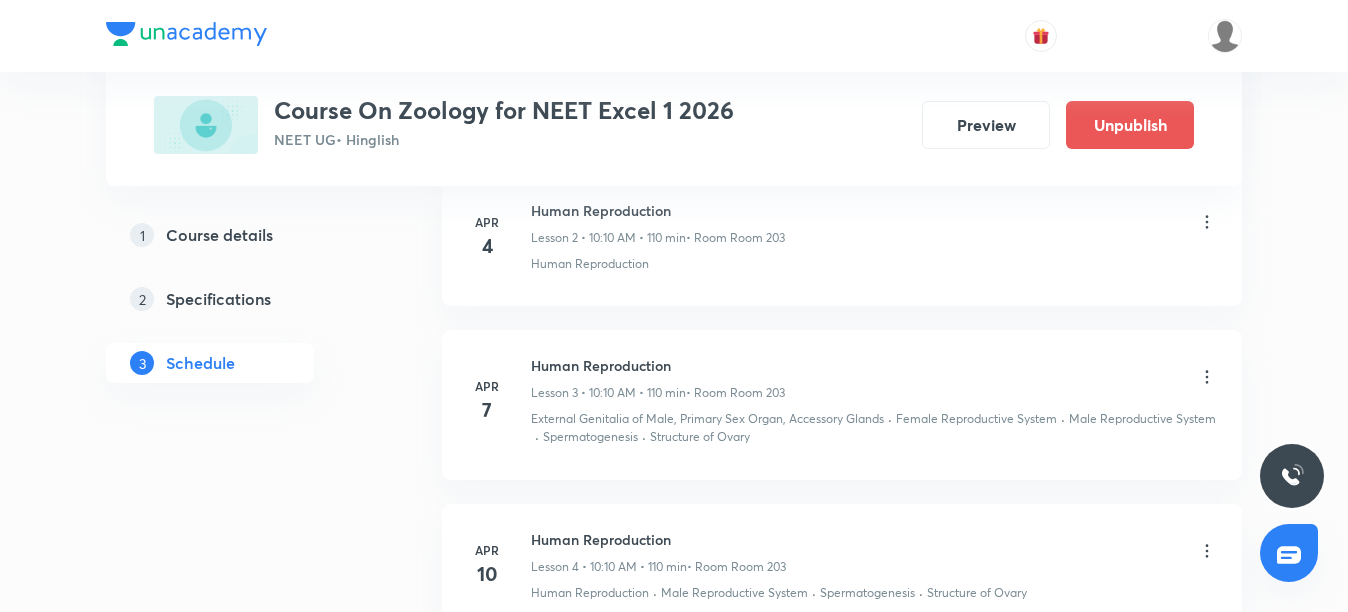 scroll, scrollTop: 0, scrollLeft: 0, axis: both 